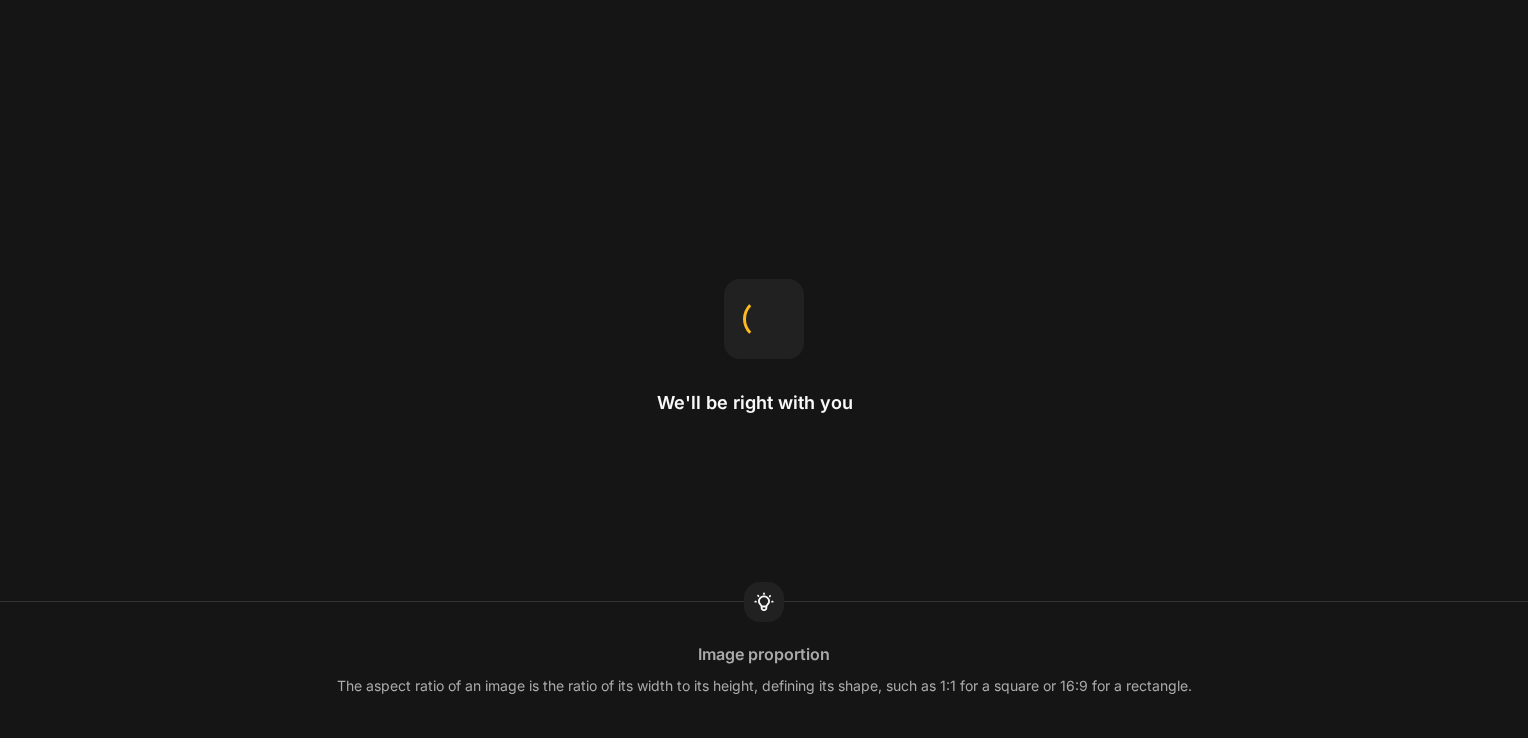 scroll, scrollTop: 0, scrollLeft: 0, axis: both 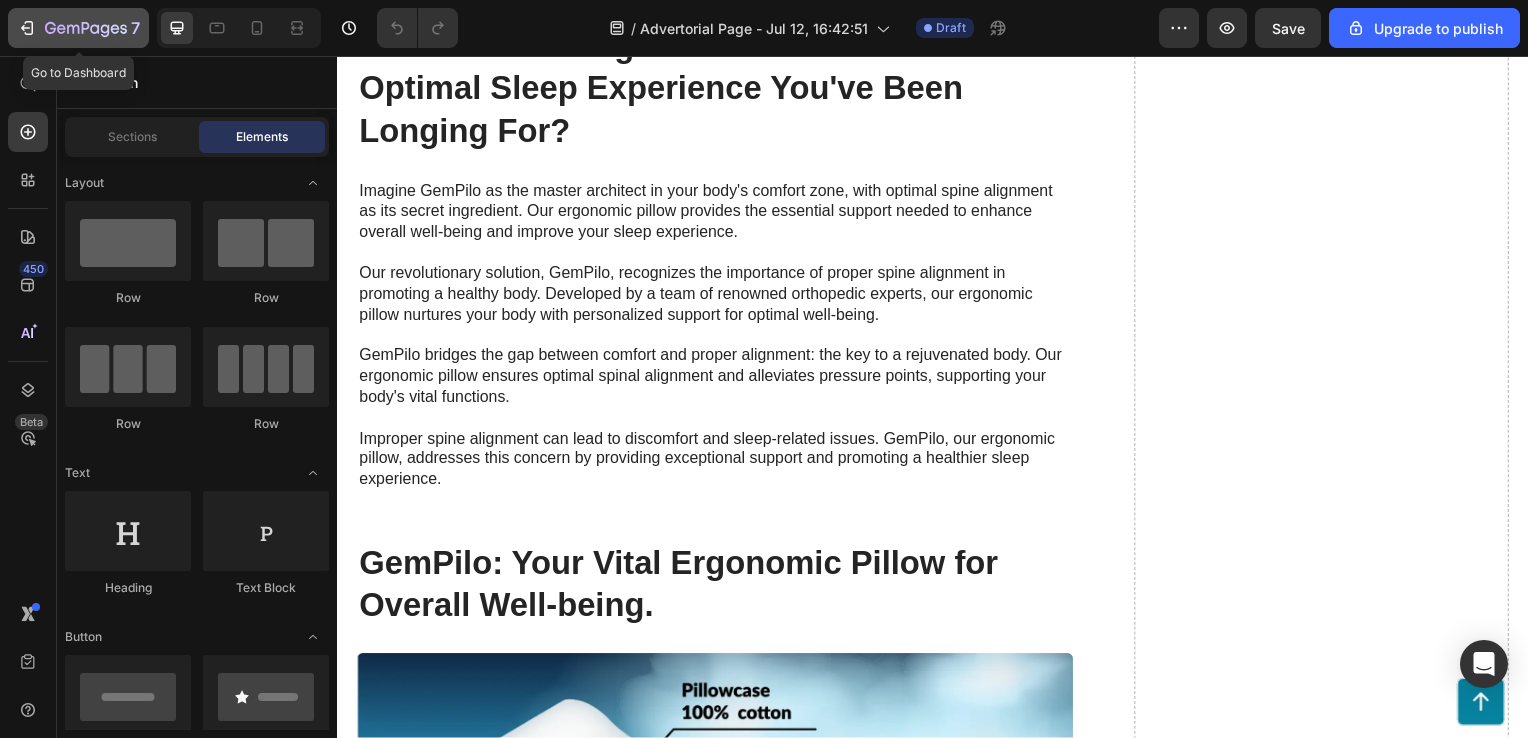 click on "7" at bounding box center (78, 28) 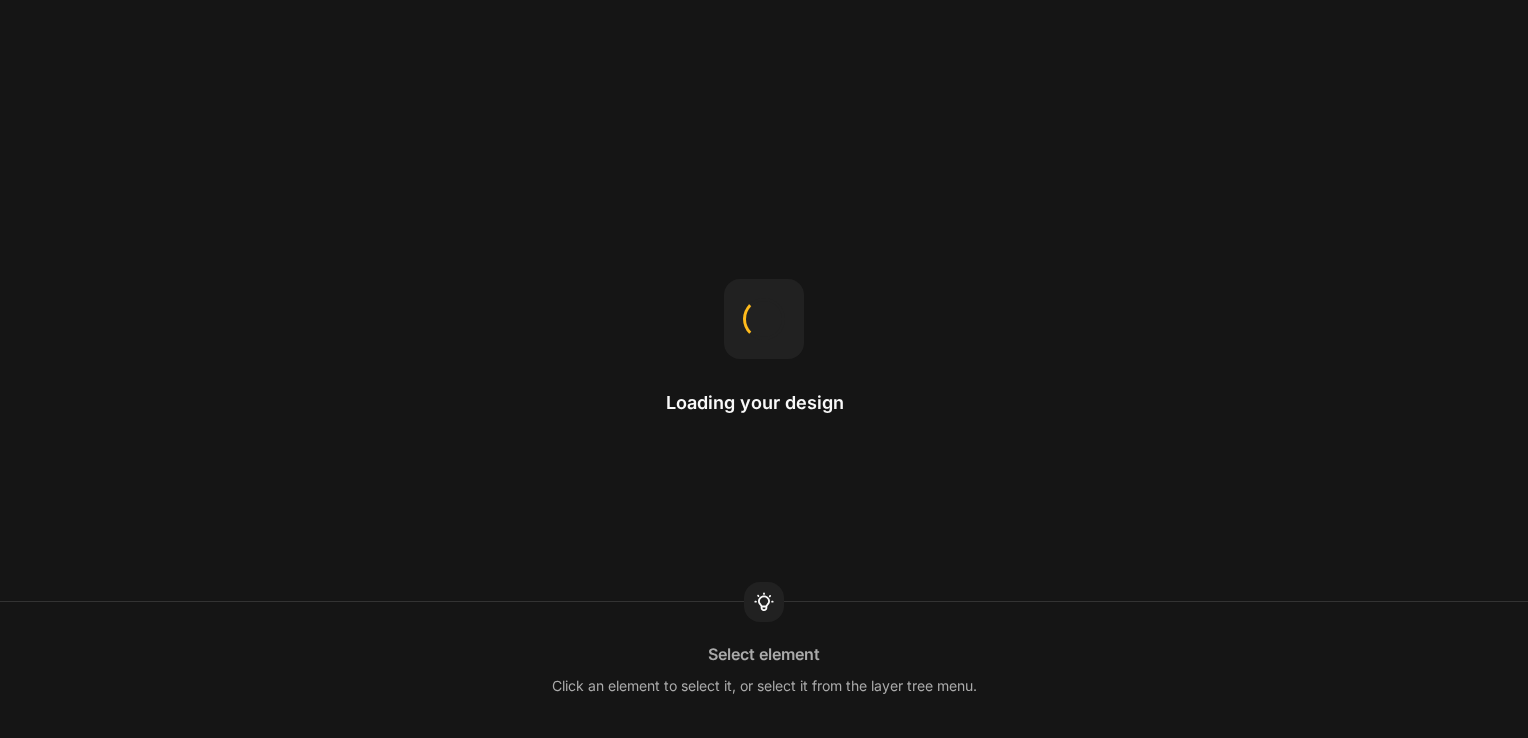 scroll, scrollTop: 0, scrollLeft: 0, axis: both 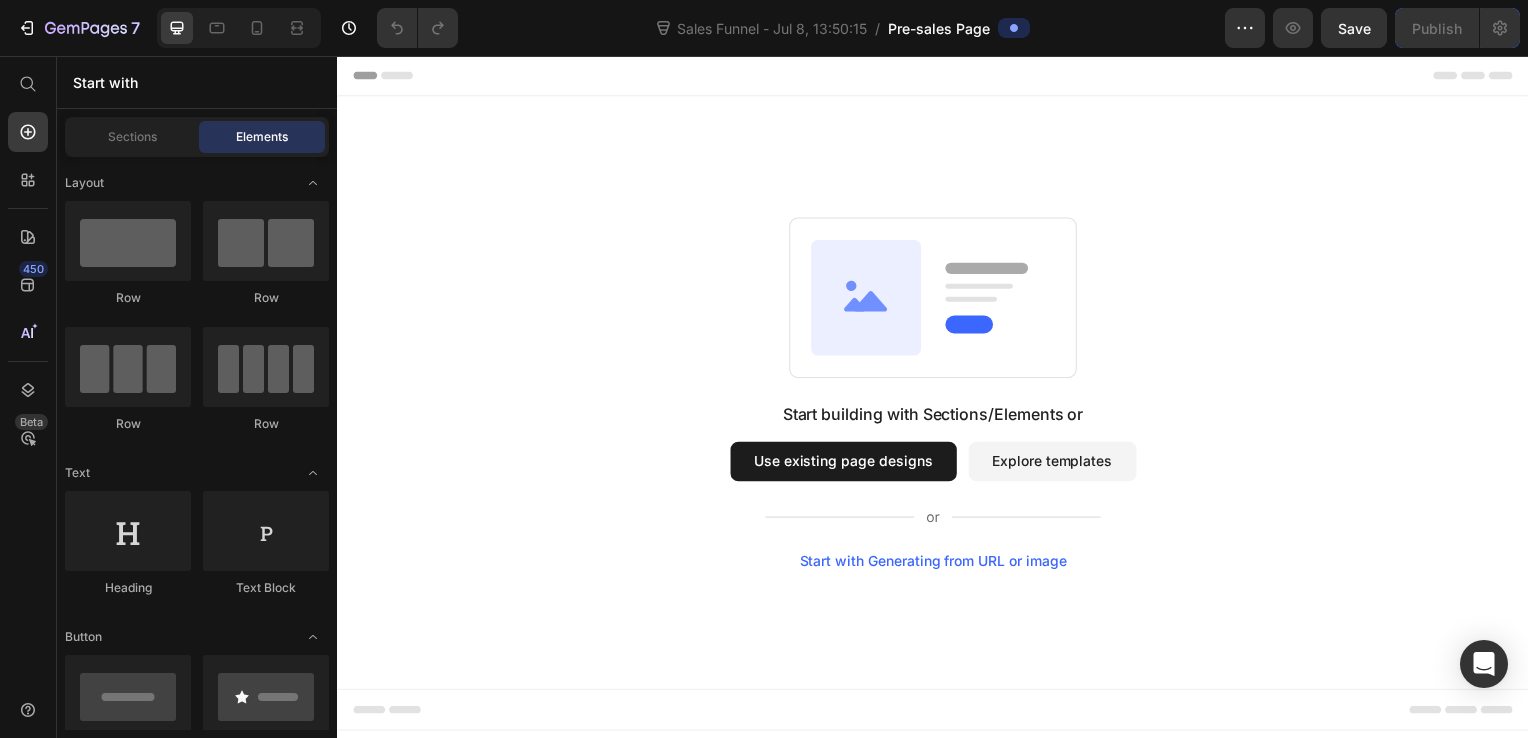 click on "Use existing page designs" at bounding box center (847, 465) 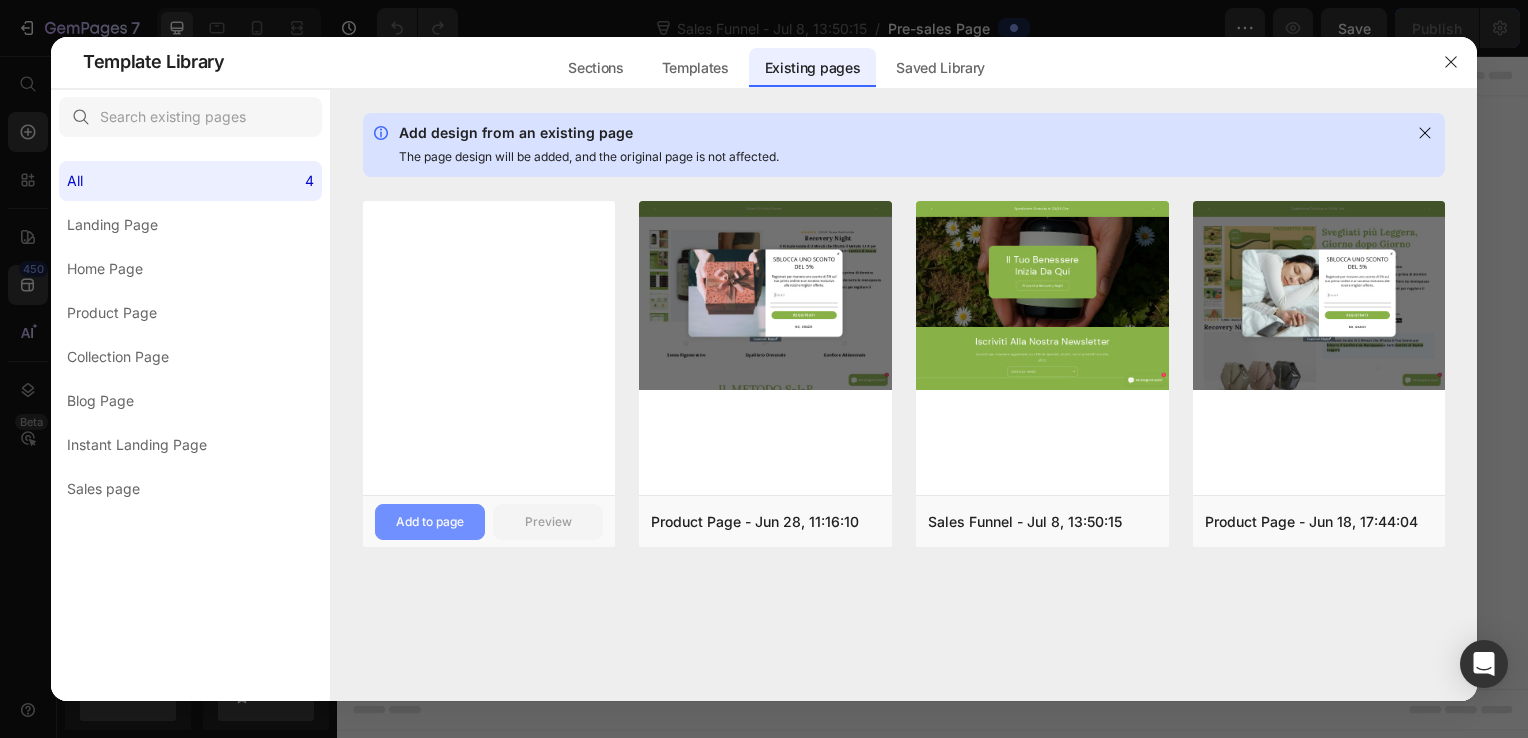 click on "Add to page" at bounding box center (430, 522) 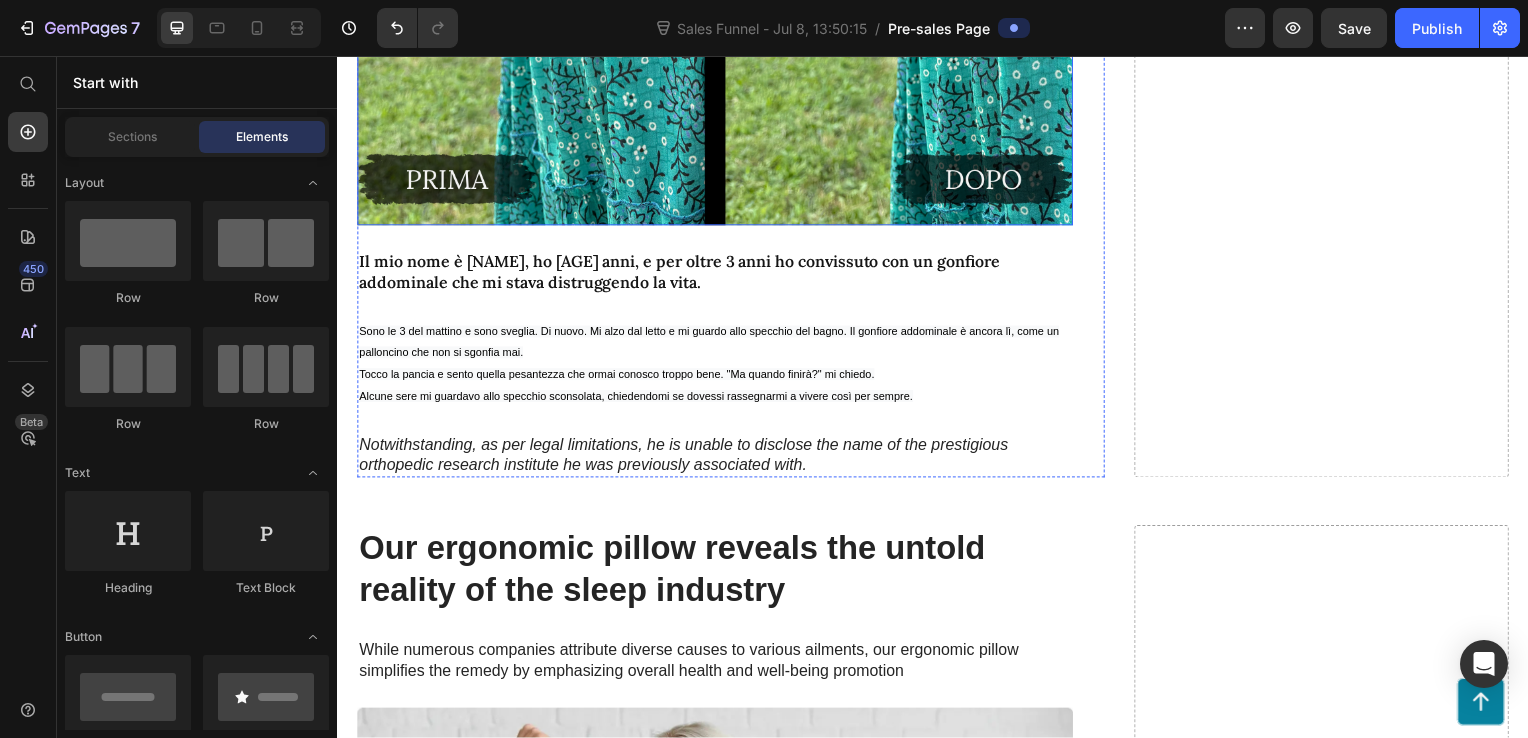 scroll, scrollTop: 1340, scrollLeft: 0, axis: vertical 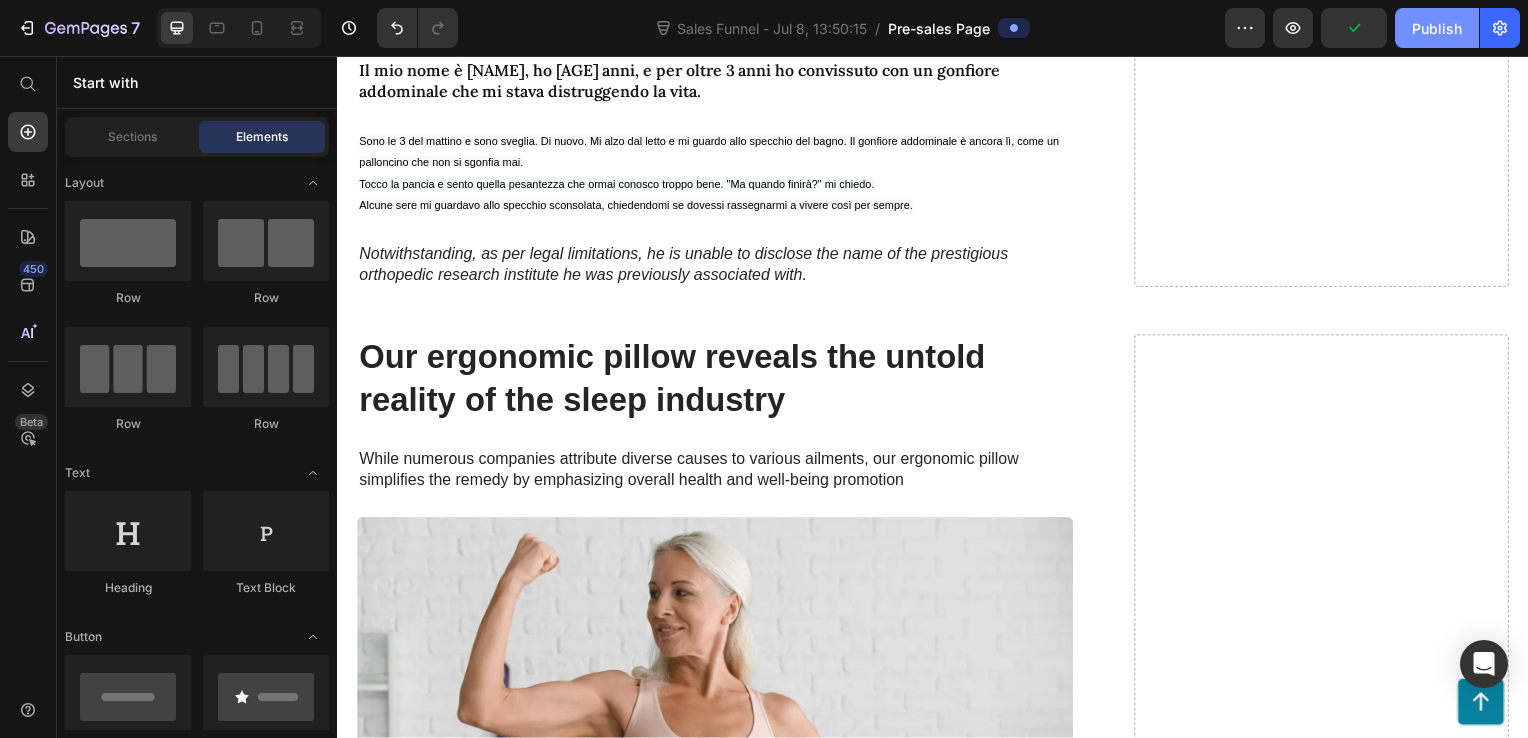 drag, startPoint x: 1409, startPoint y: 42, endPoint x: 1074, endPoint y: 2, distance: 337.3796 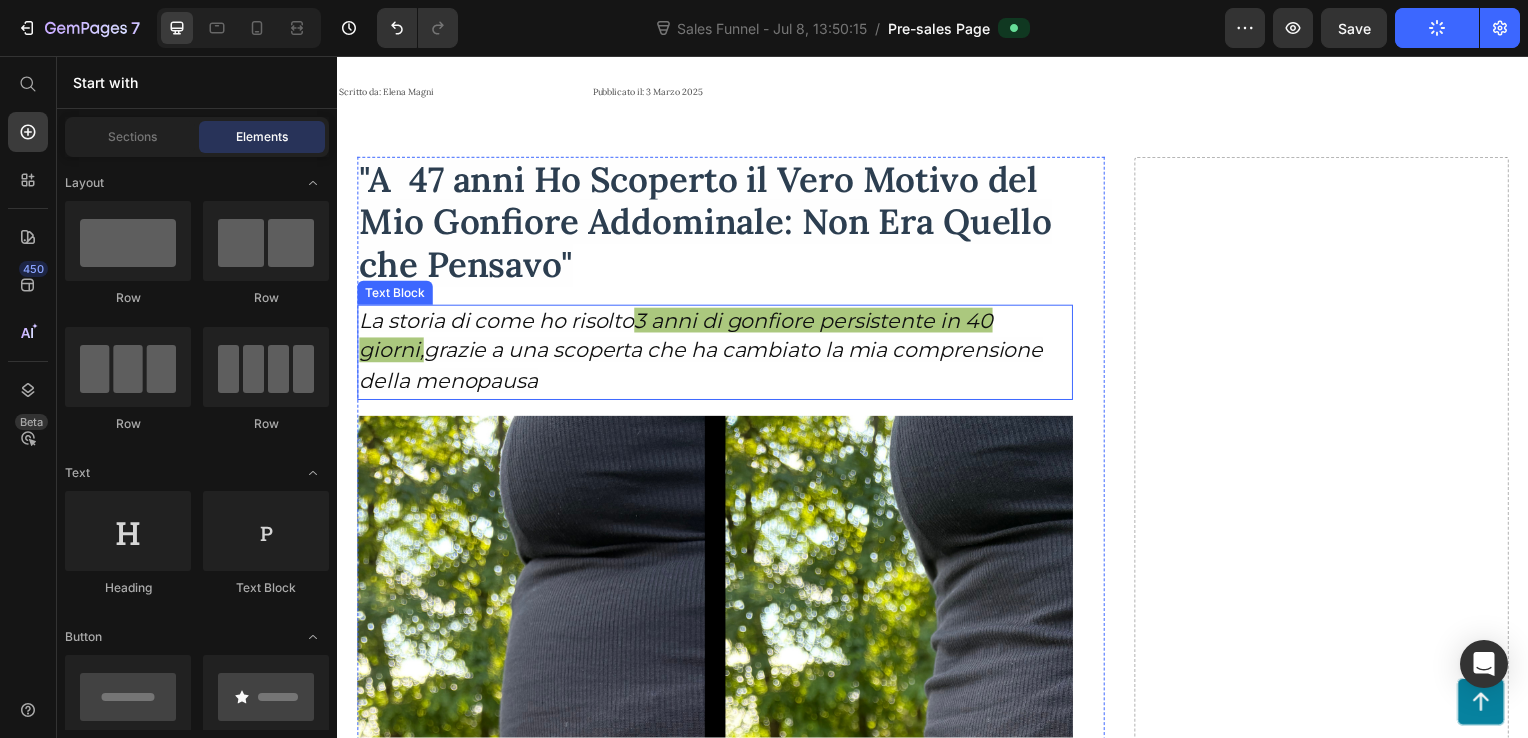 scroll, scrollTop: 0, scrollLeft: 0, axis: both 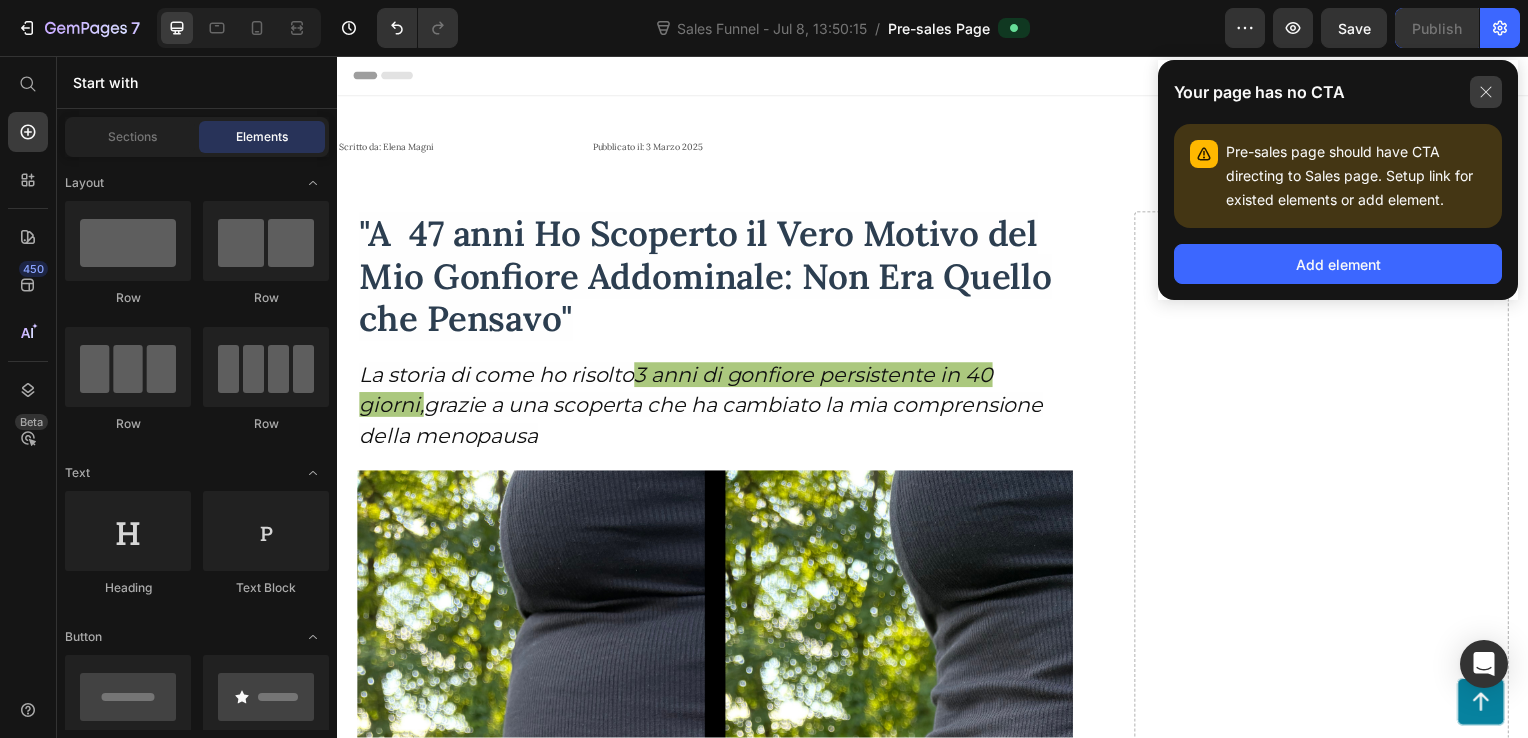 click 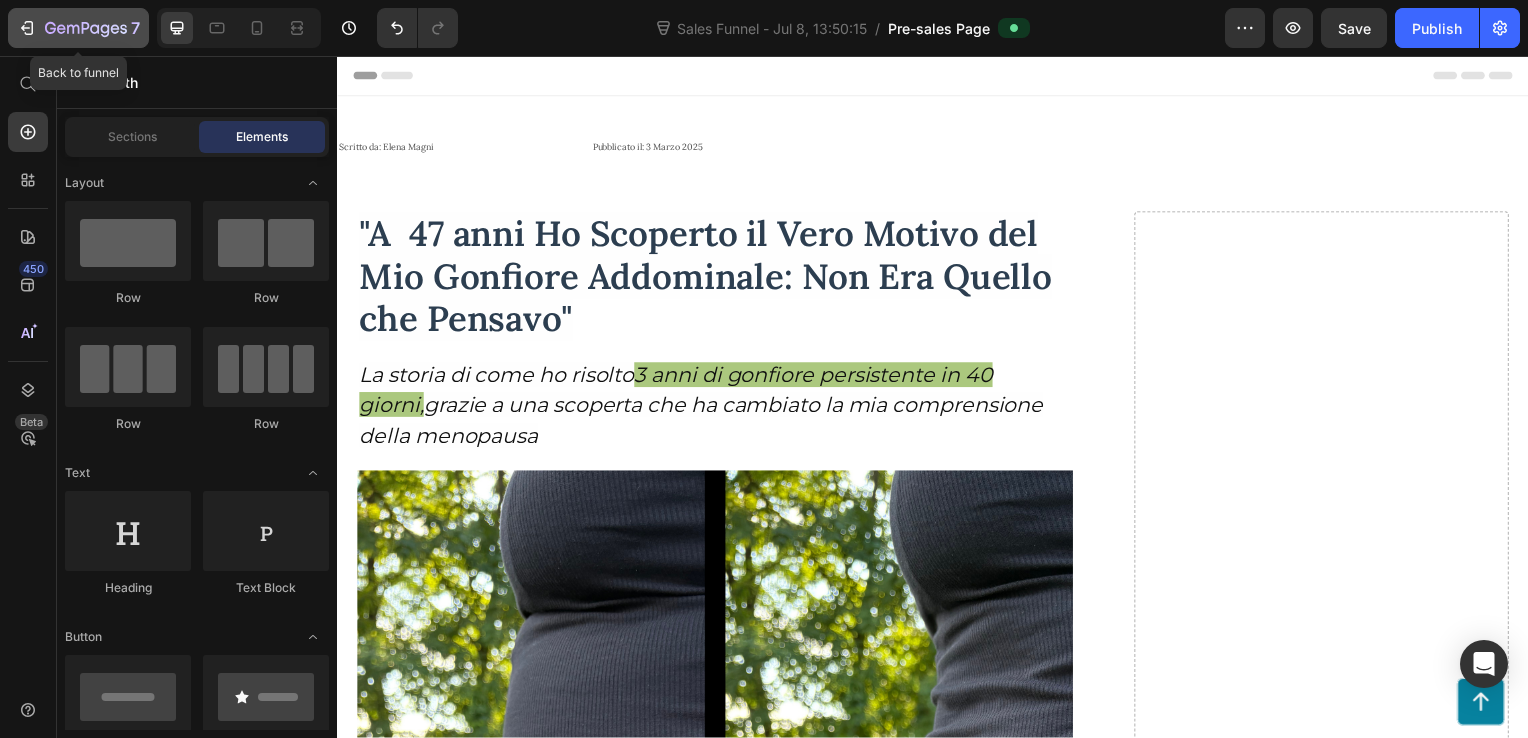 click 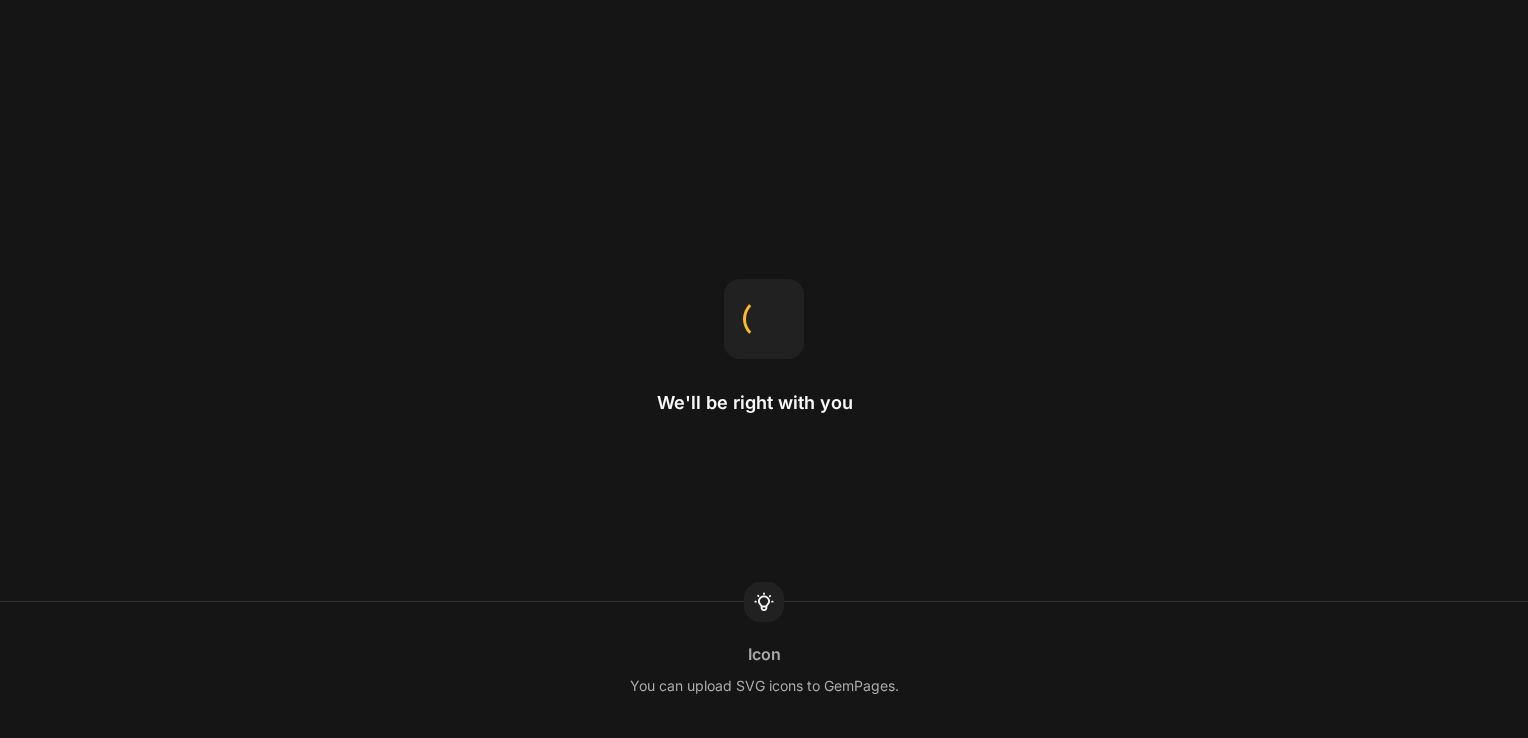 scroll, scrollTop: 0, scrollLeft: 0, axis: both 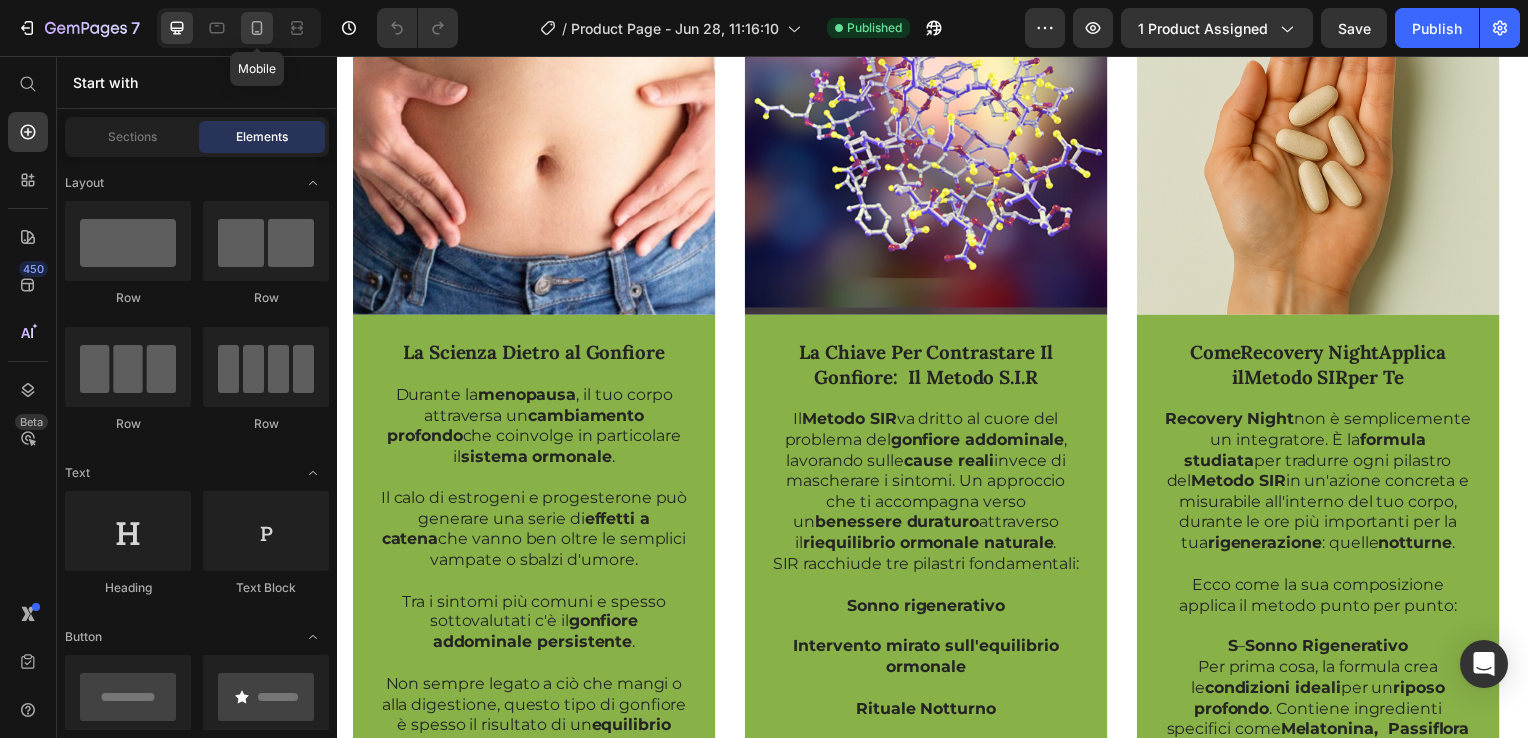 click 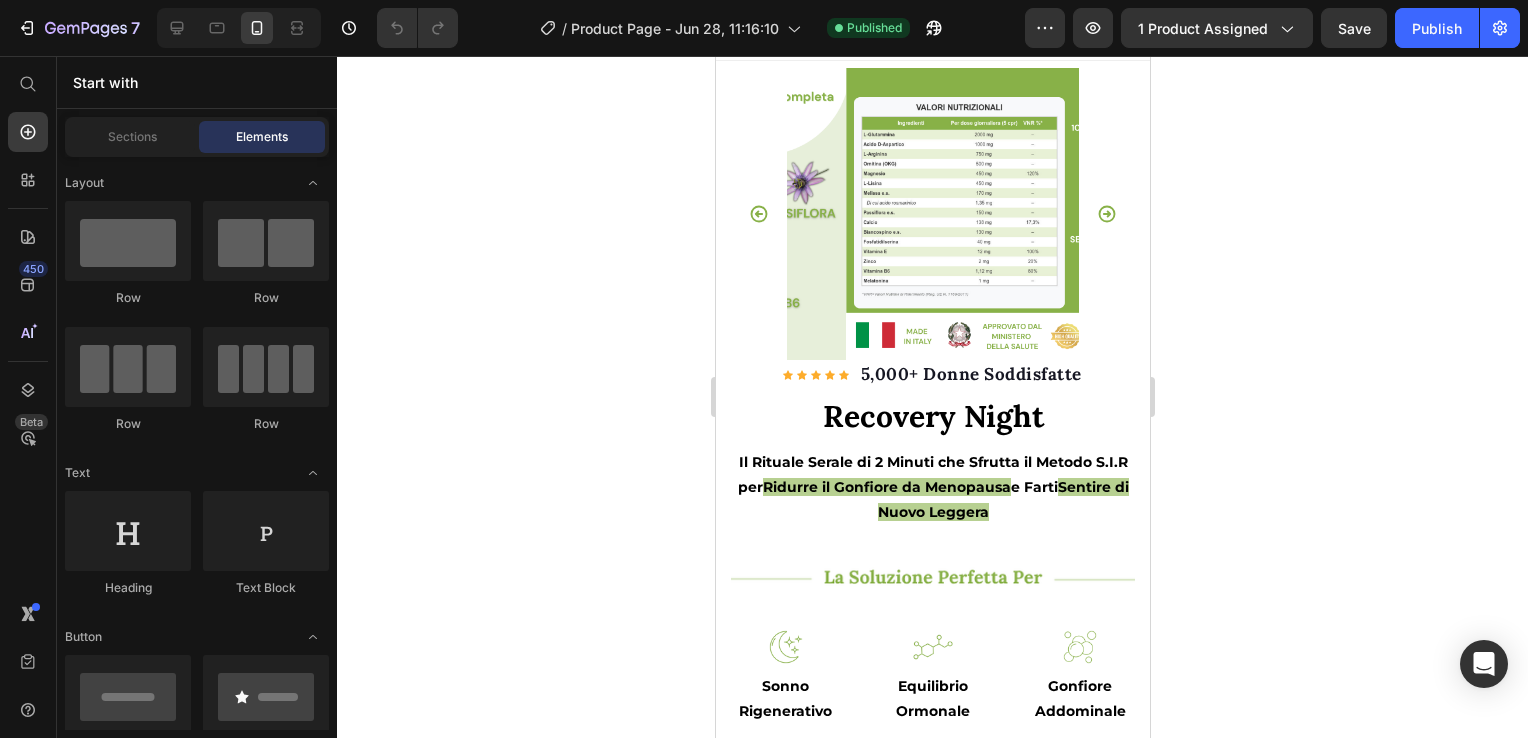 scroll, scrollTop: 0, scrollLeft: 0, axis: both 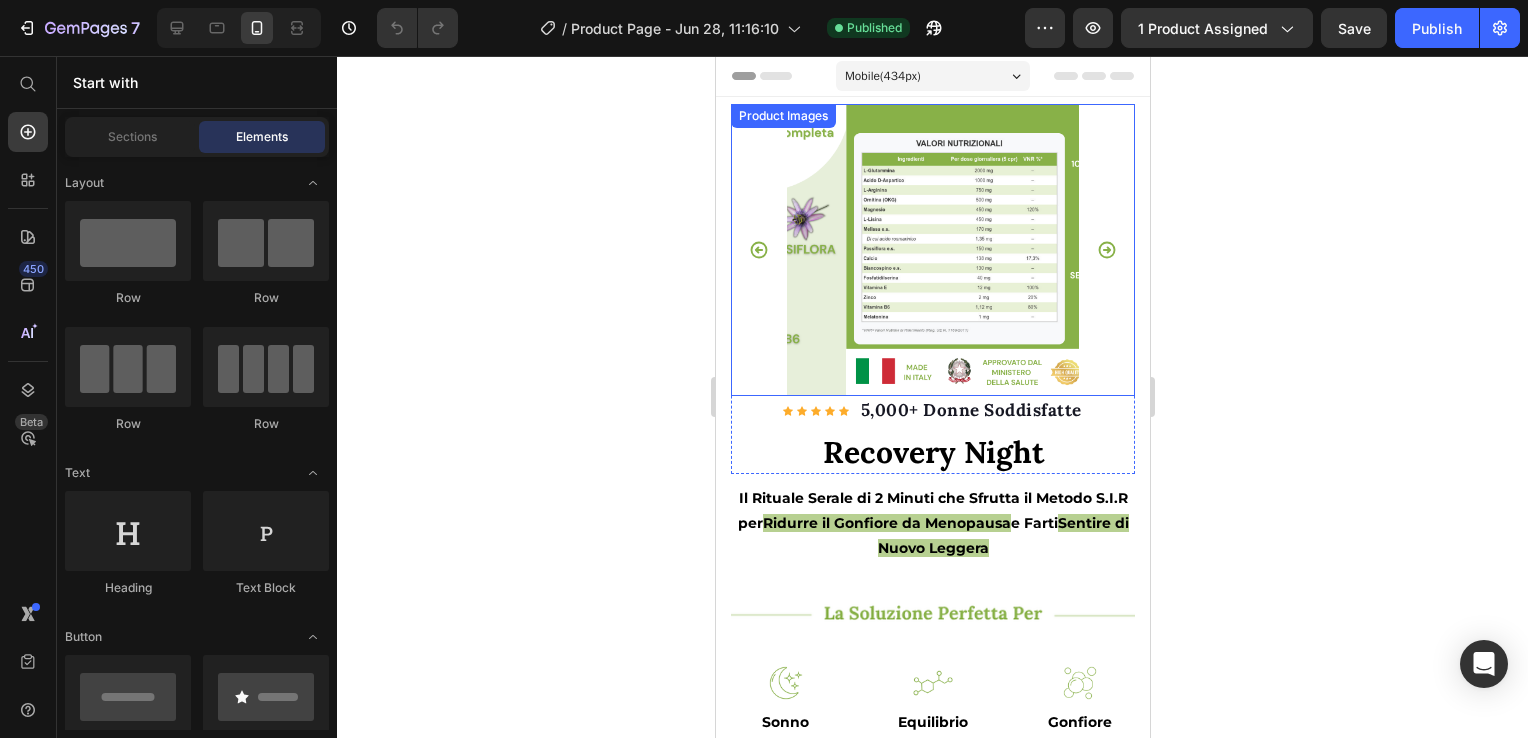 click 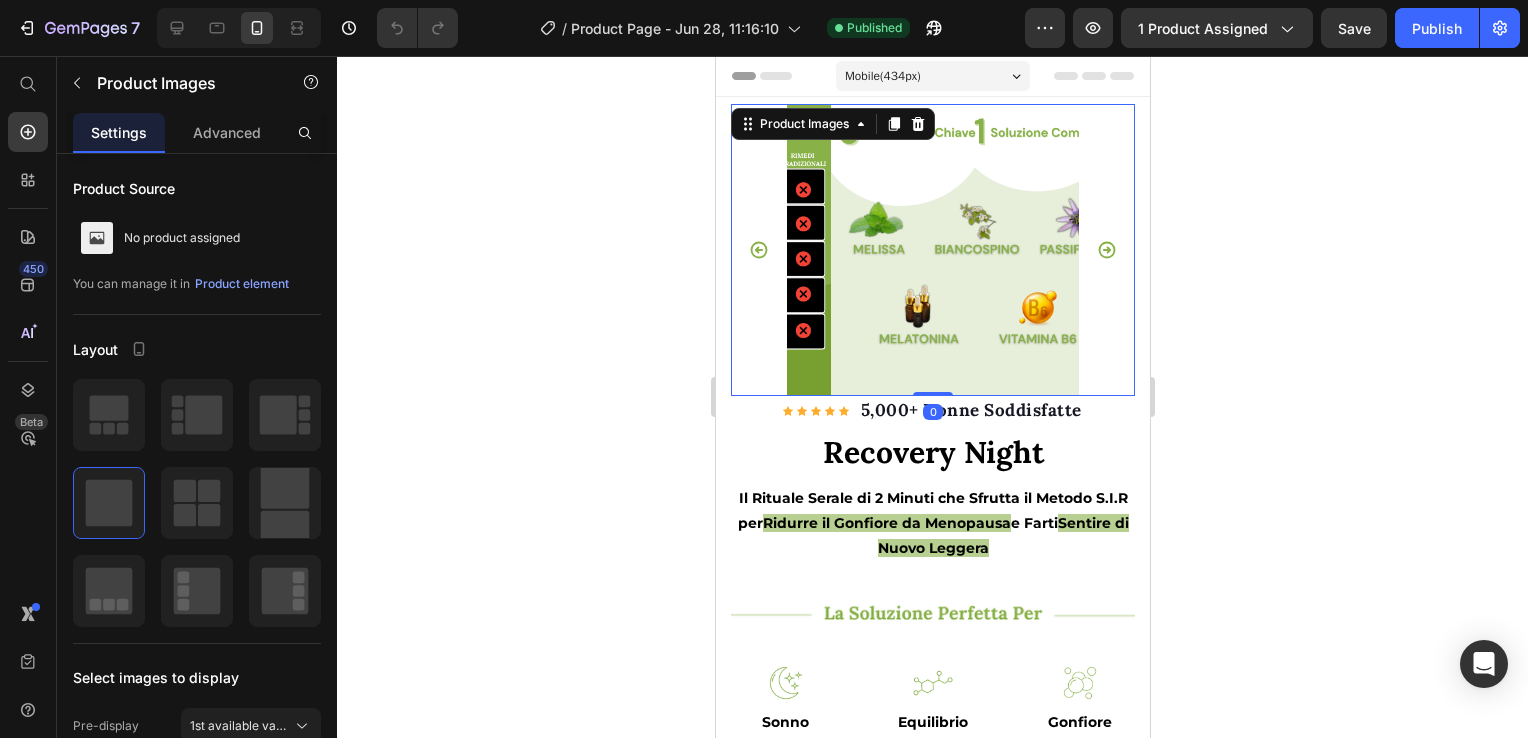 click 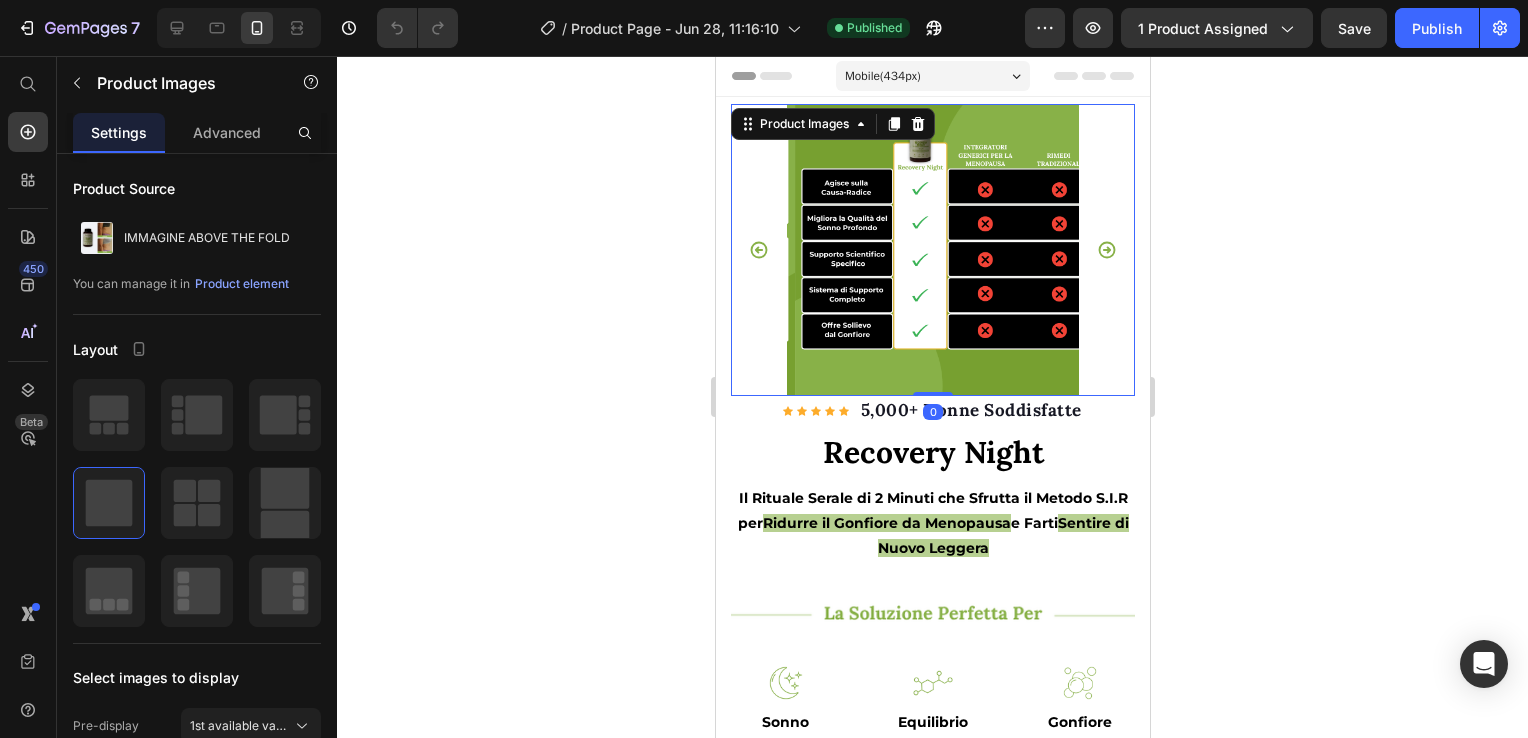 click 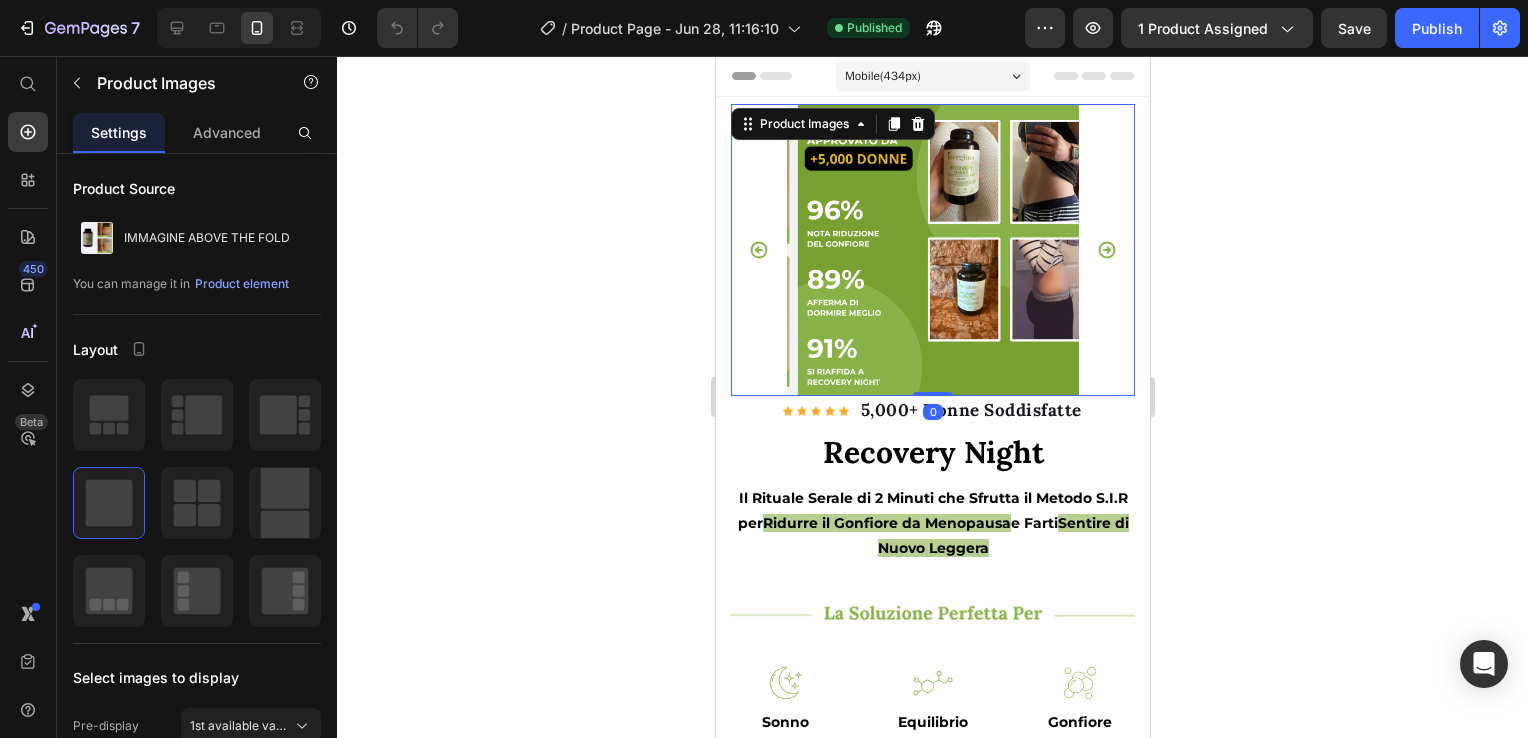 click 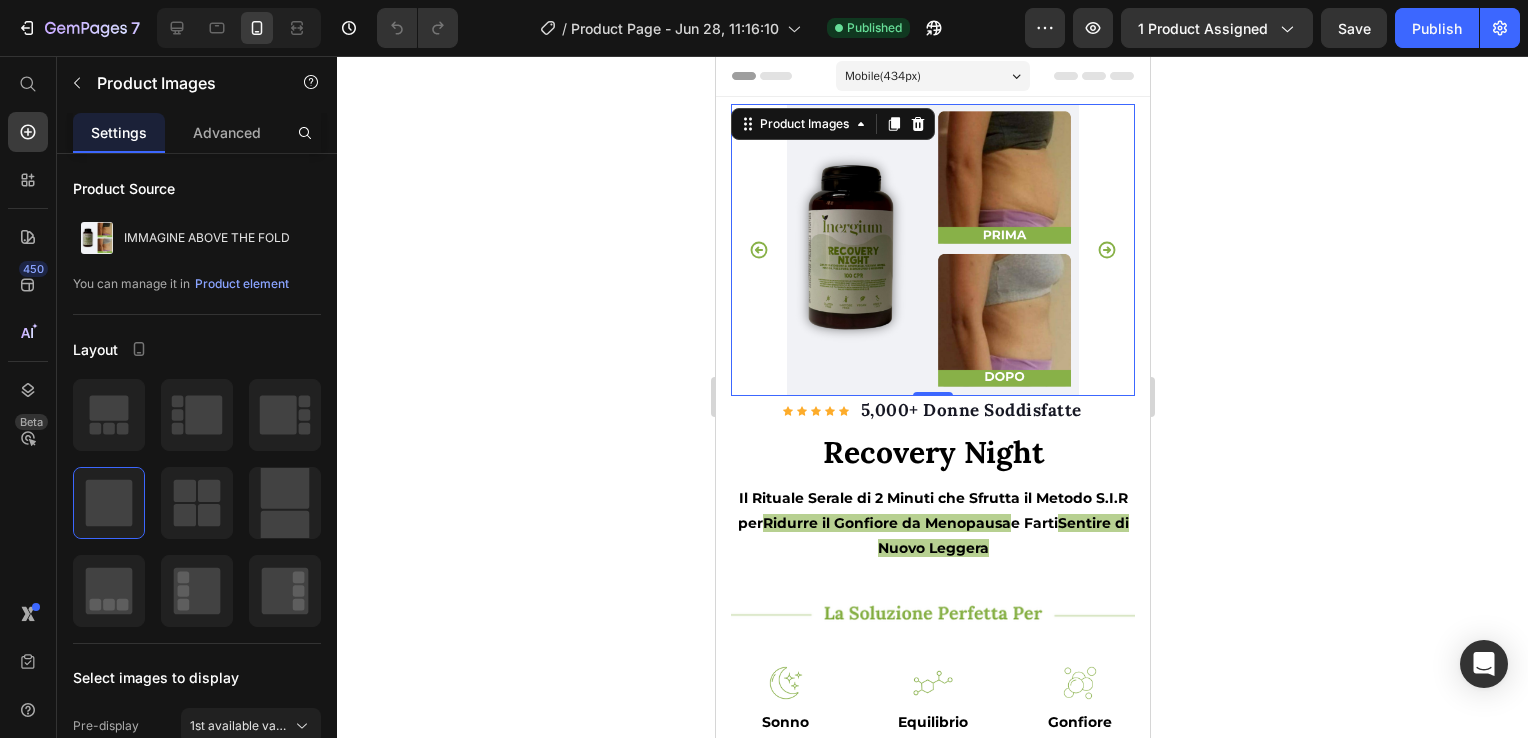 click at bounding box center [932, 250] 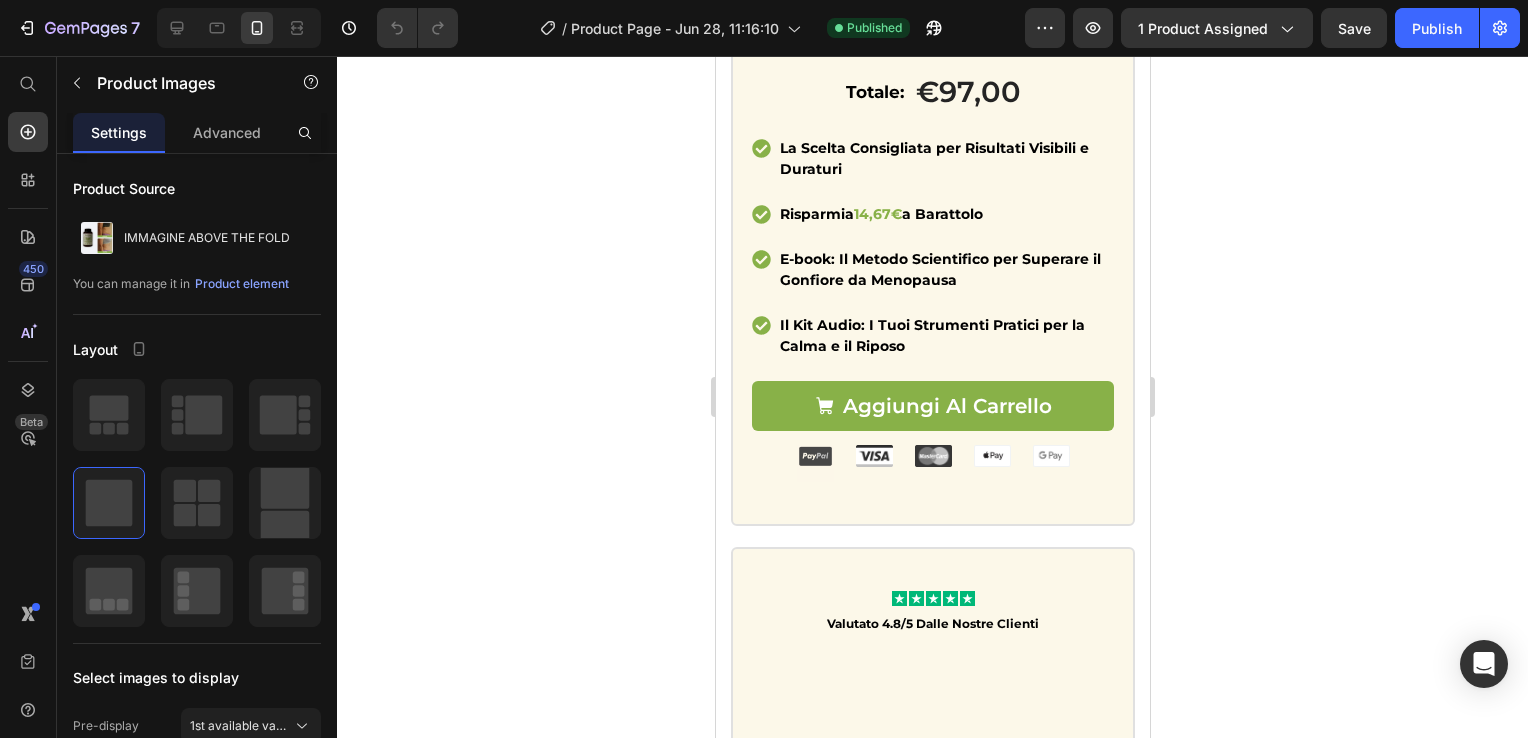 scroll, scrollTop: 3000, scrollLeft: 0, axis: vertical 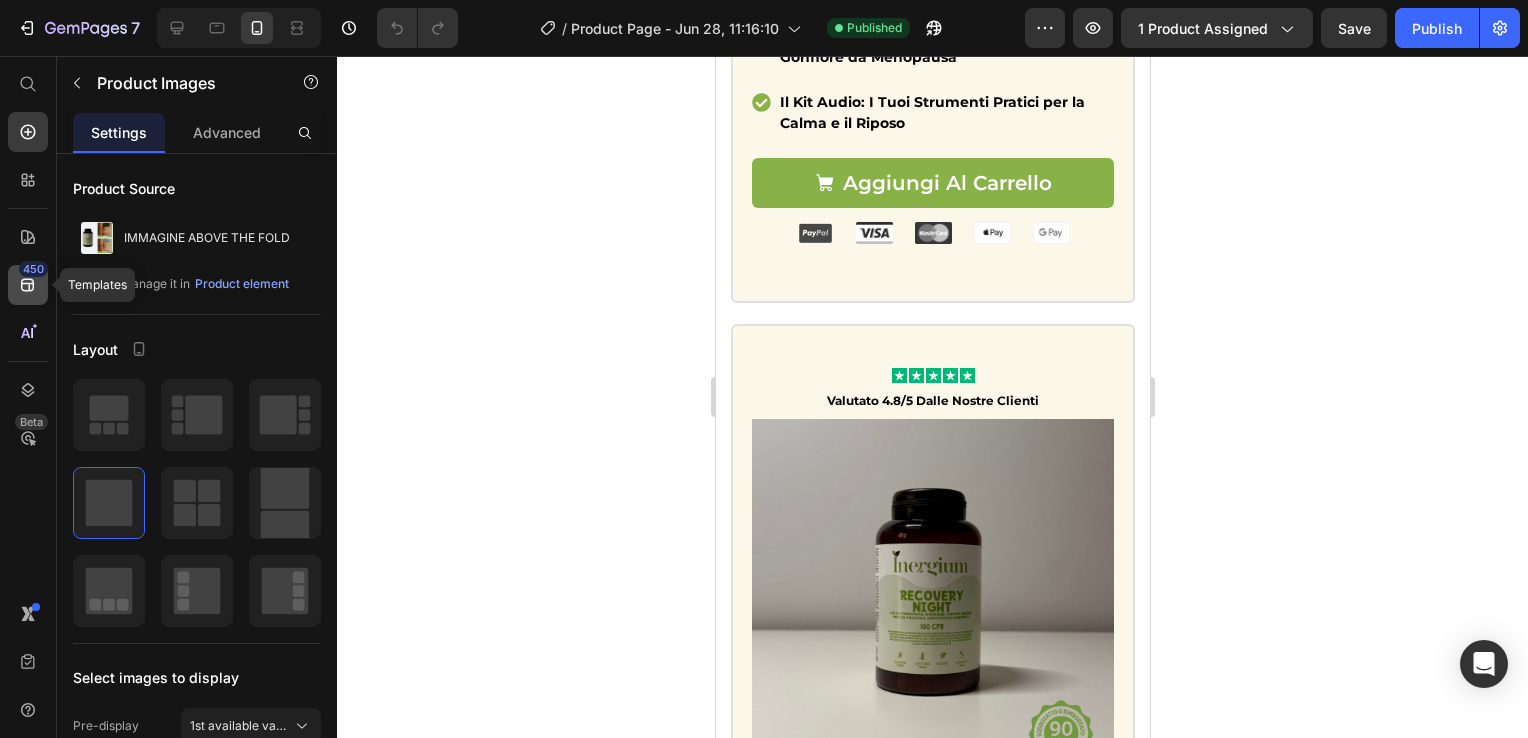 click on "450" at bounding box center [33, 269] 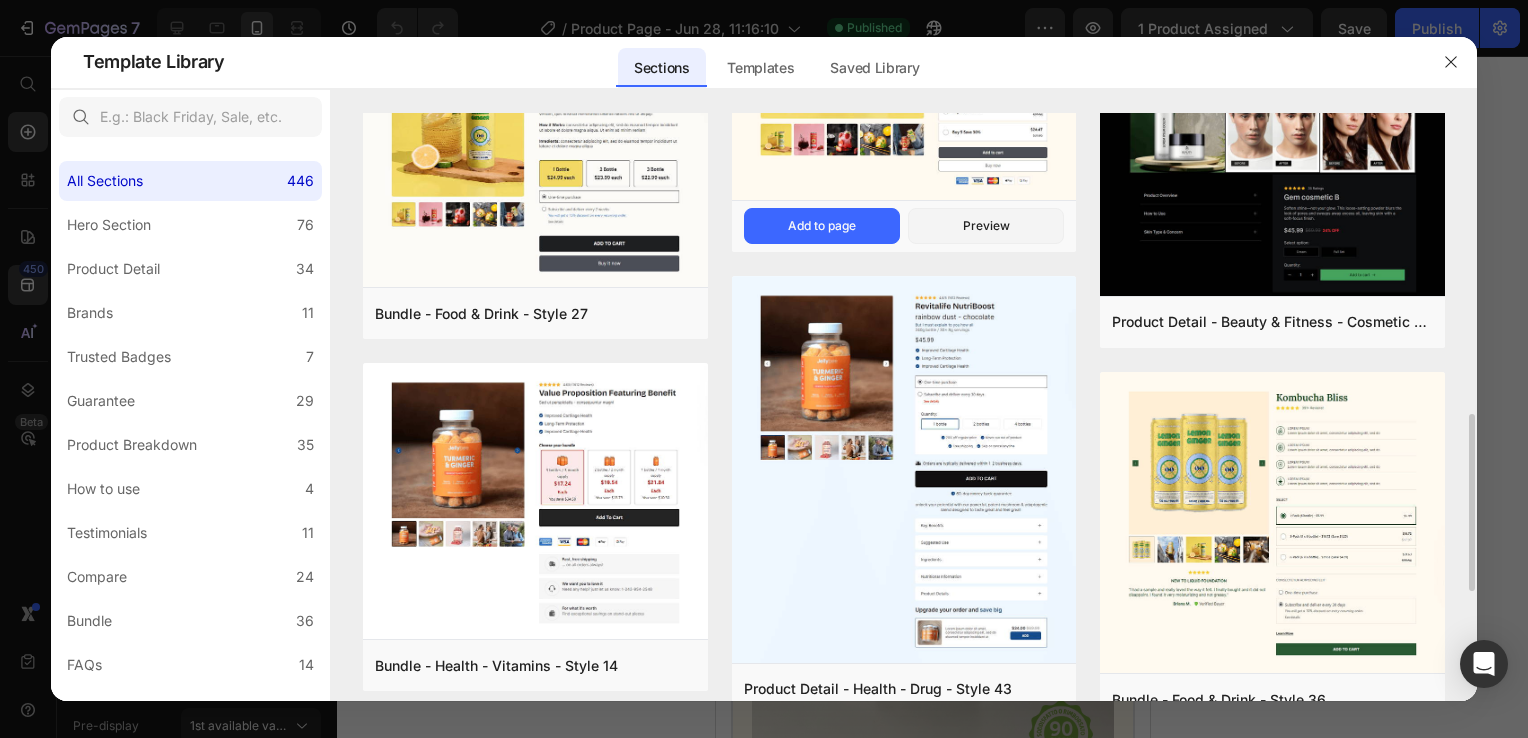 scroll, scrollTop: 1100, scrollLeft: 0, axis: vertical 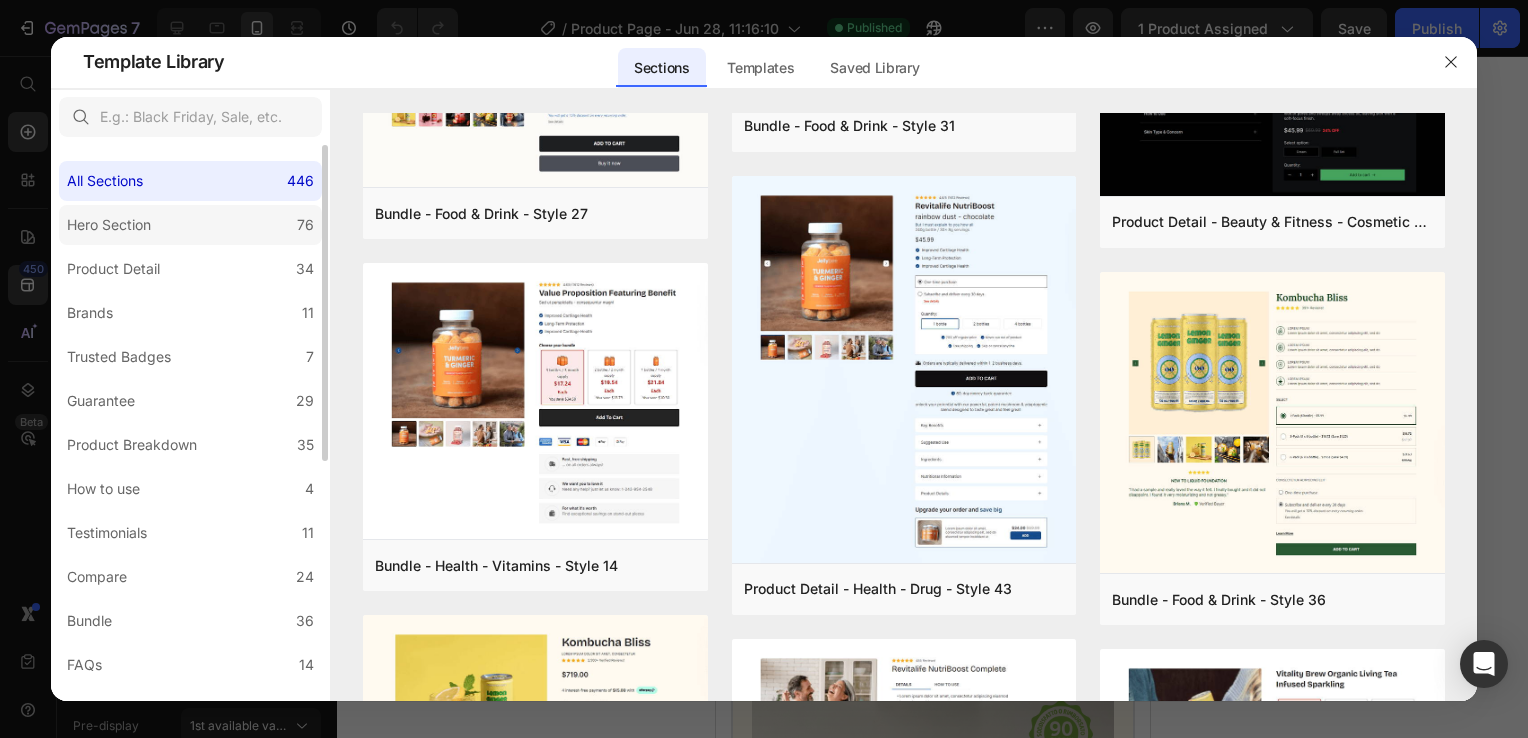 click on "Hero Section 76" 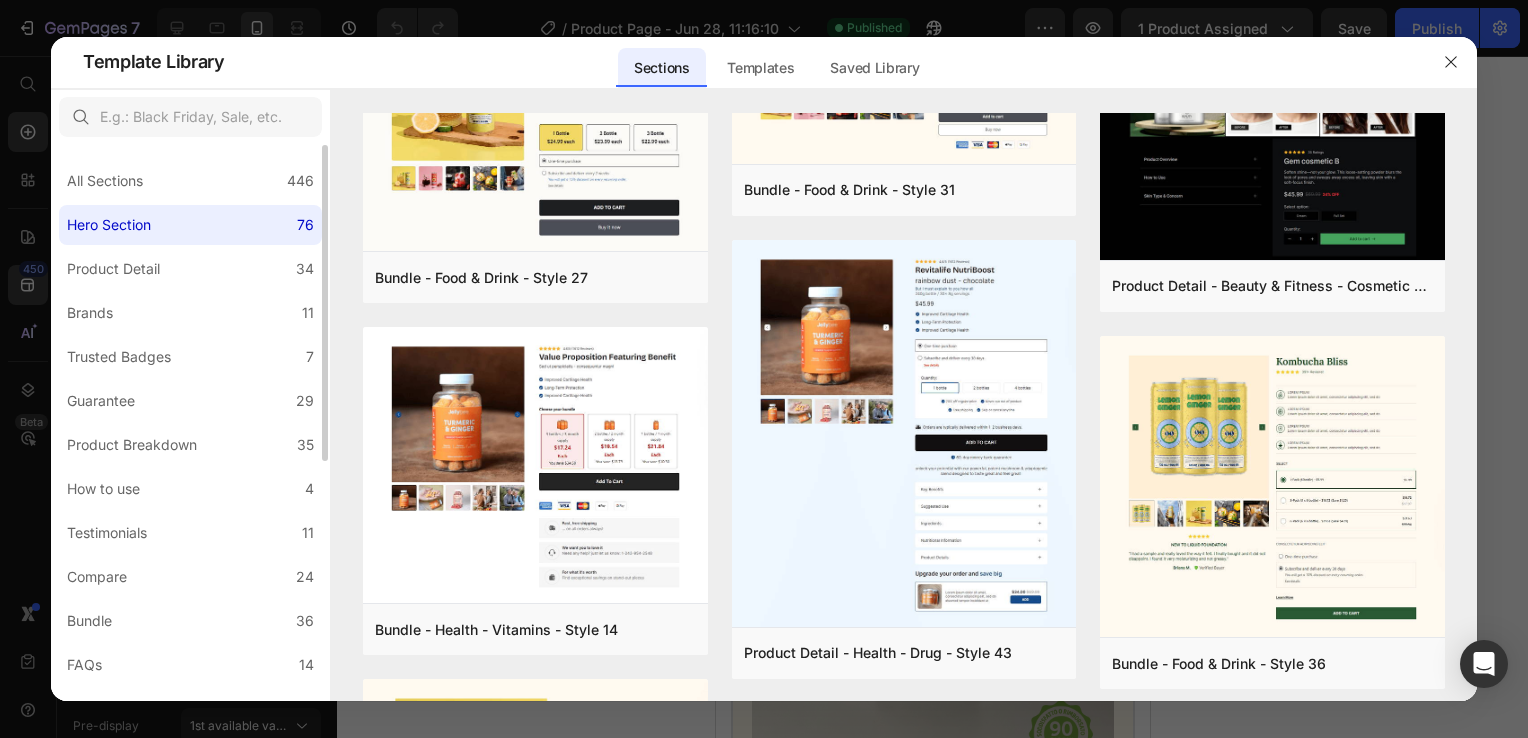 scroll, scrollTop: 0, scrollLeft: 0, axis: both 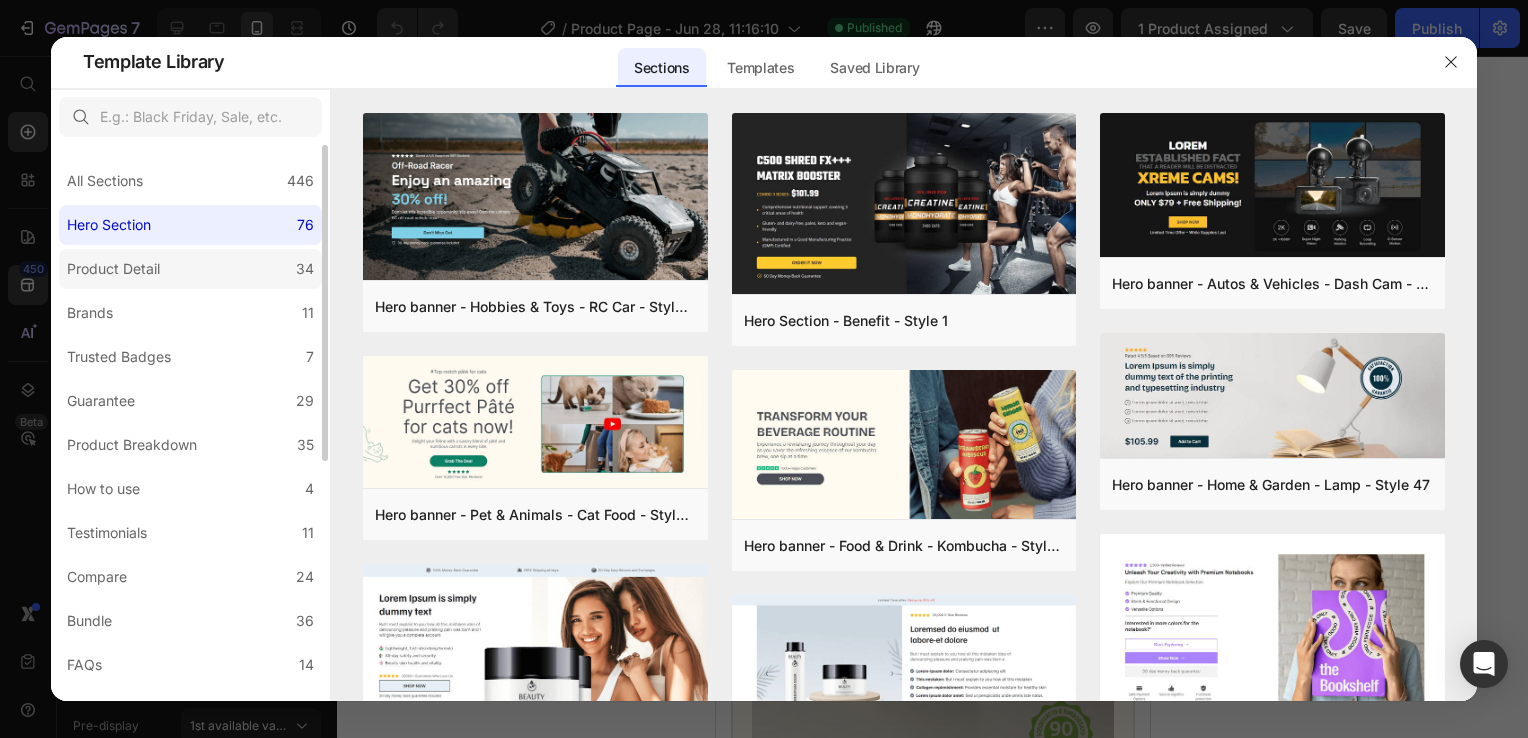 click on "Product Detail 34" 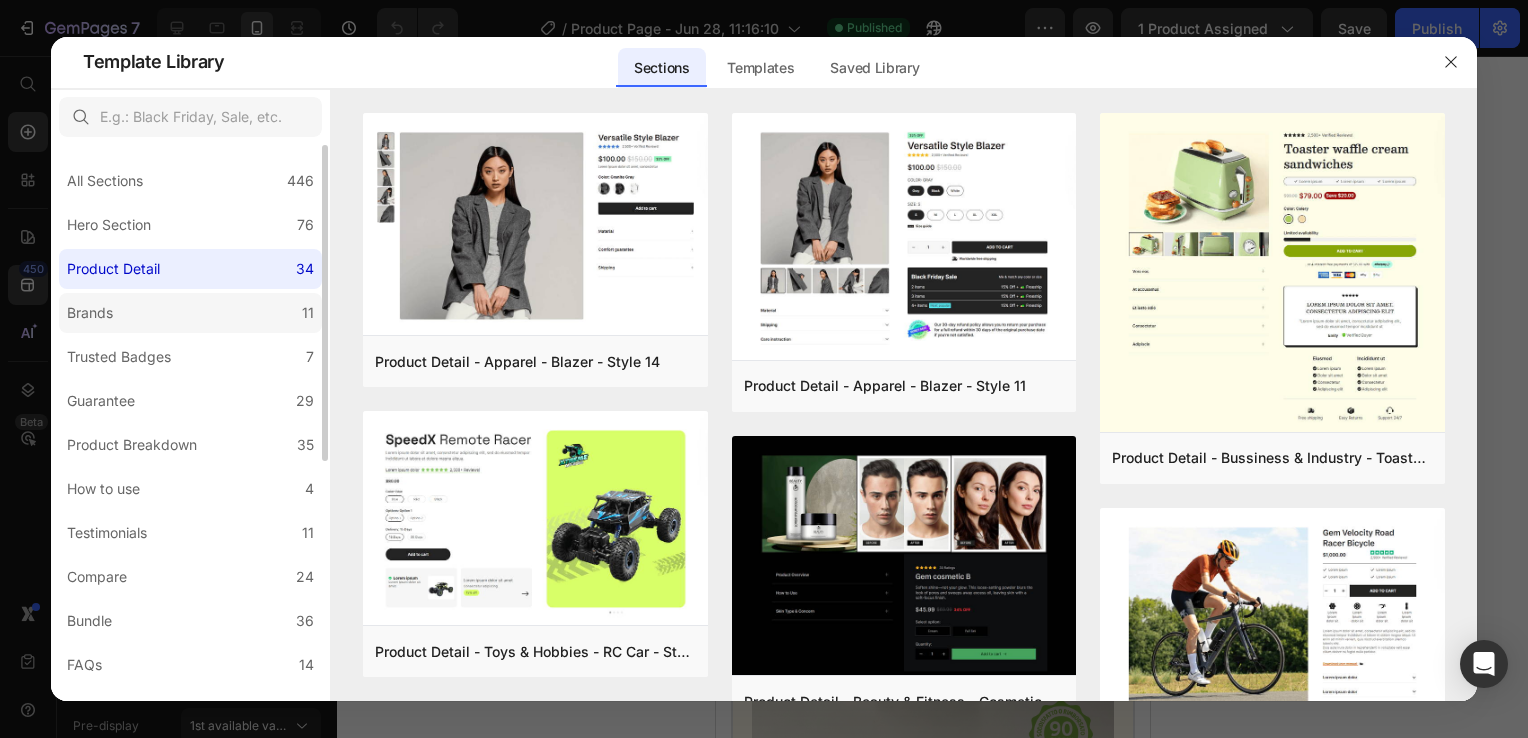 click on "Brands 11" 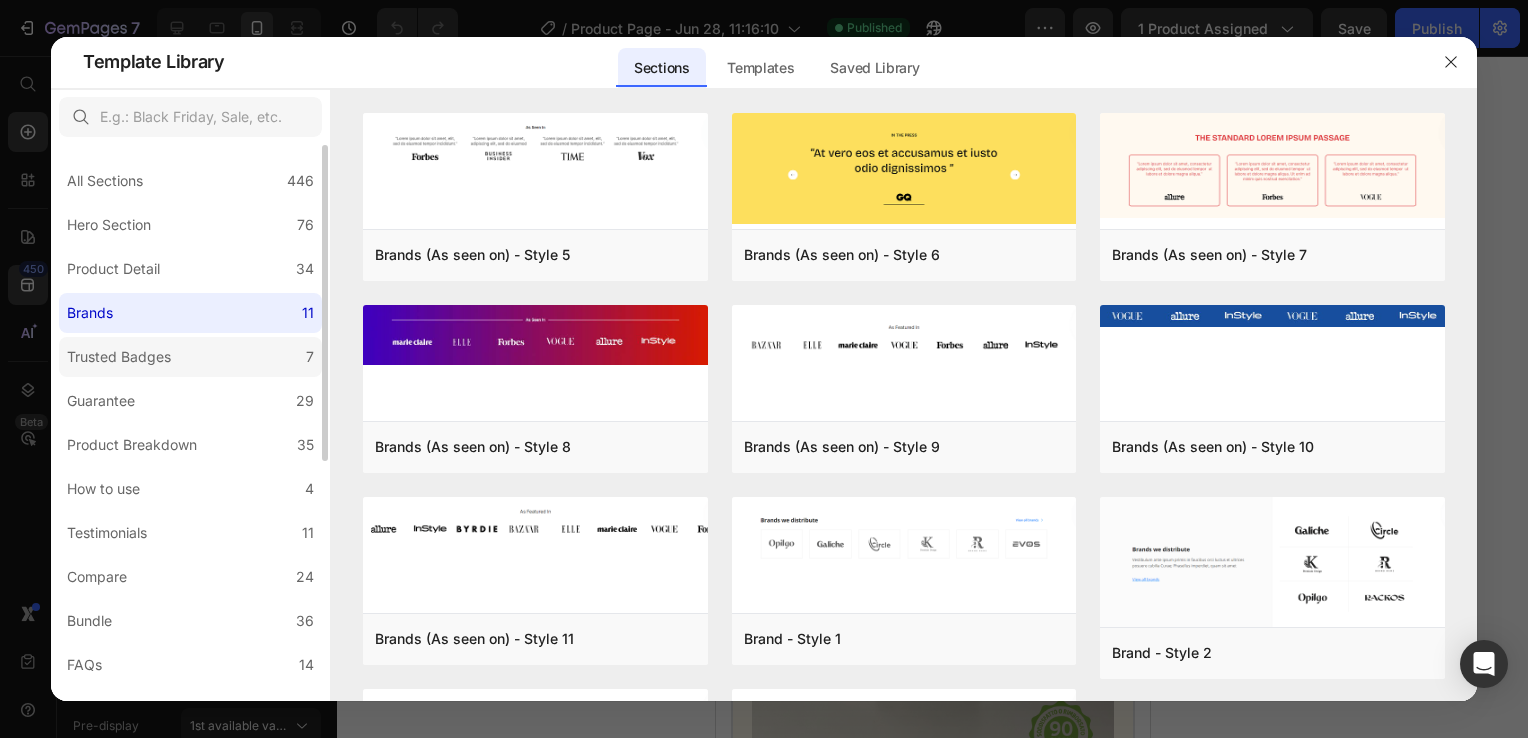 click on "Trusted Badges 7" 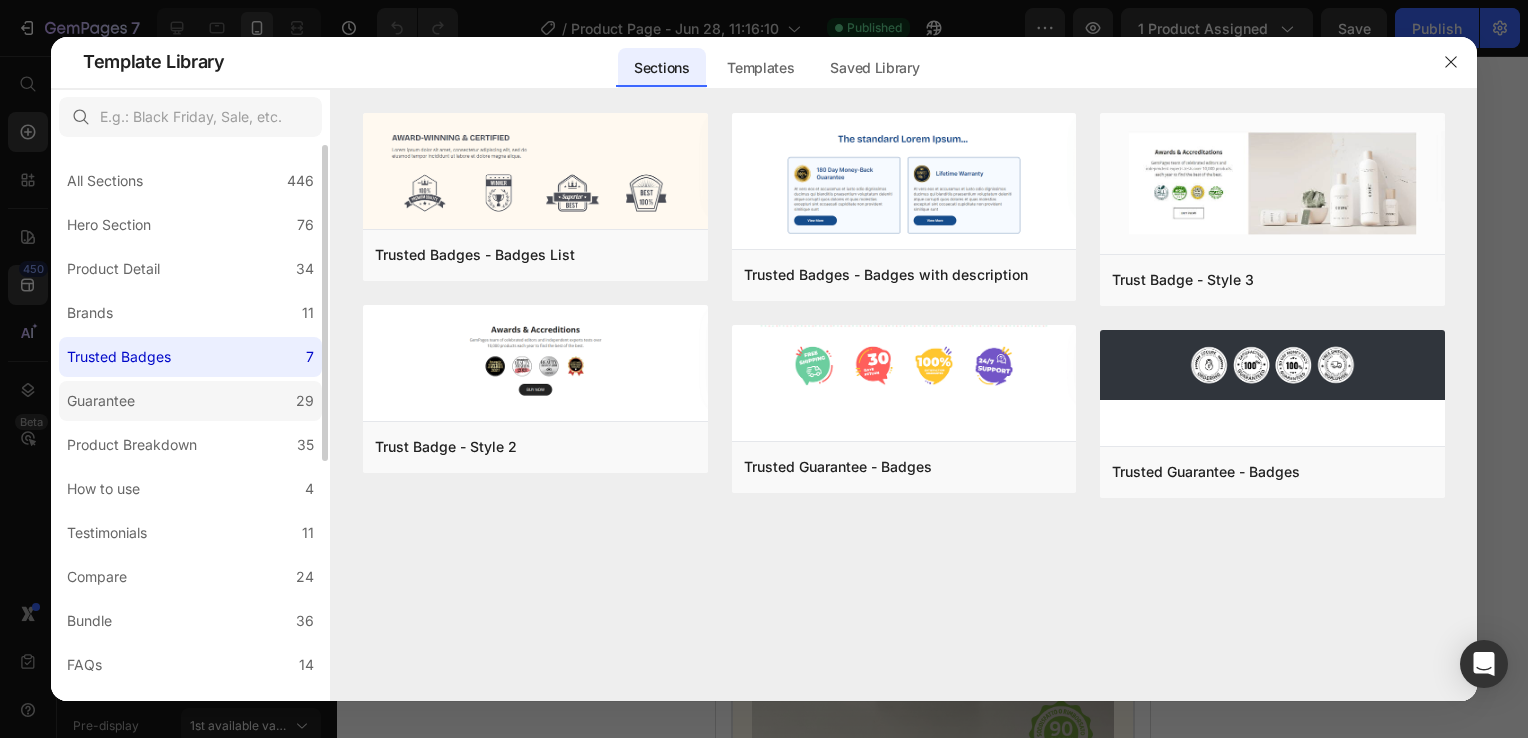 click on "Guarantee 29" 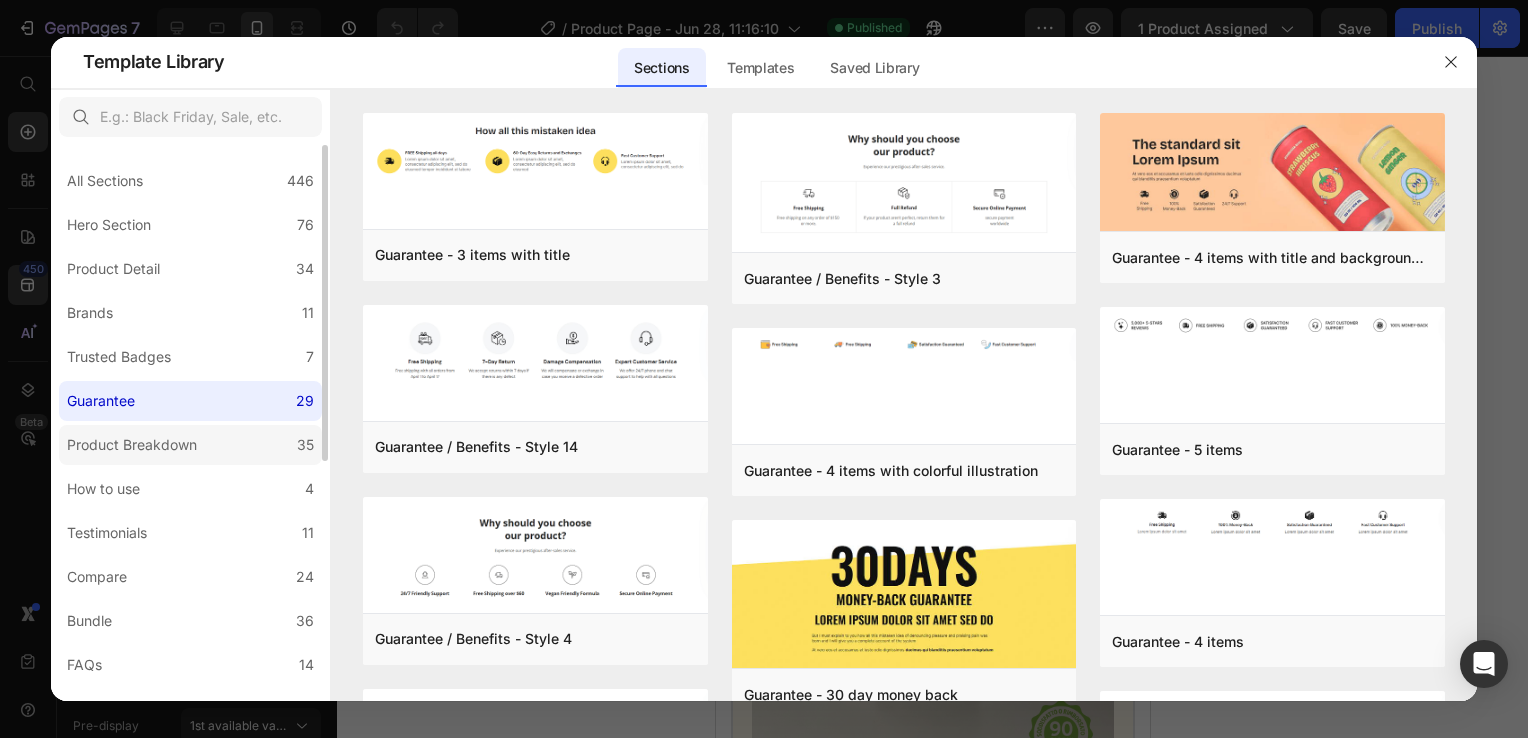 click on "Product Breakdown 35" 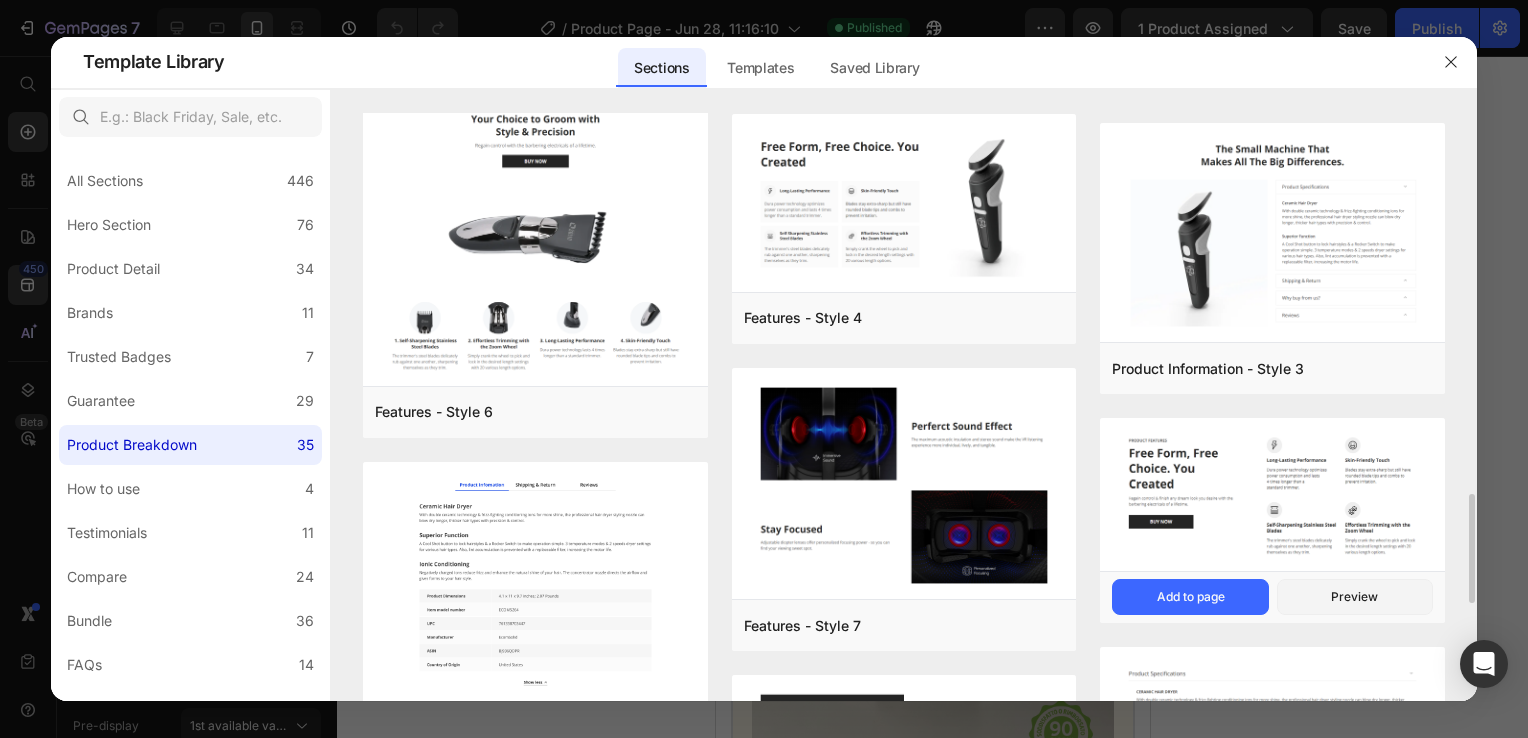 scroll, scrollTop: 1506, scrollLeft: 0, axis: vertical 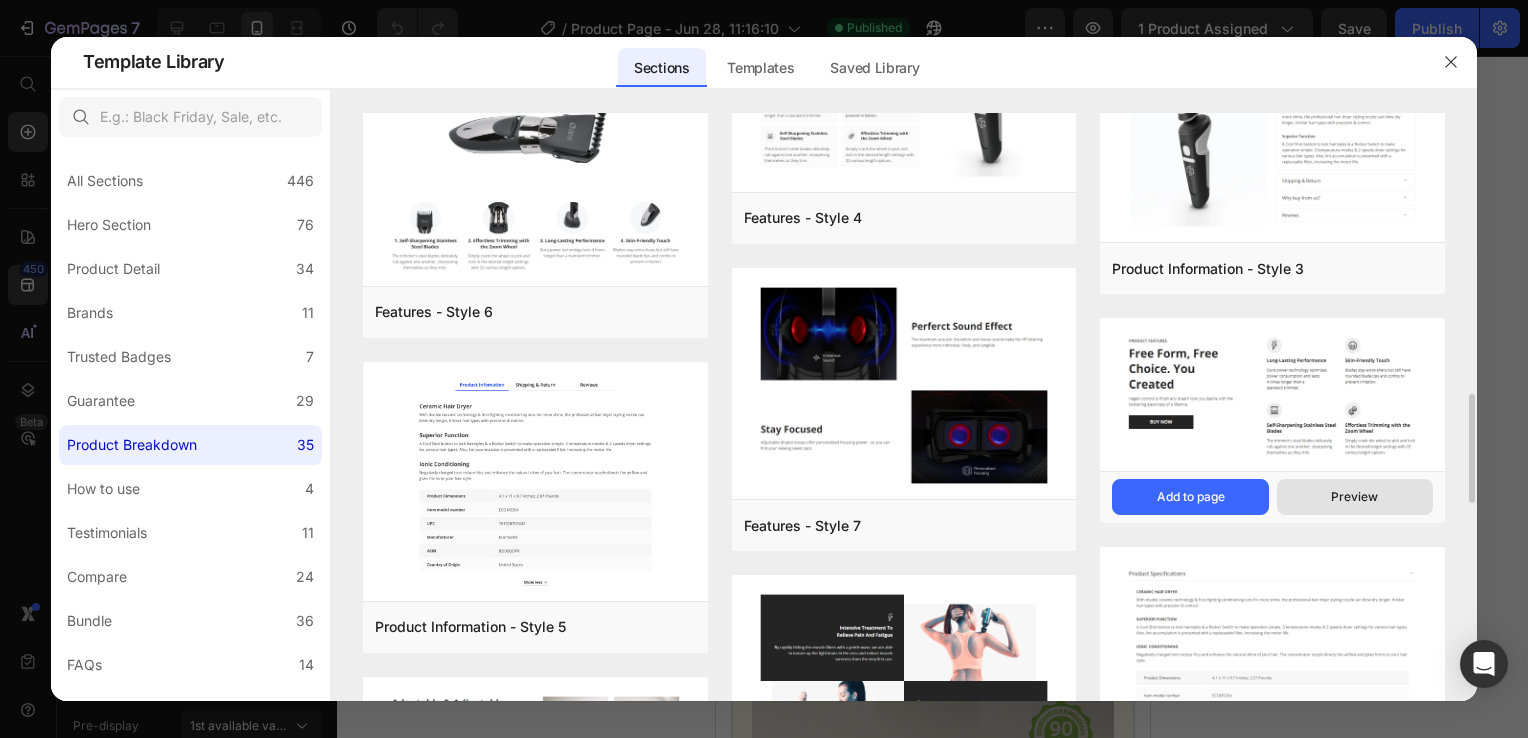 click on "Preview" at bounding box center (1355, 497) 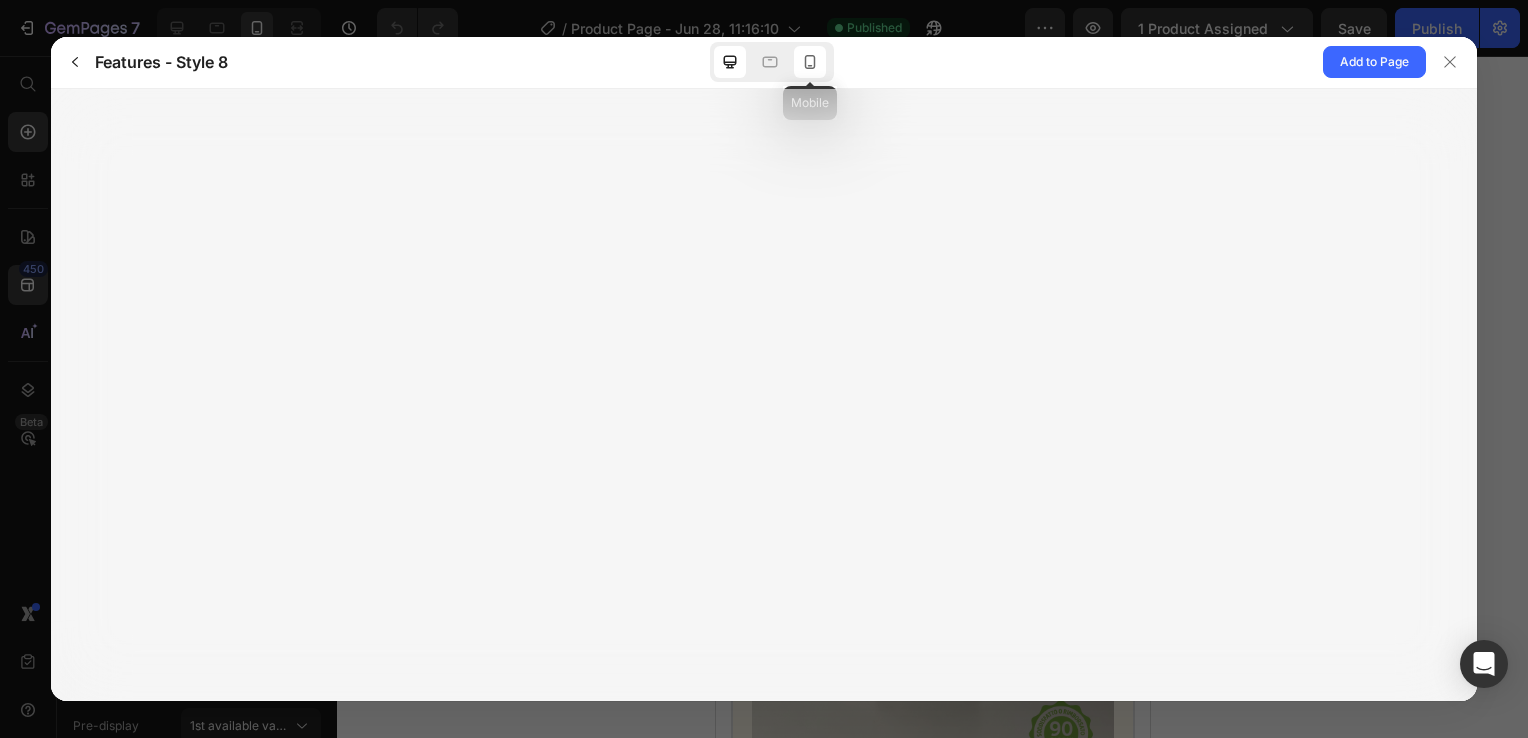 click 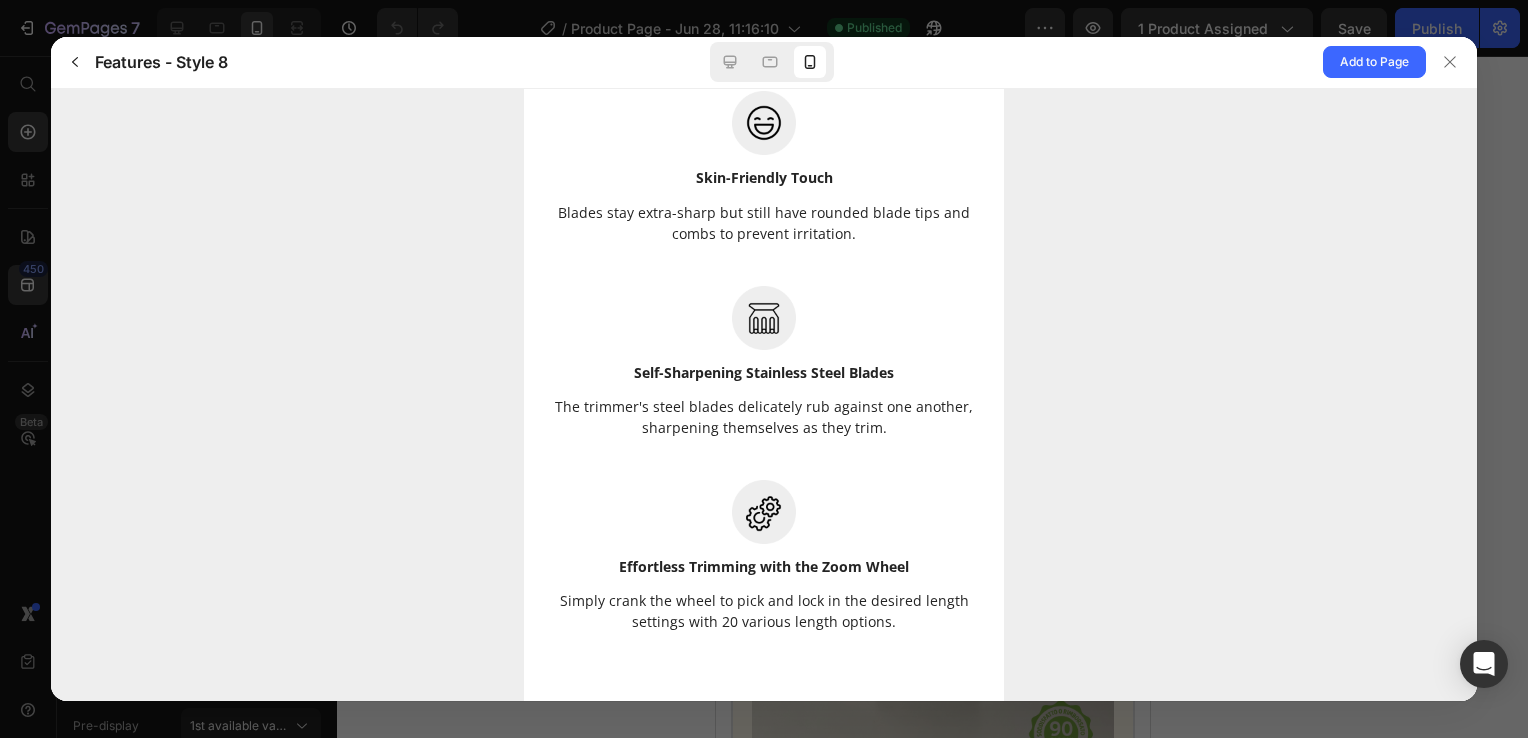 scroll, scrollTop: 0, scrollLeft: 0, axis: both 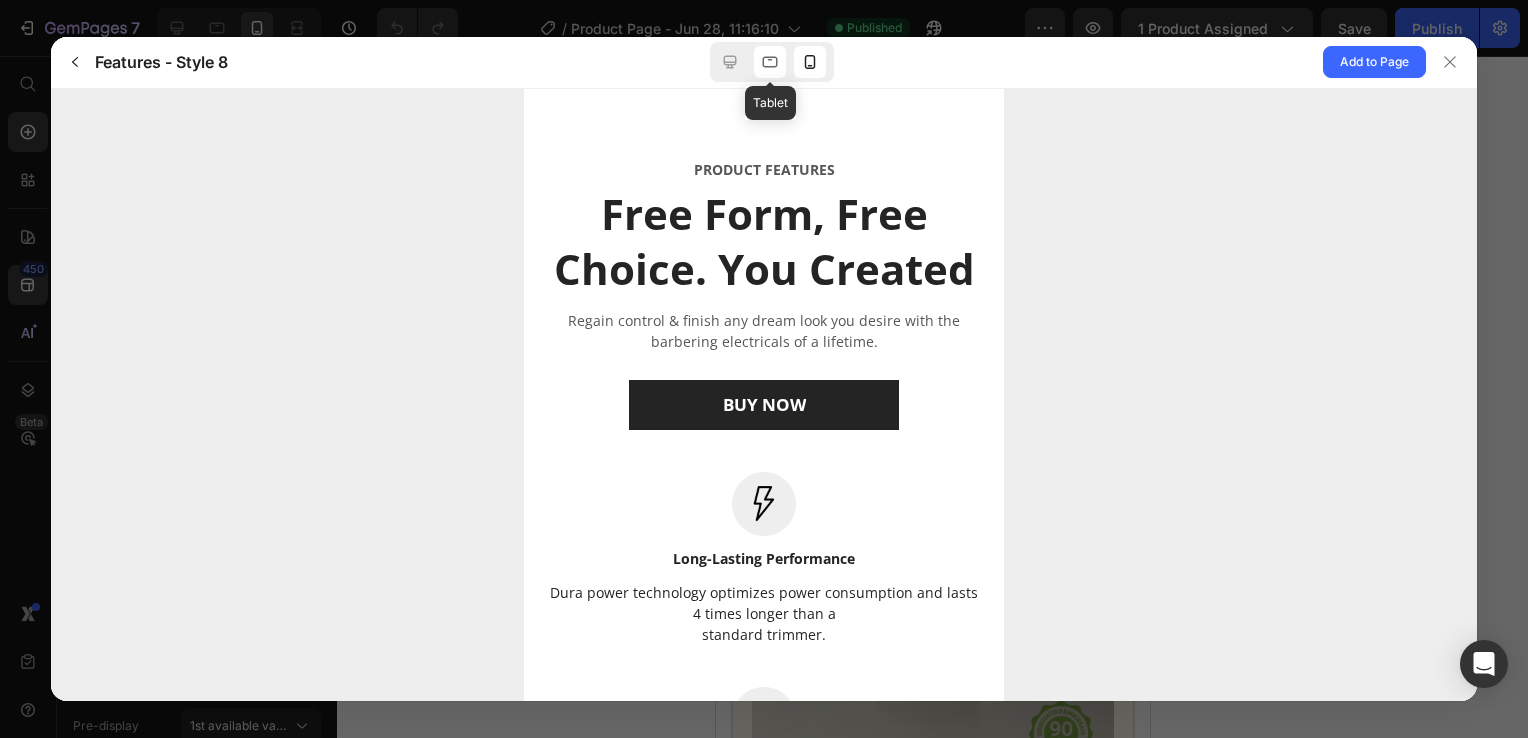 click 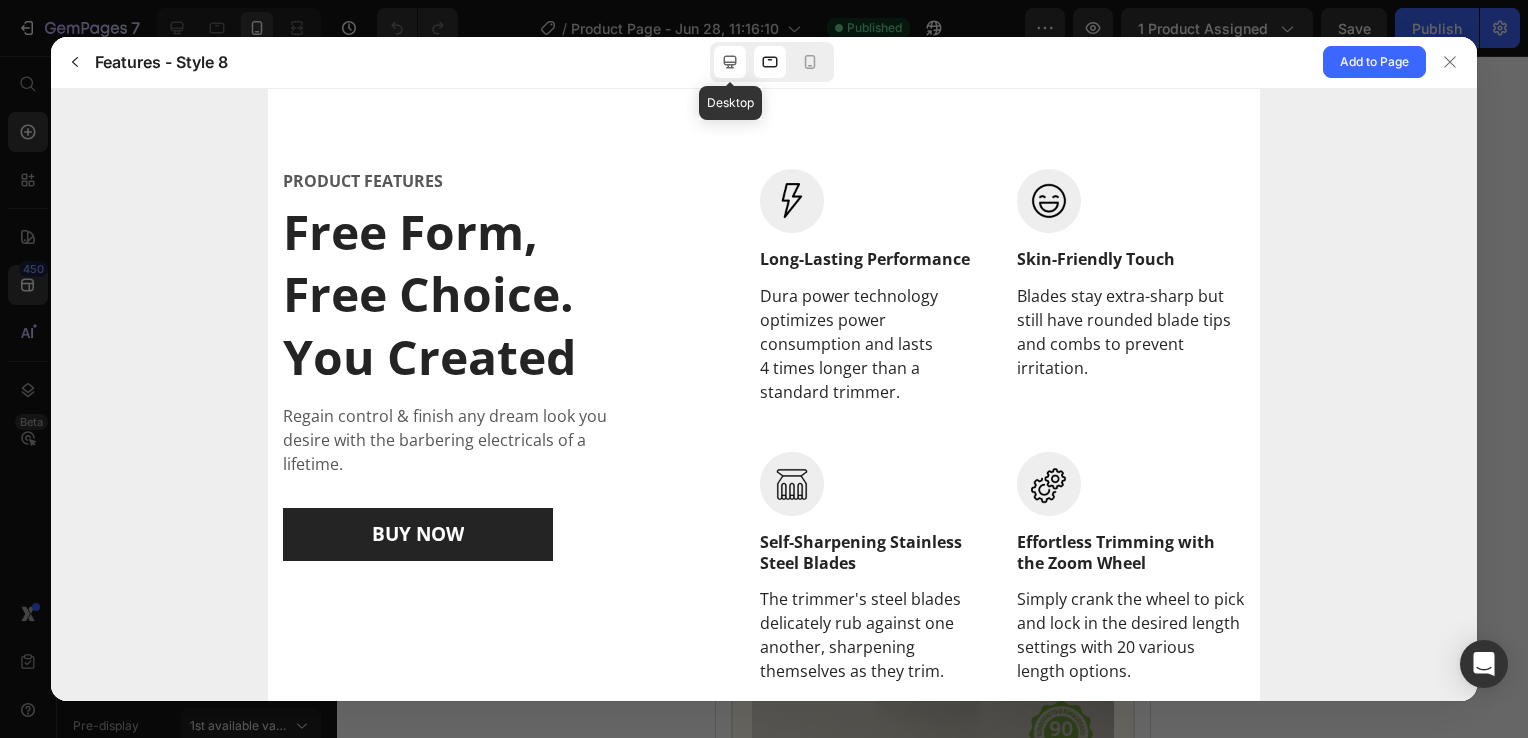click 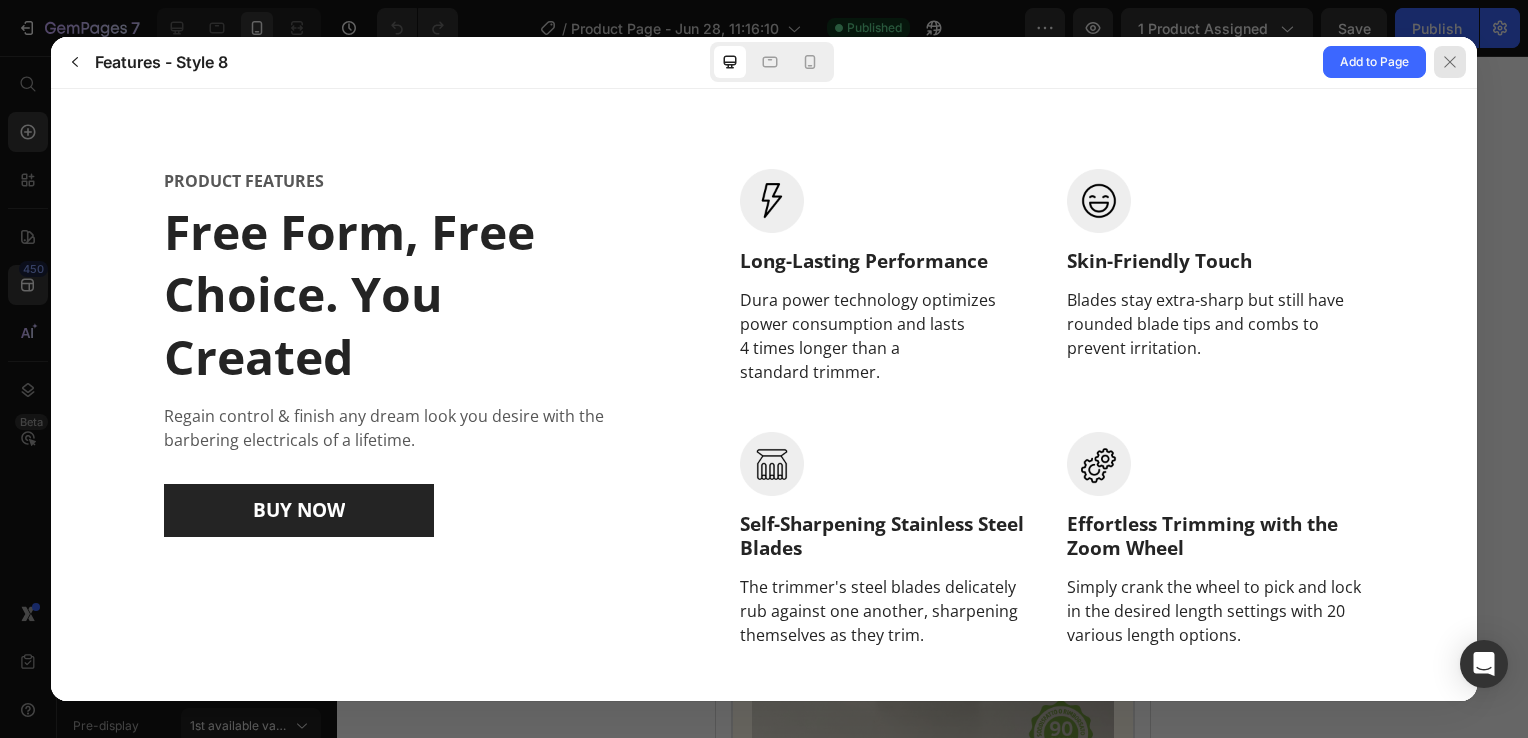 click at bounding box center (1451, 62) 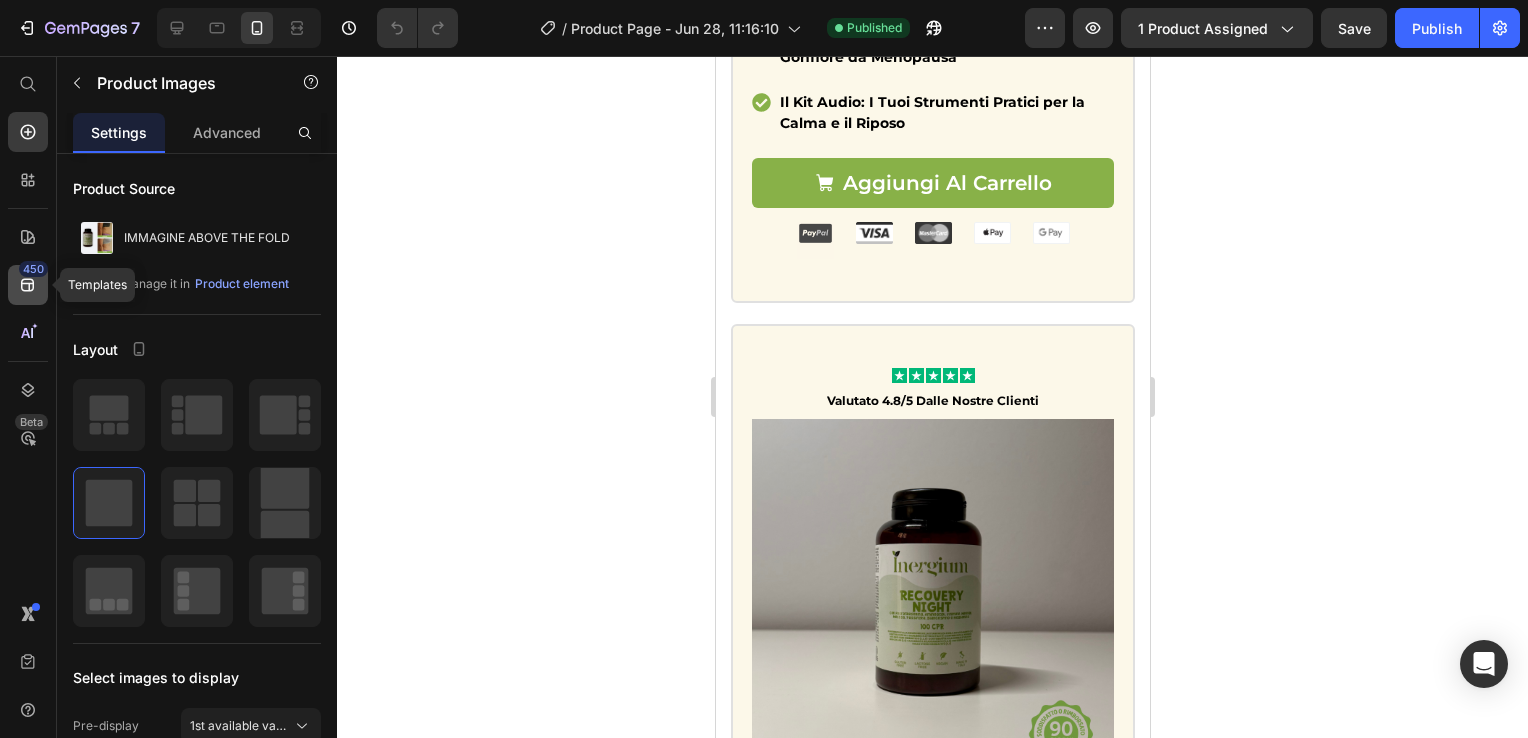 click 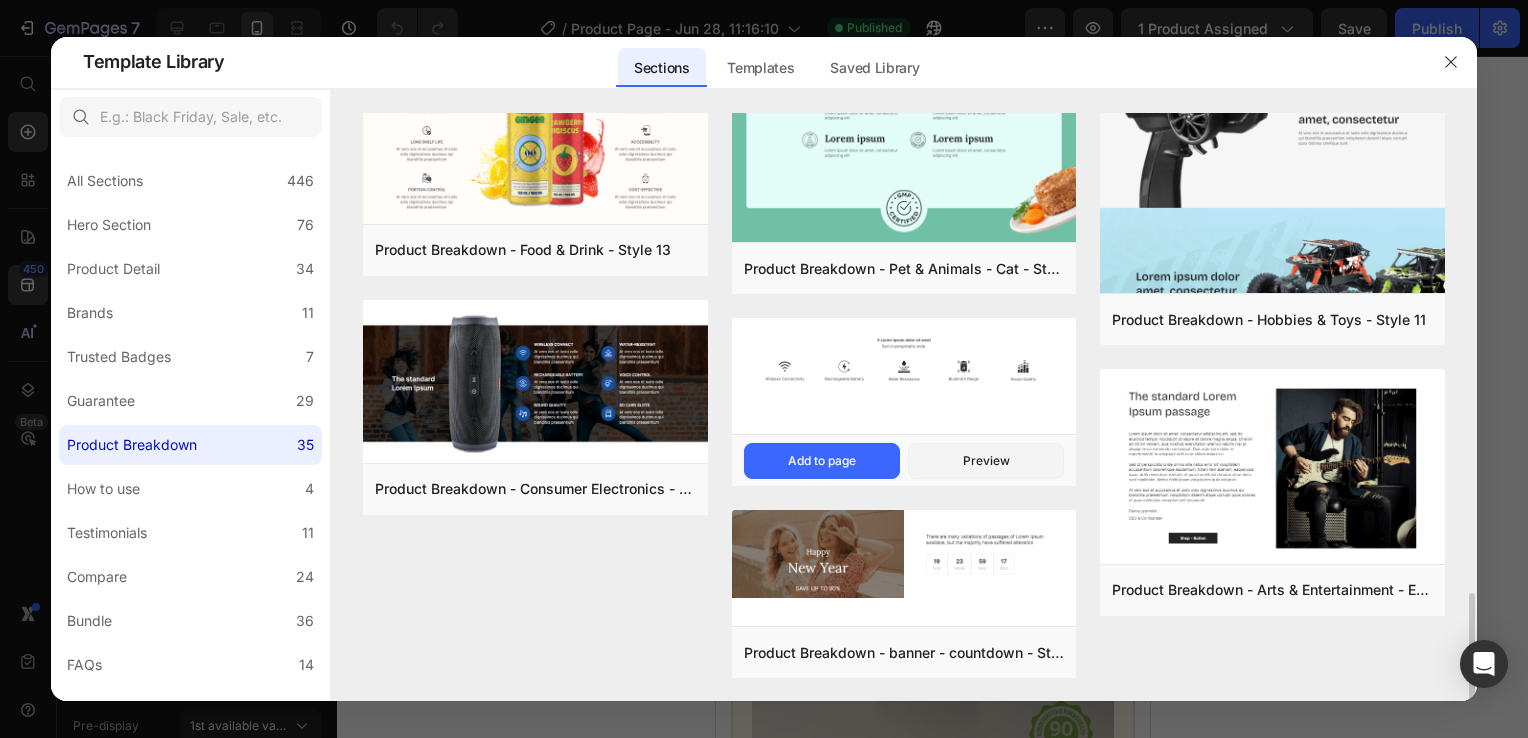 scroll, scrollTop: 2368, scrollLeft: 0, axis: vertical 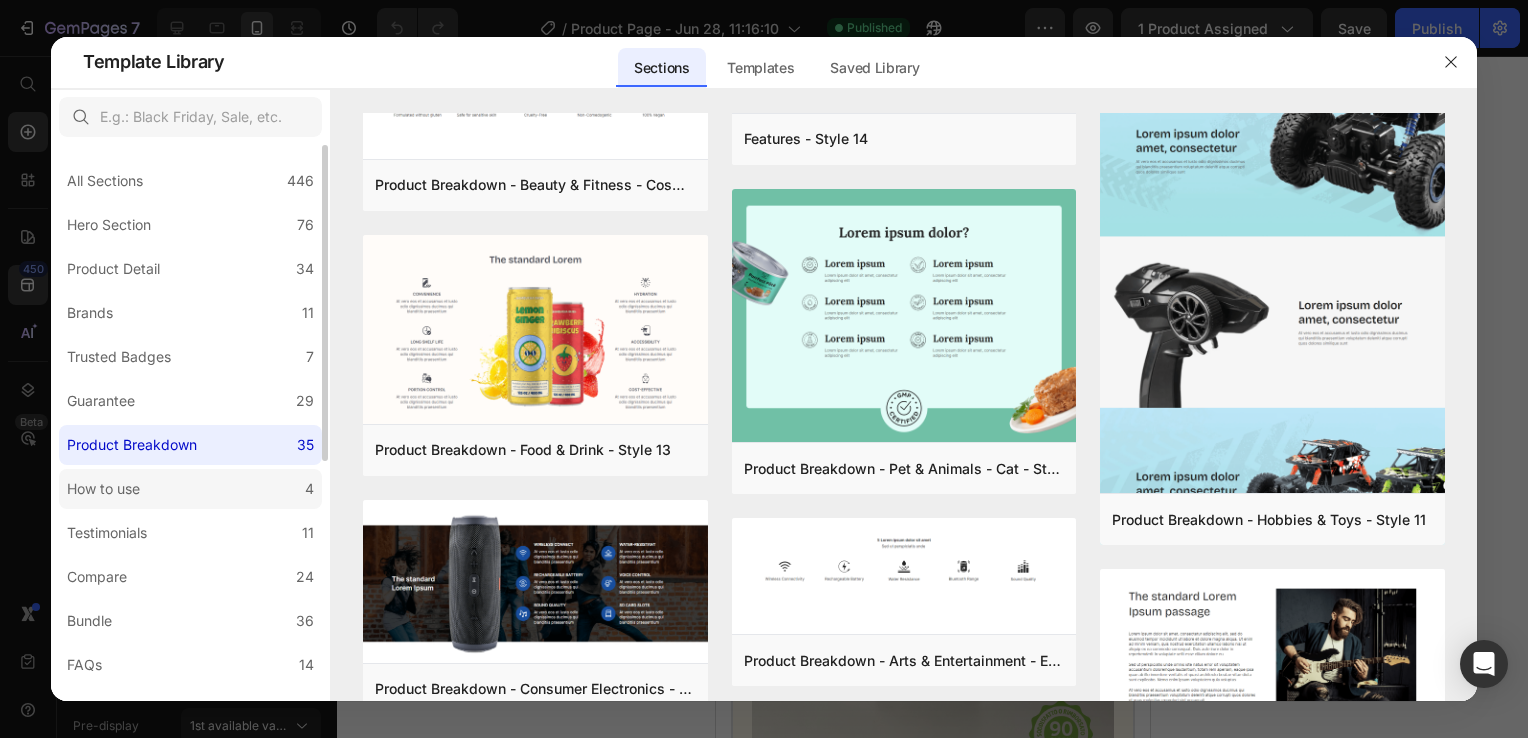 click on "How to use 4" 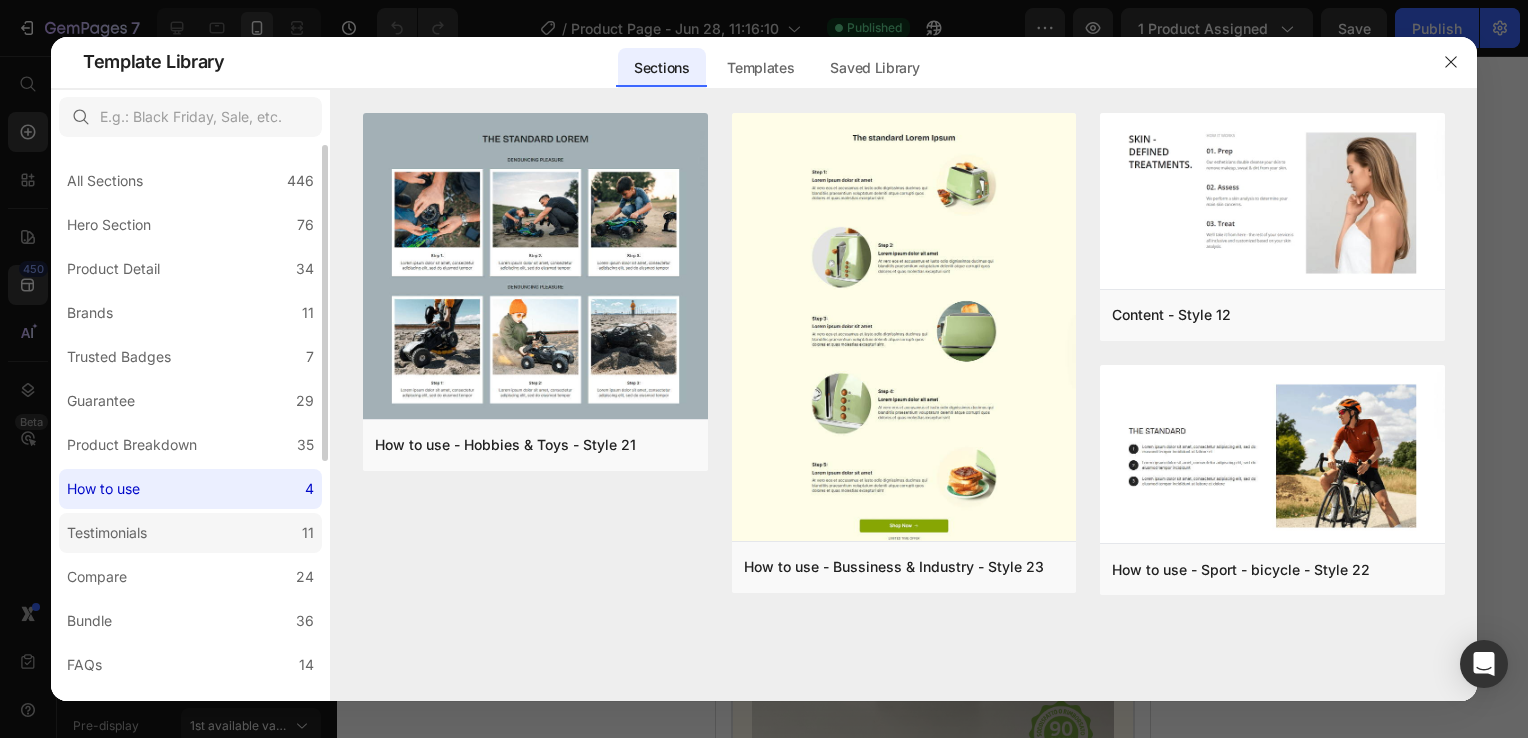 click on "Testimonials 11" 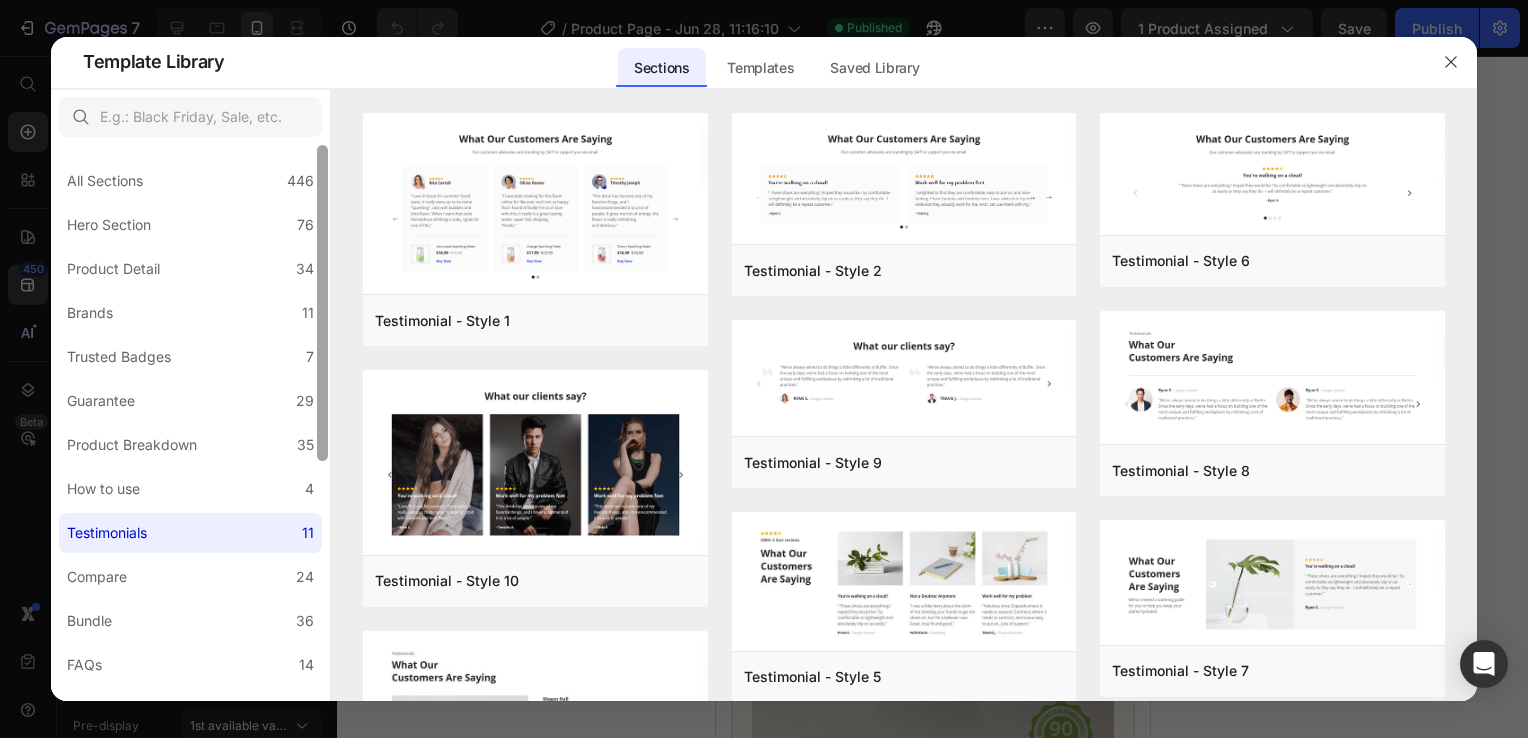 click at bounding box center (322, 423) 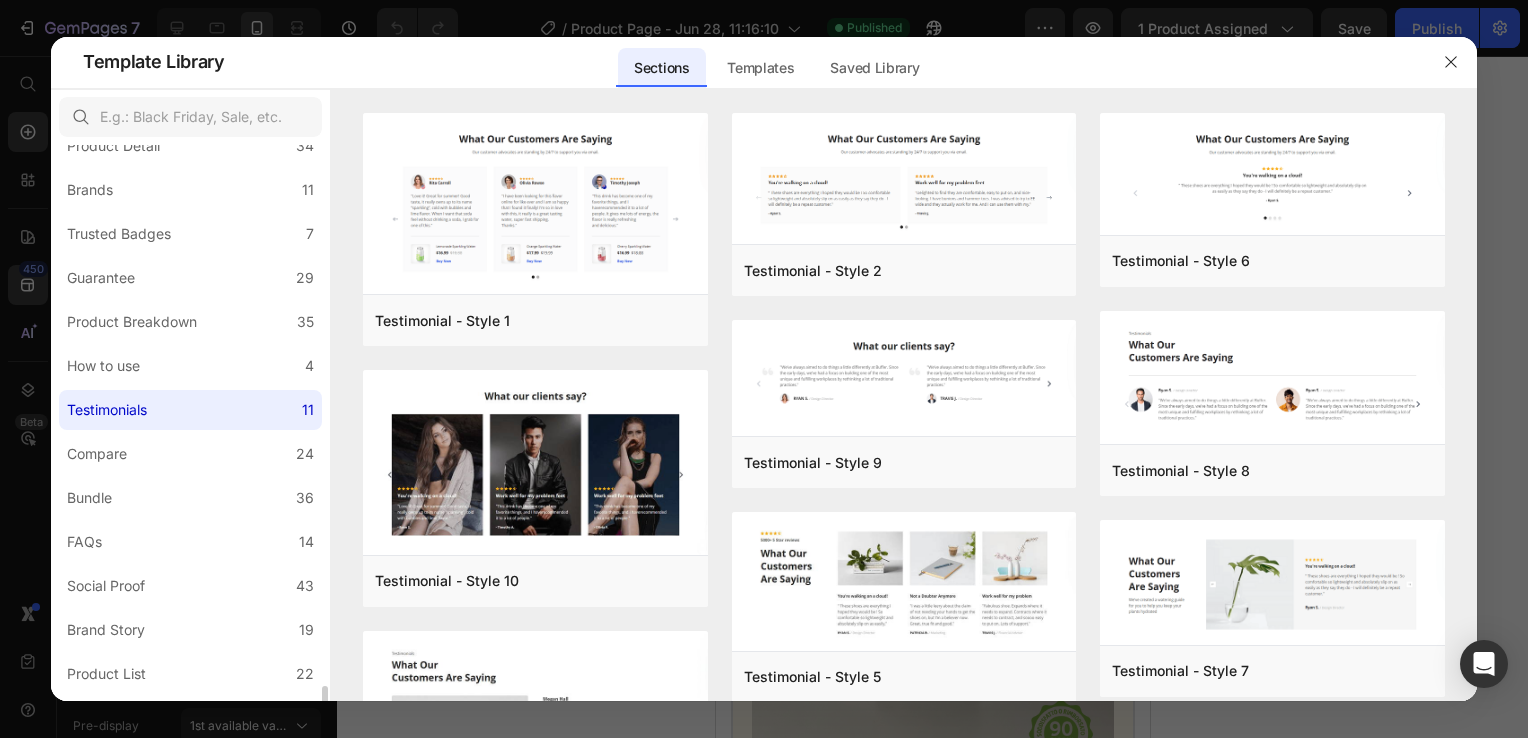 scroll, scrollTop: 423, scrollLeft: 0, axis: vertical 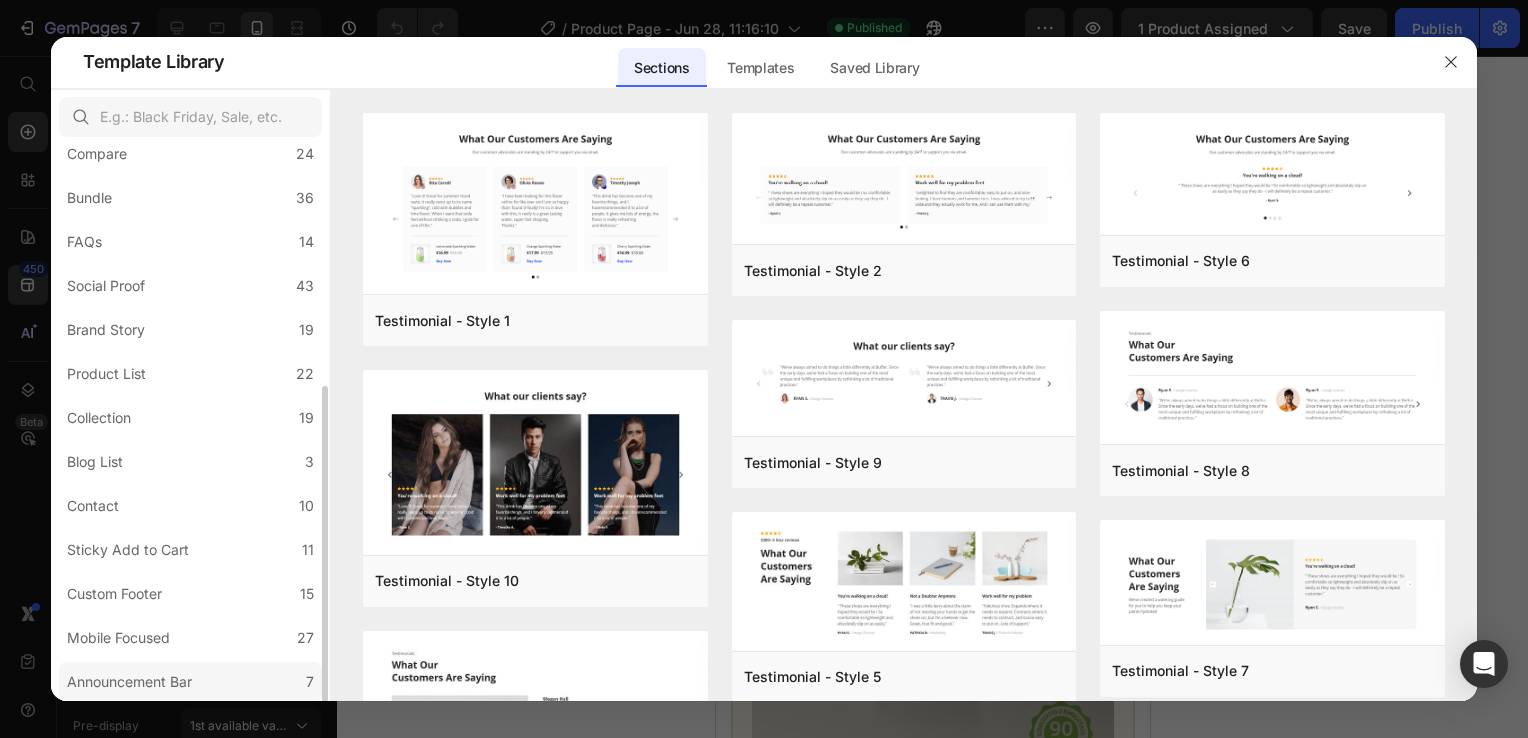 click on "Announcement Bar 7" 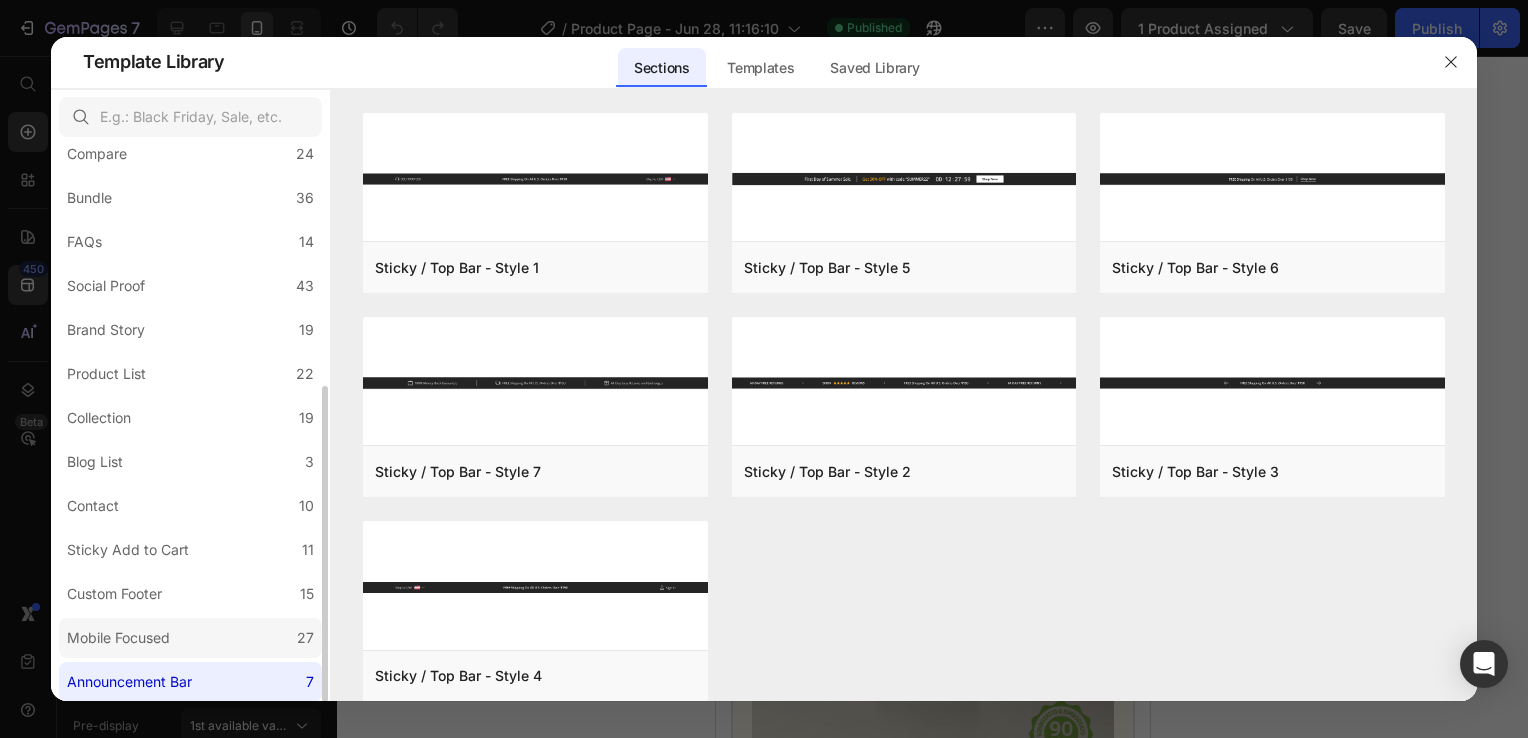 click on "Mobile Focused 27" 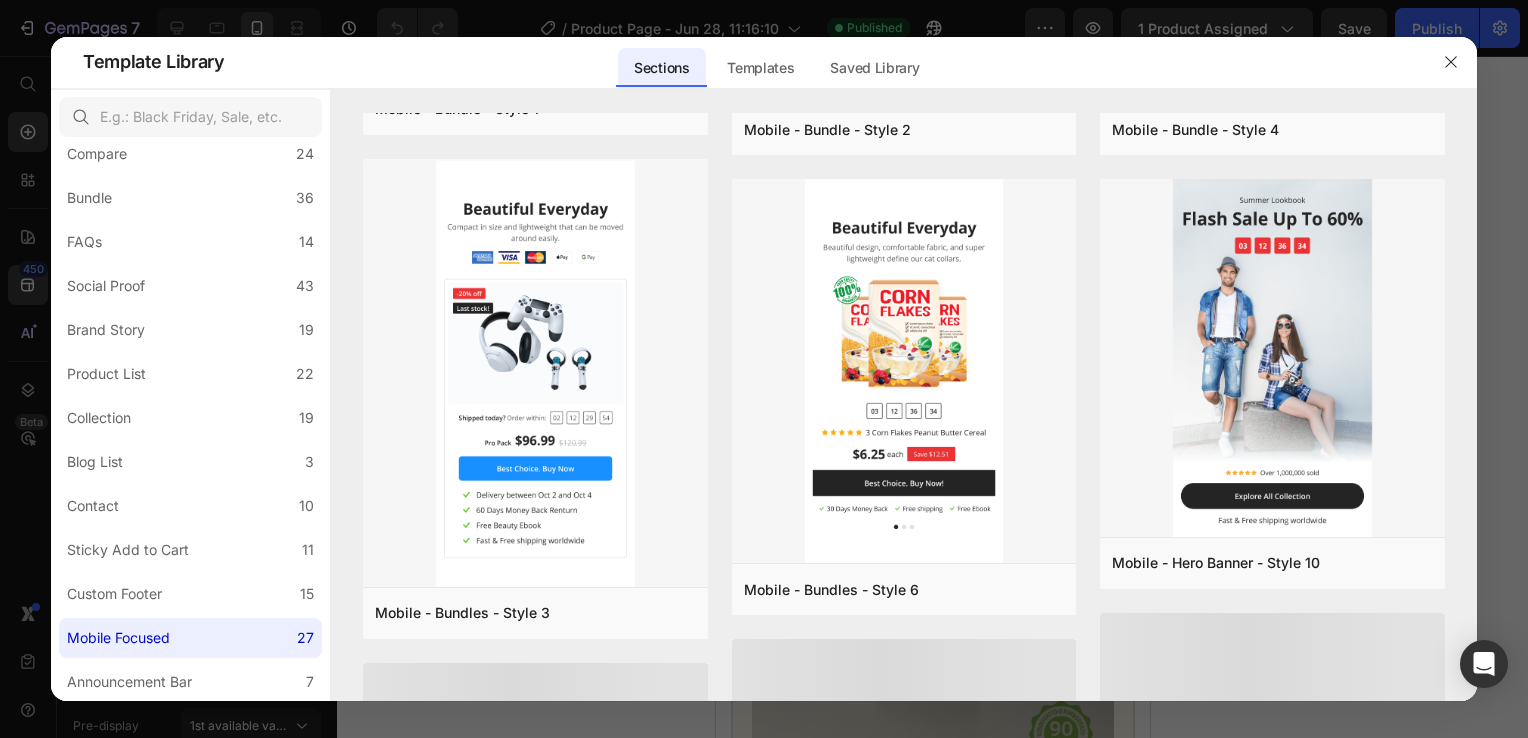 scroll, scrollTop: 1773, scrollLeft: 0, axis: vertical 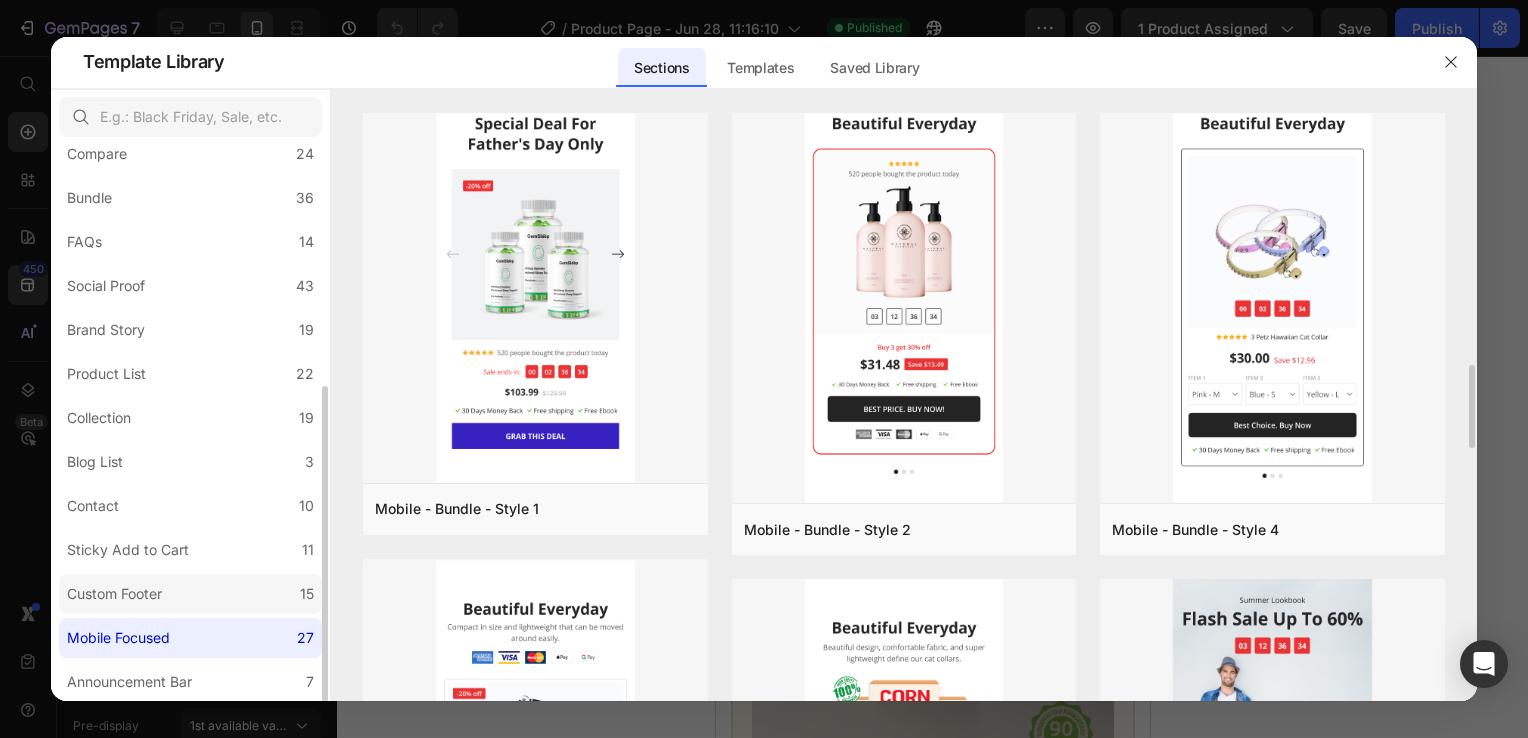 click on "Custom Footer 15" 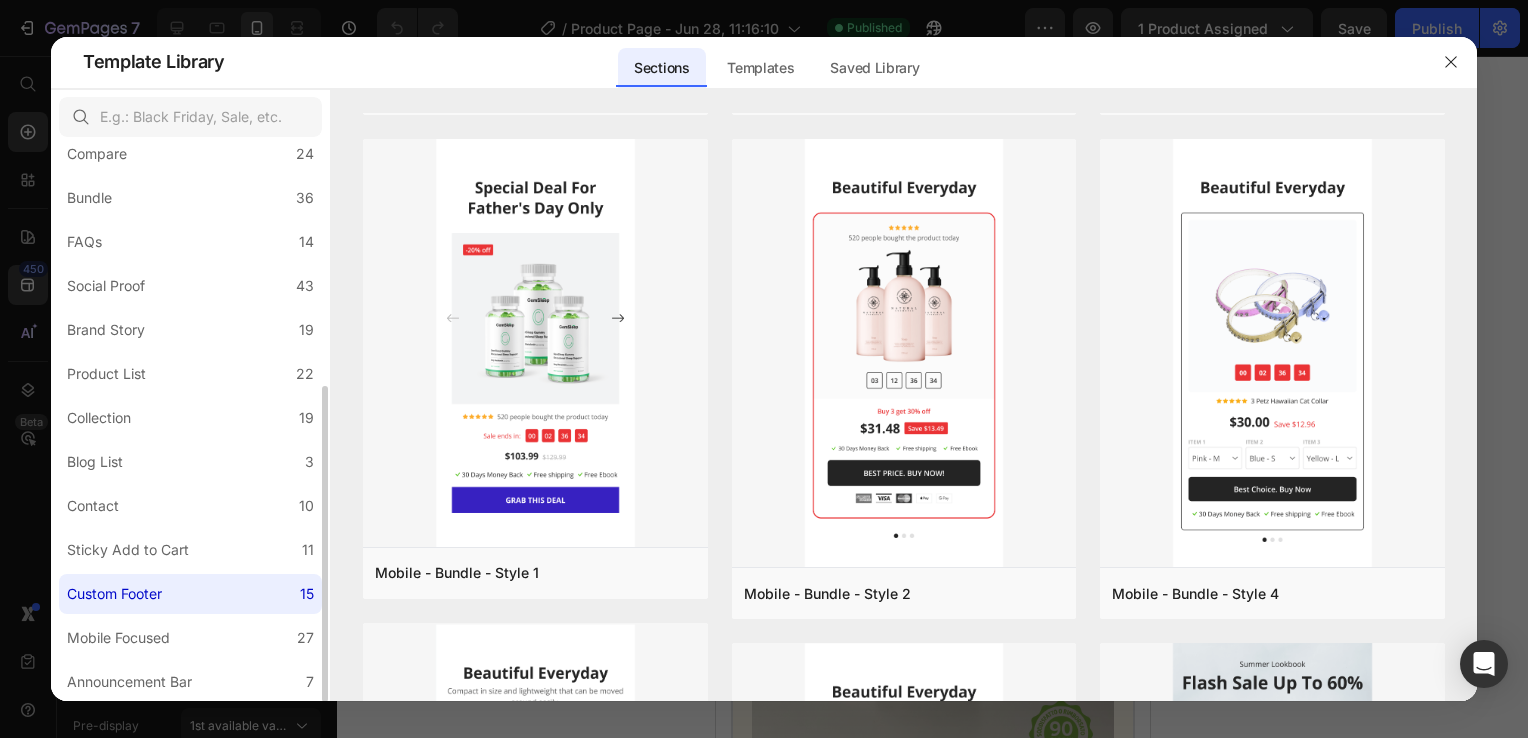 scroll, scrollTop: 0, scrollLeft: 0, axis: both 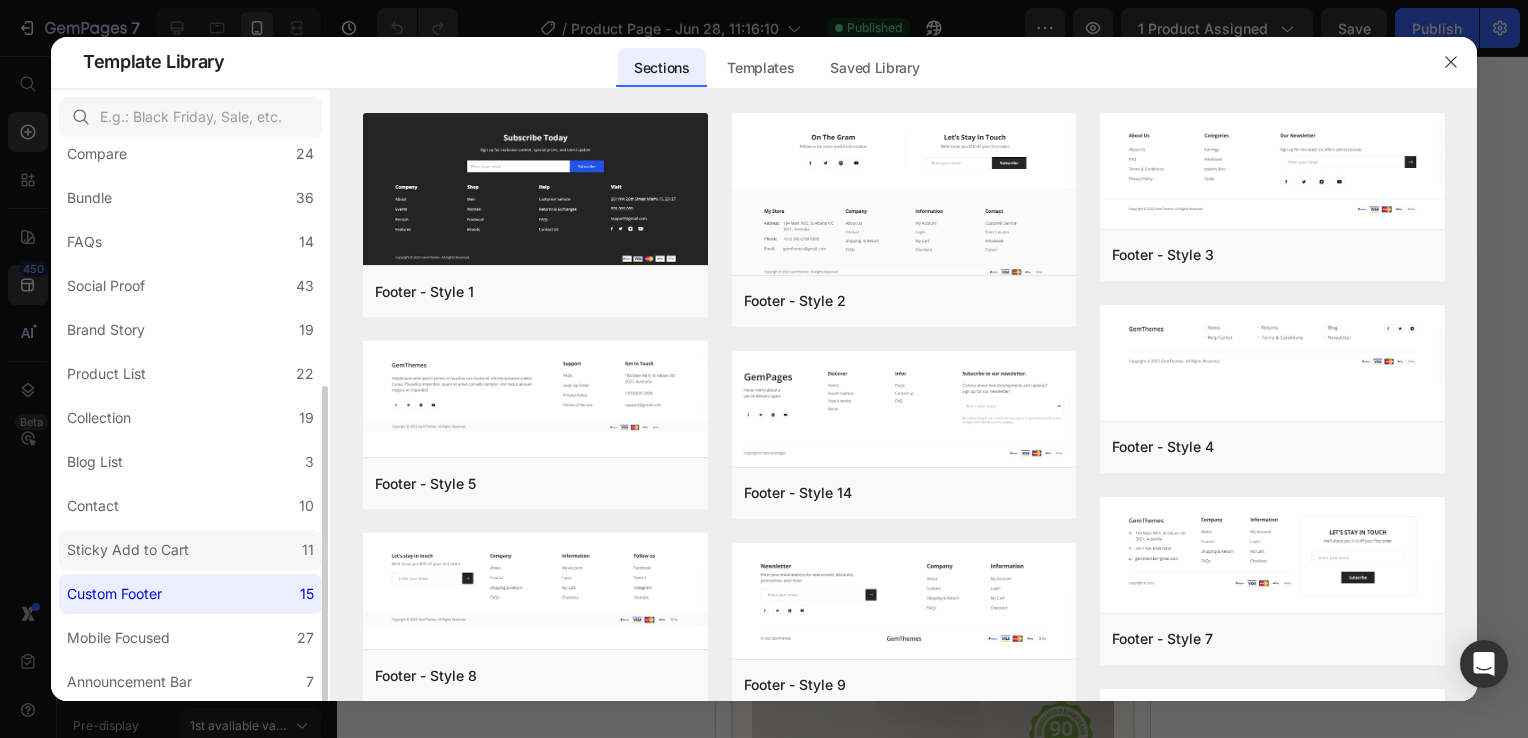 click on "Sticky Add to Cart 11" 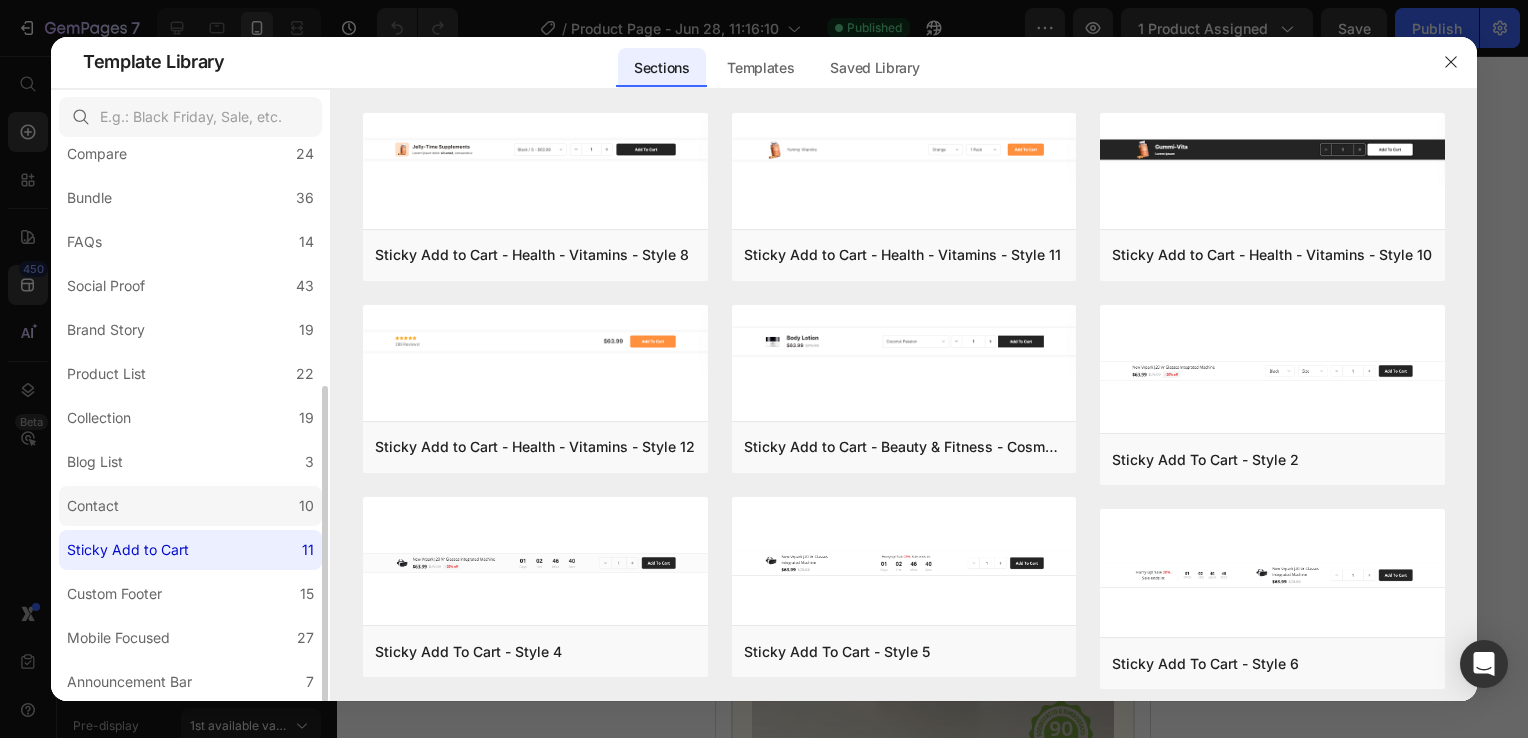 click on "Contact 10" 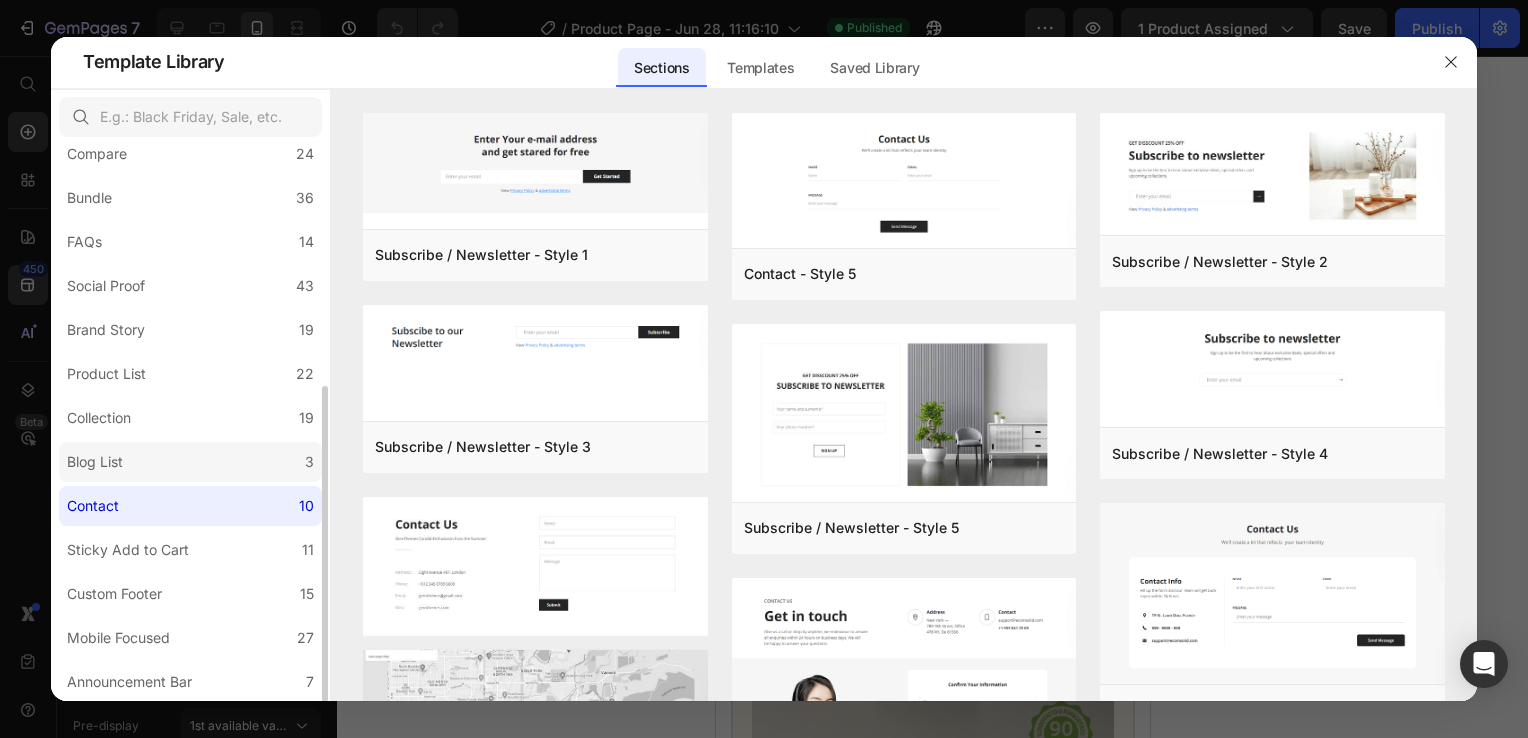 click on "Blog List 3" 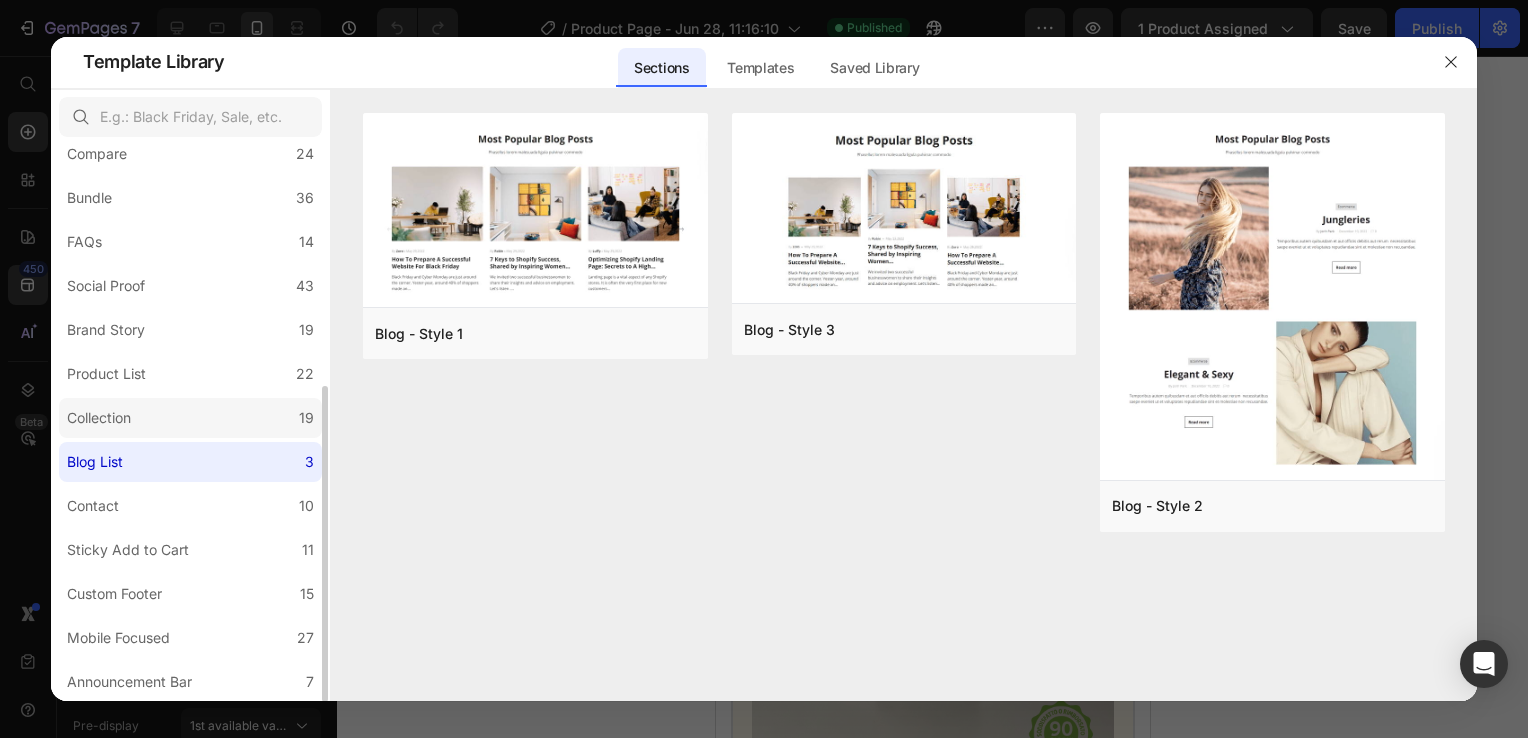 click on "Collection 19" 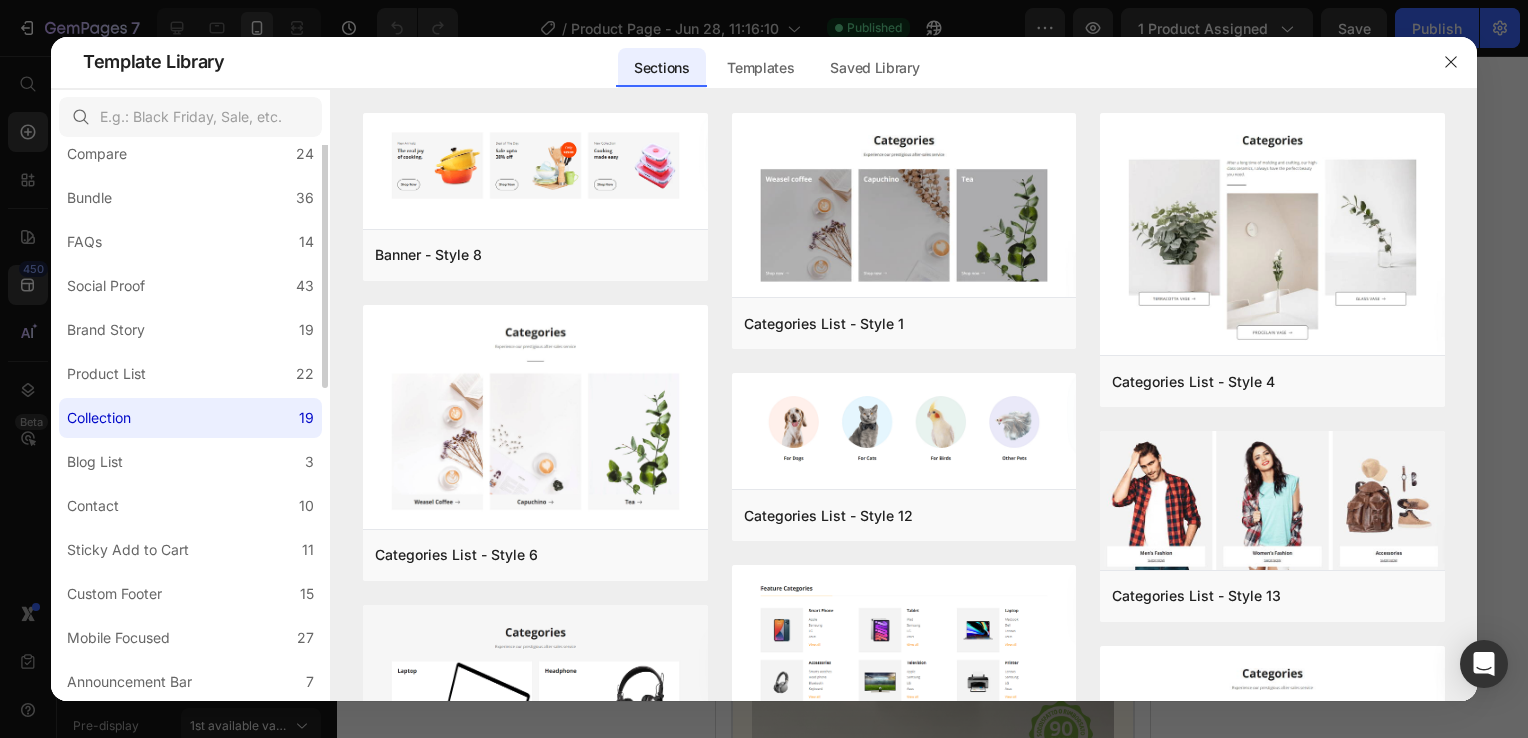 scroll, scrollTop: 223, scrollLeft: 0, axis: vertical 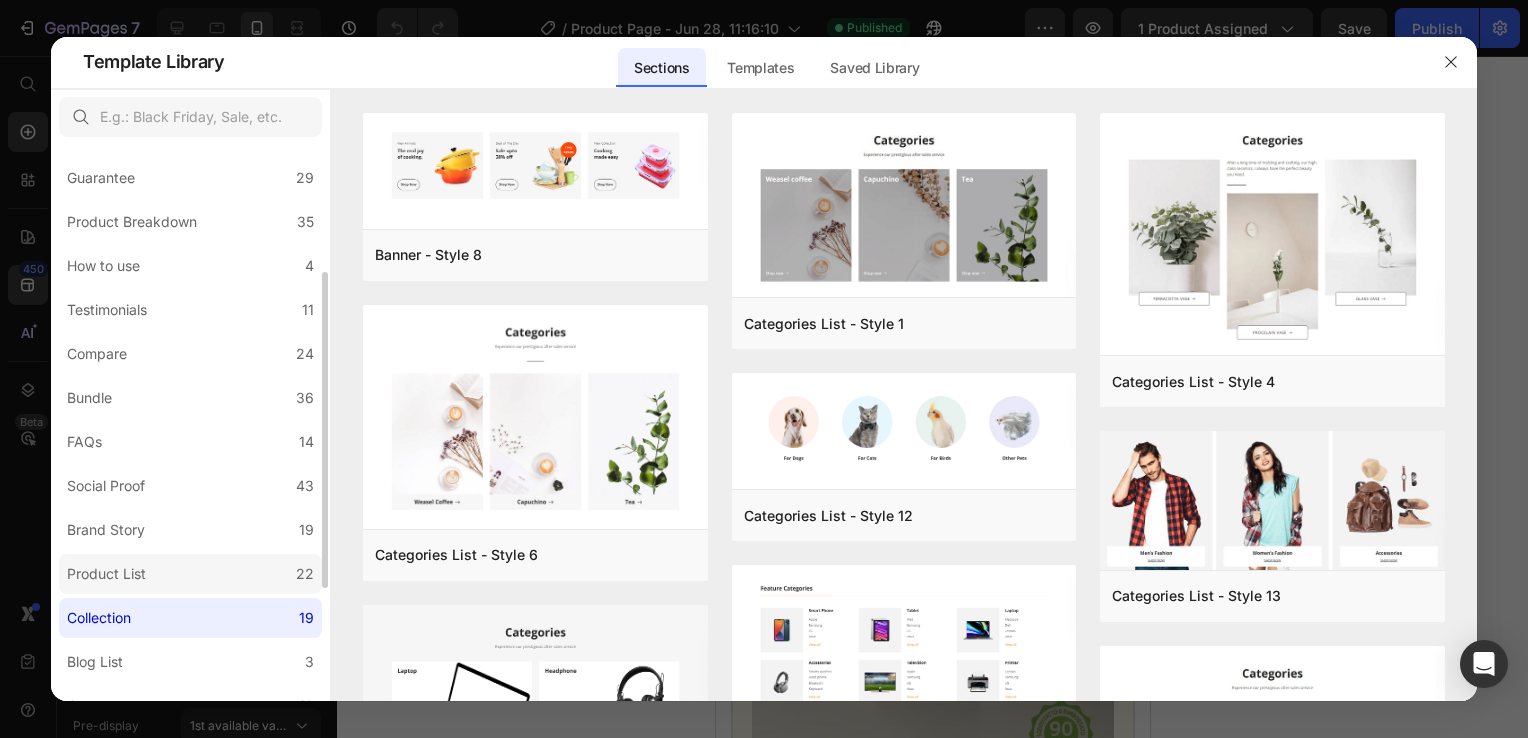 click on "Product List 22" 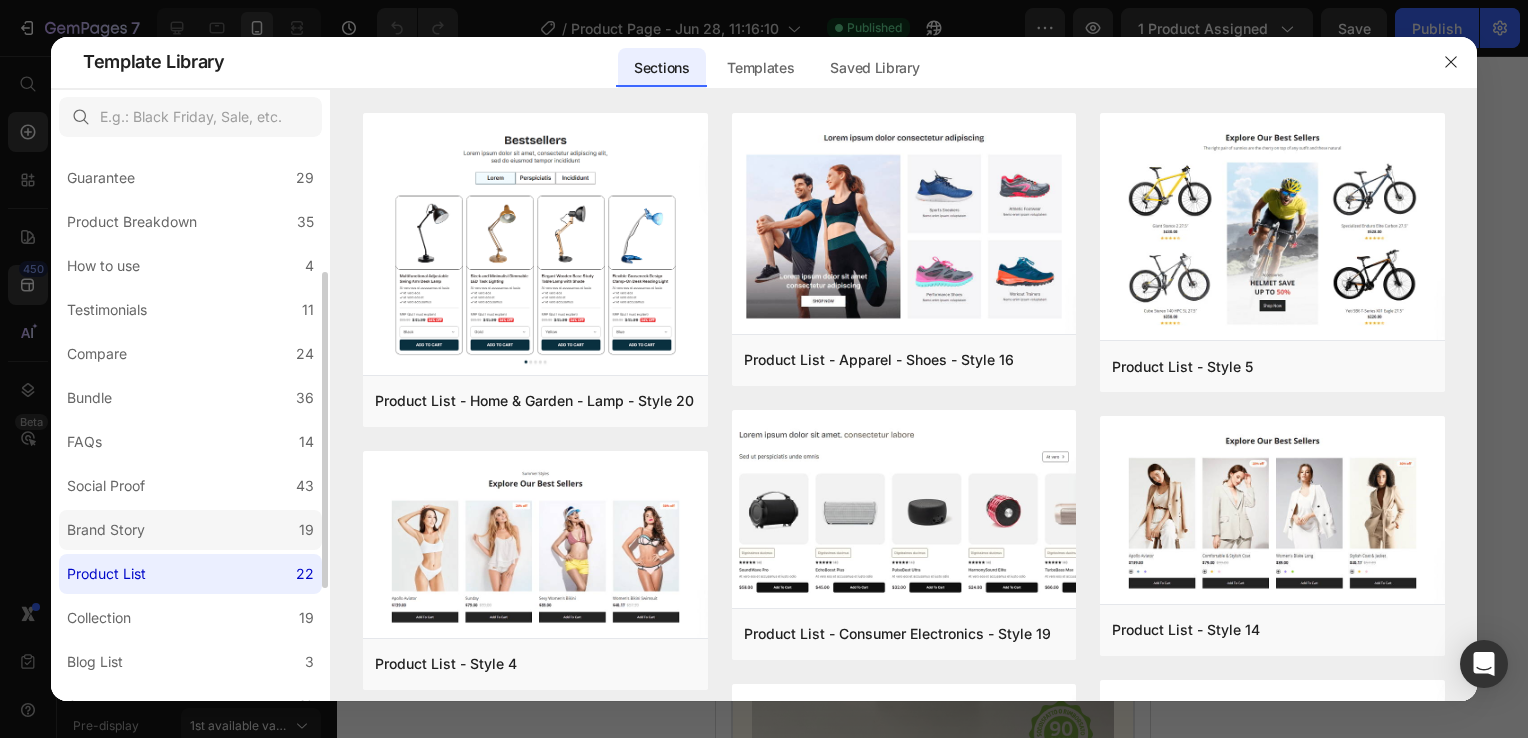 click on "Brand Story" at bounding box center [106, 530] 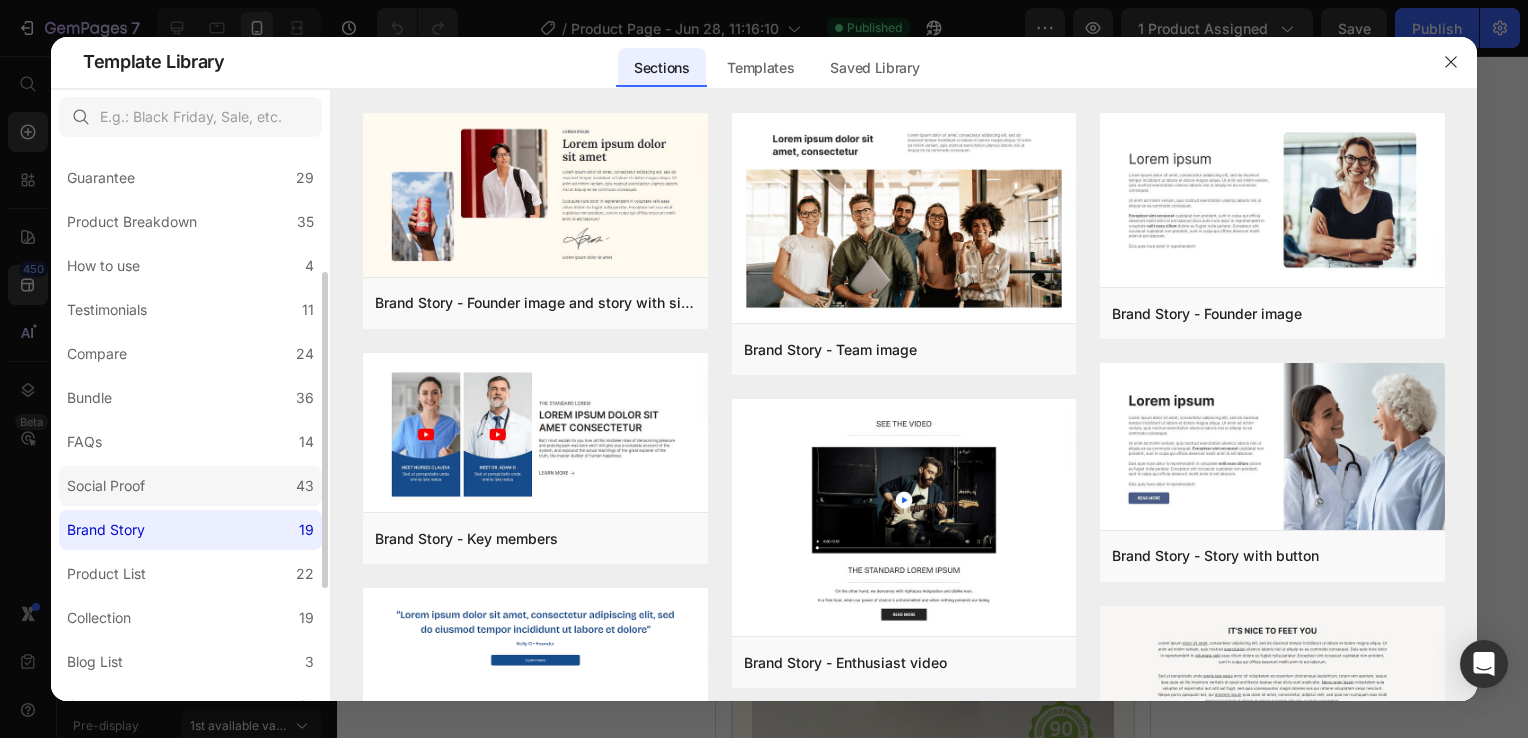 click on "Social Proof 43" 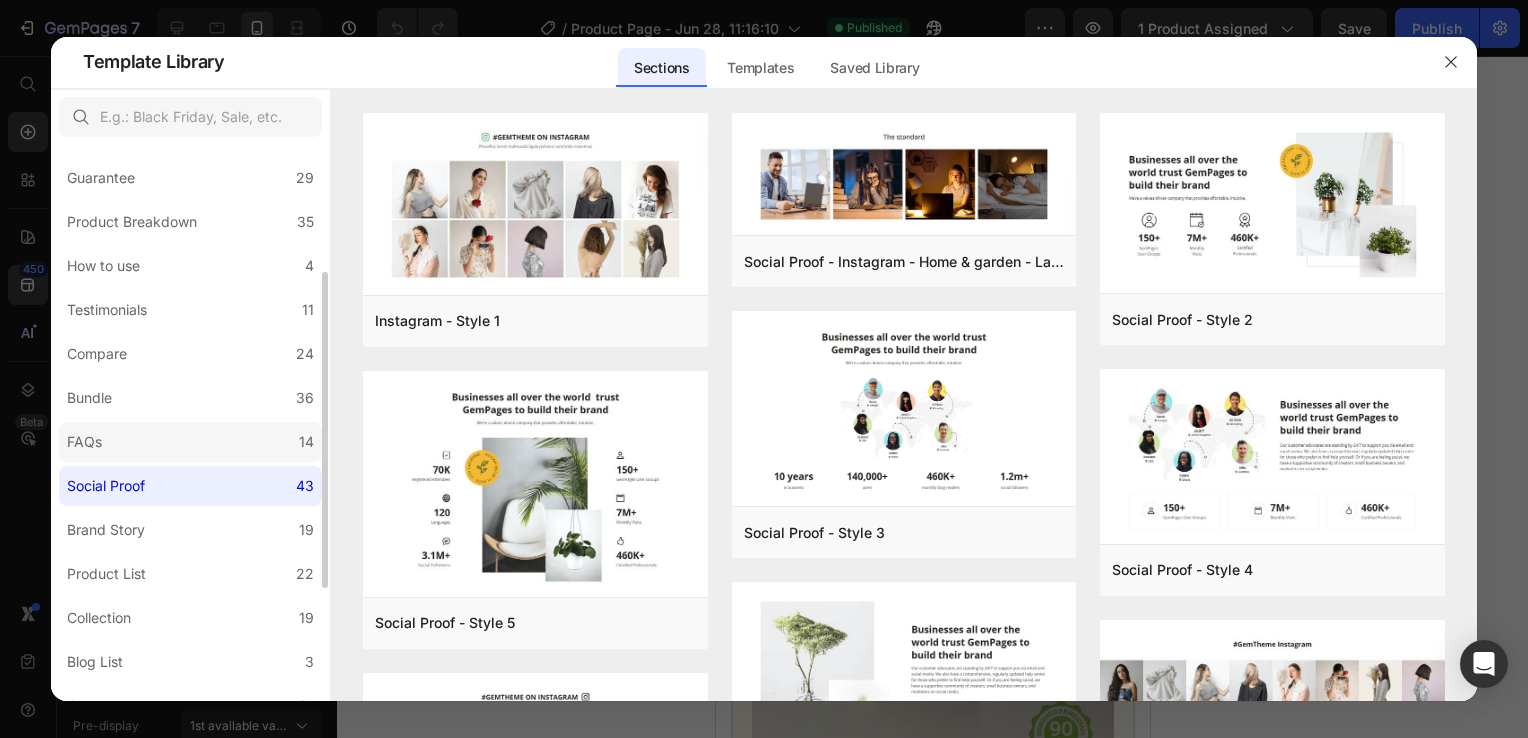 click on "FAQs 14" 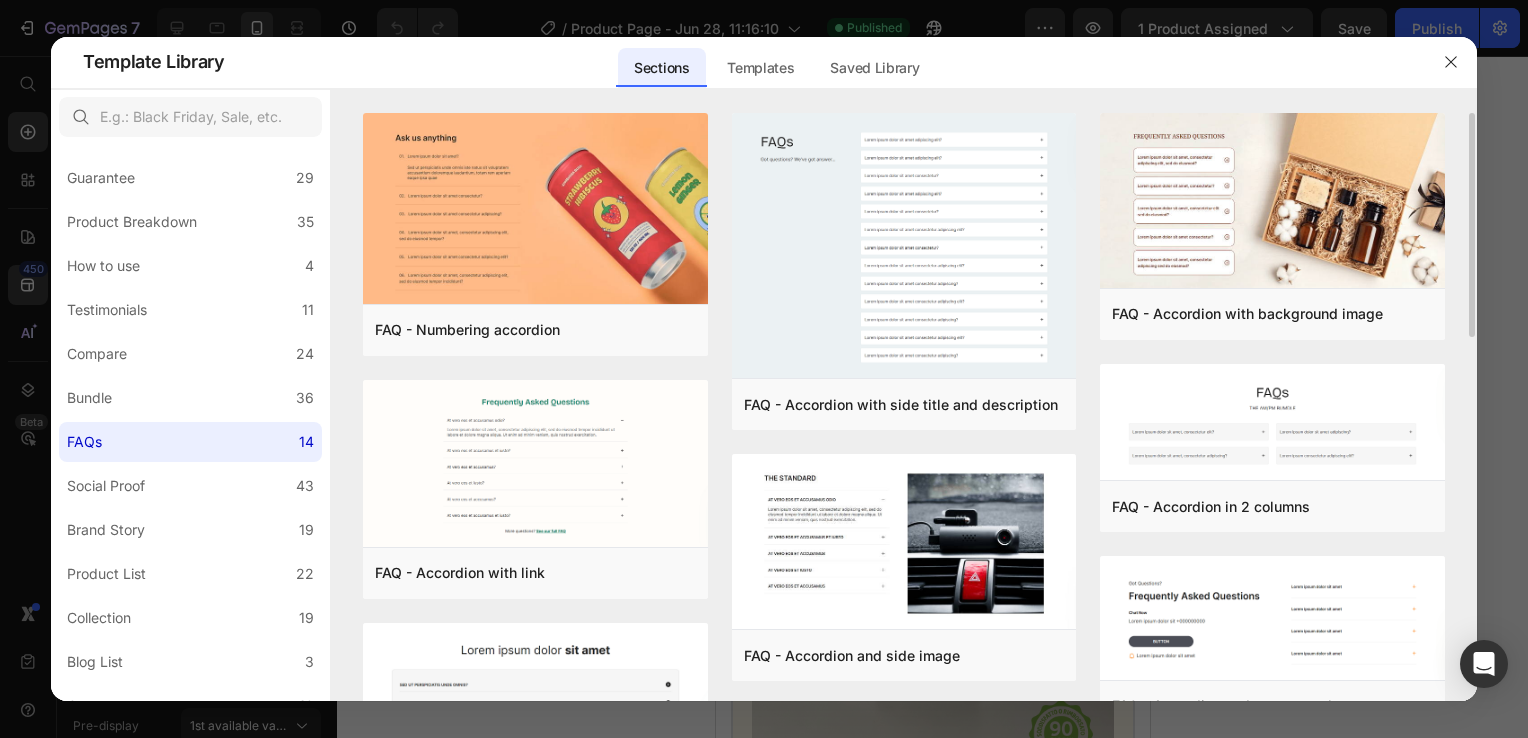 scroll, scrollTop: 200, scrollLeft: 0, axis: vertical 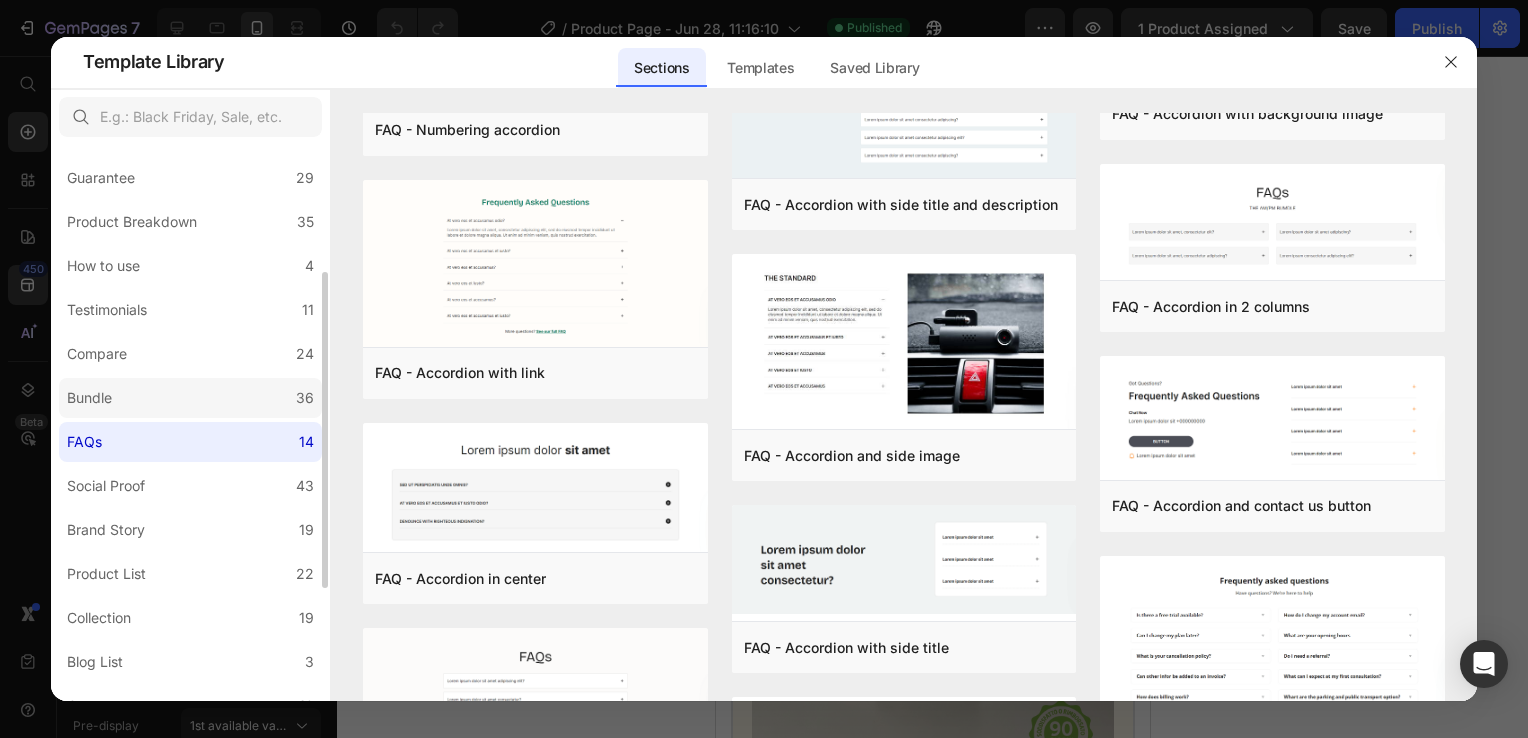 click on "Bundle 36" 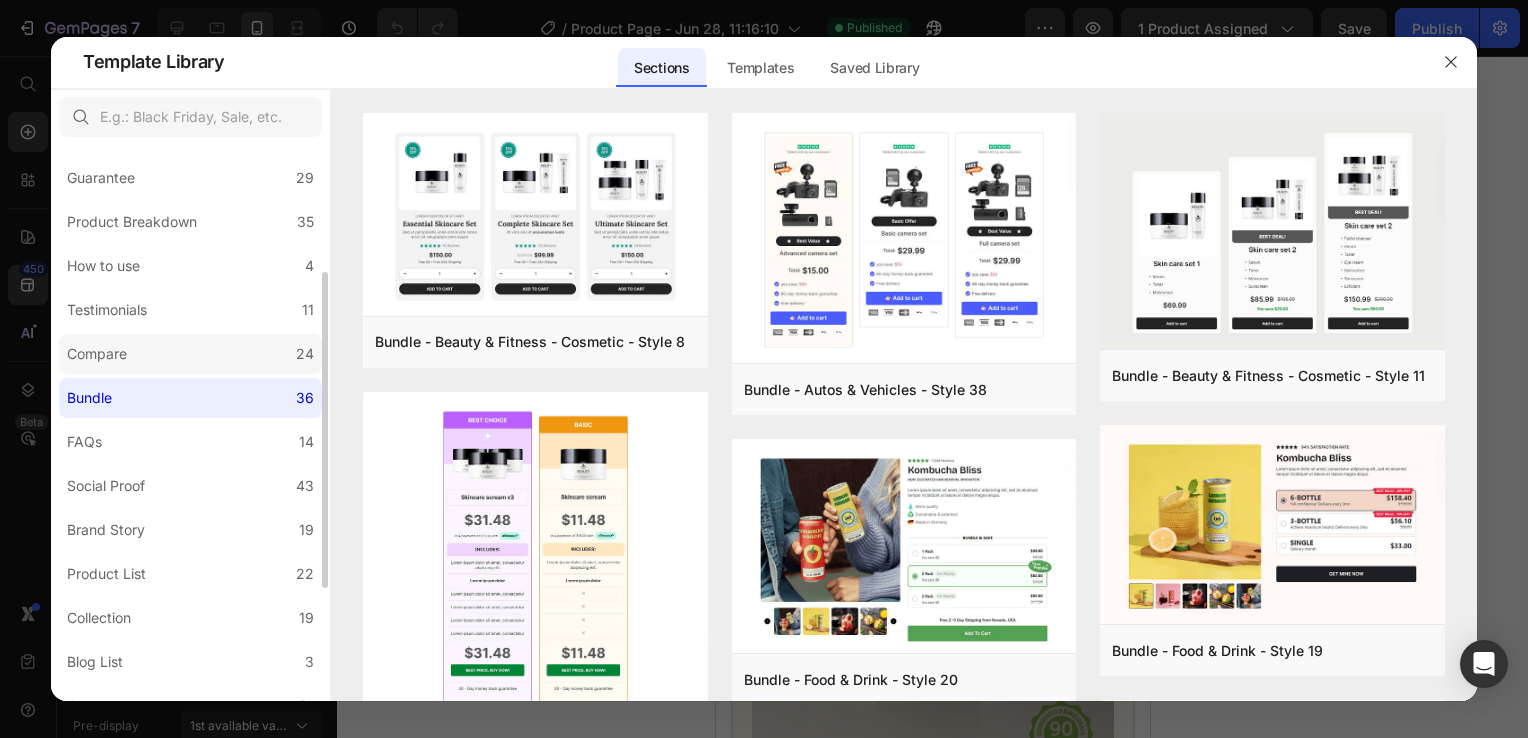 click on "Compare" at bounding box center (97, 354) 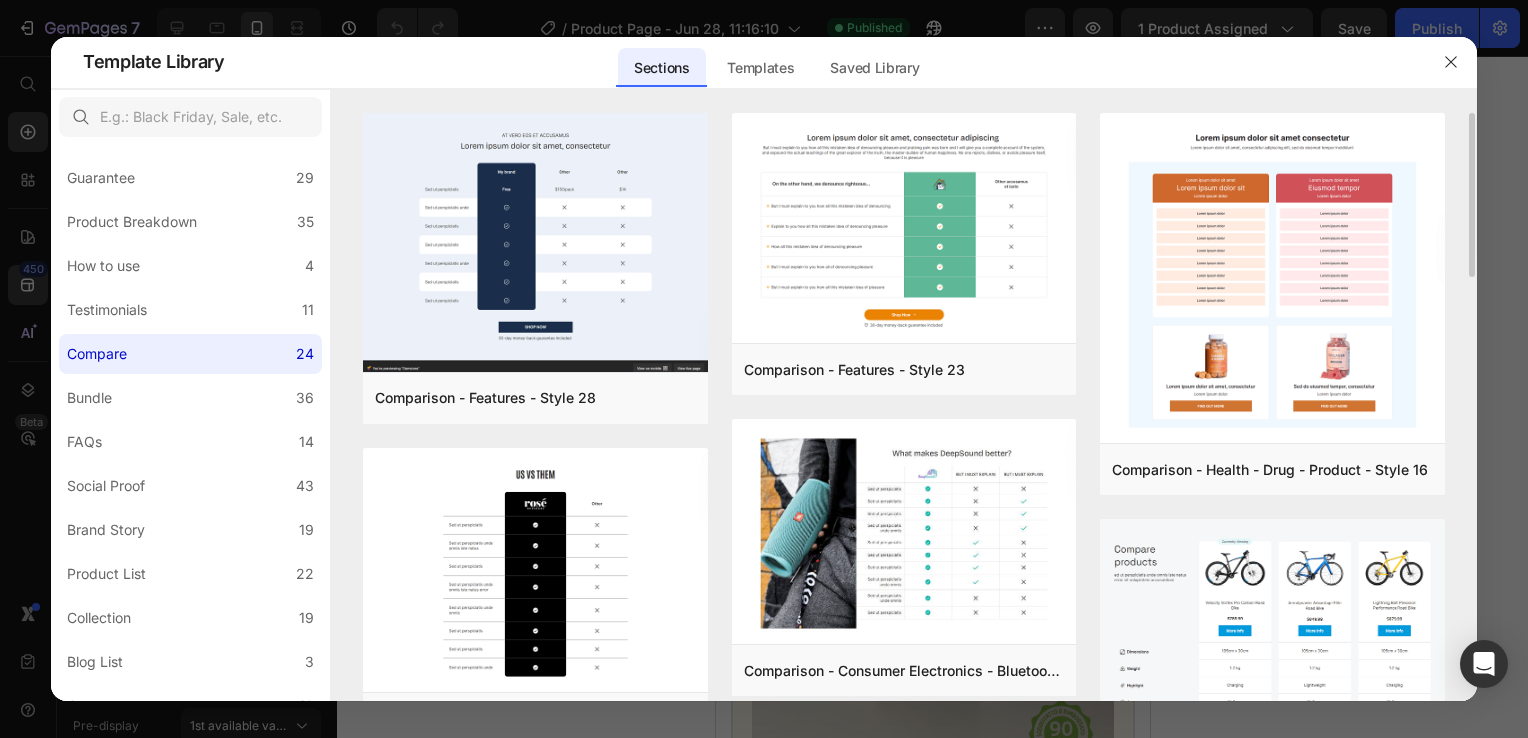 scroll, scrollTop: 300, scrollLeft: 0, axis: vertical 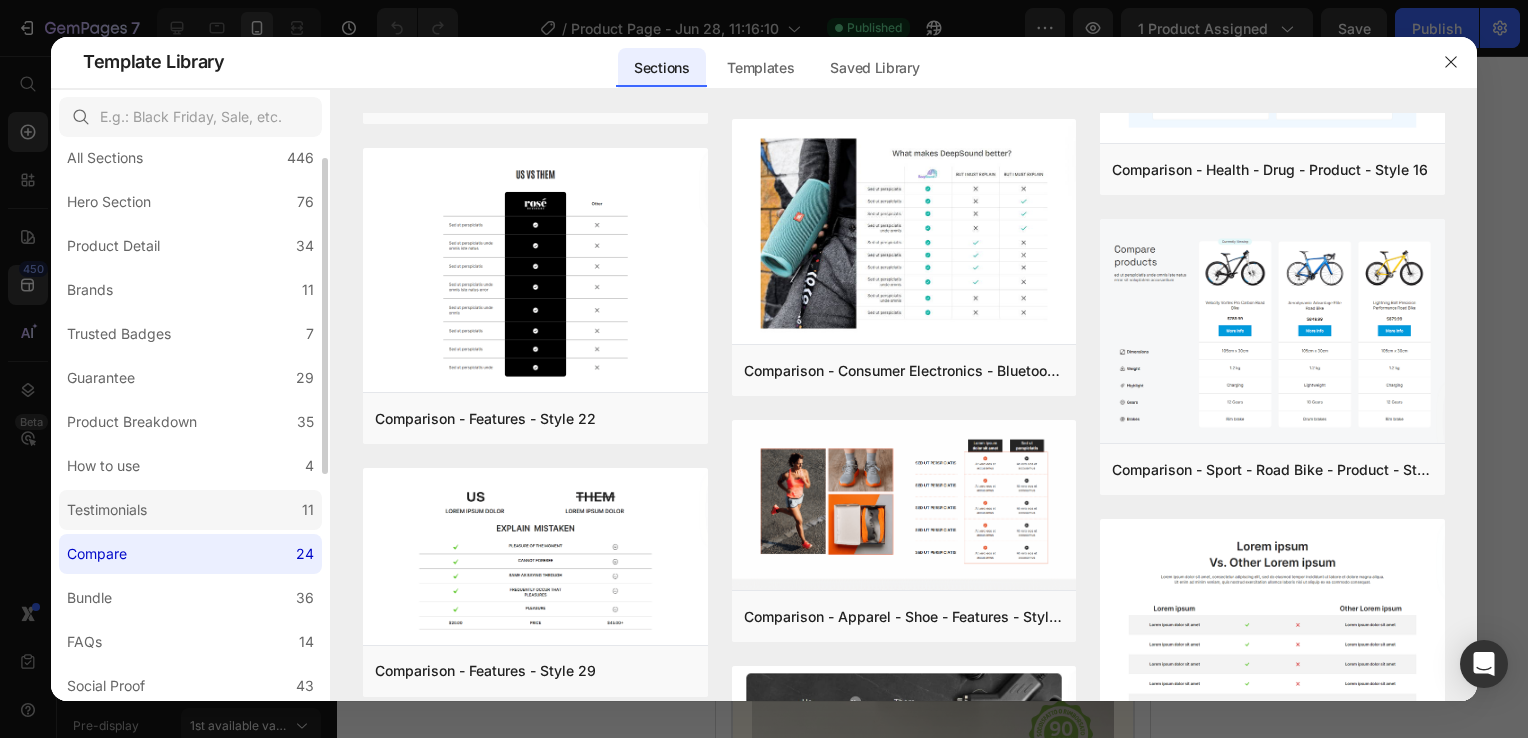 click on "Testimonials 11" 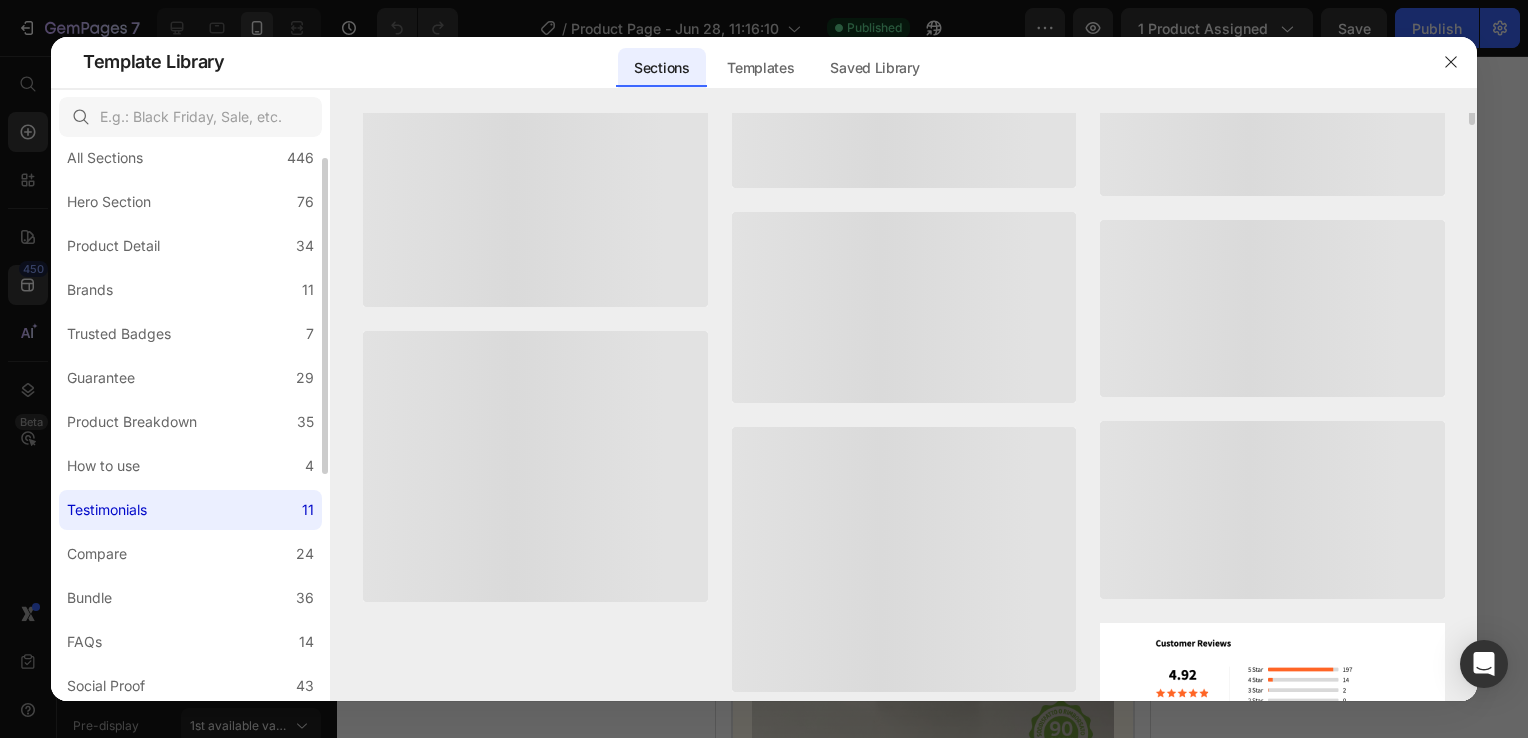 scroll, scrollTop: 0, scrollLeft: 0, axis: both 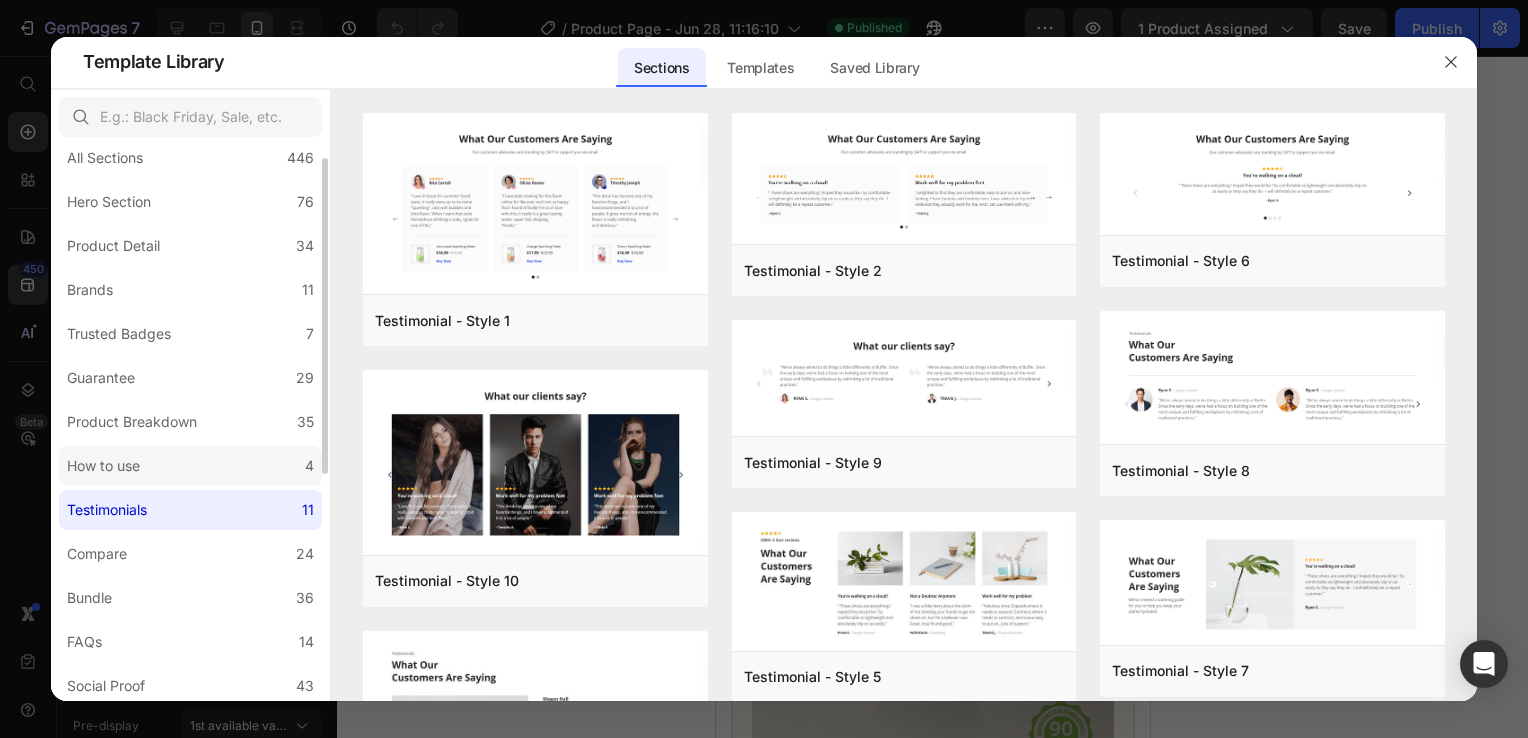 click on "How to use 4" 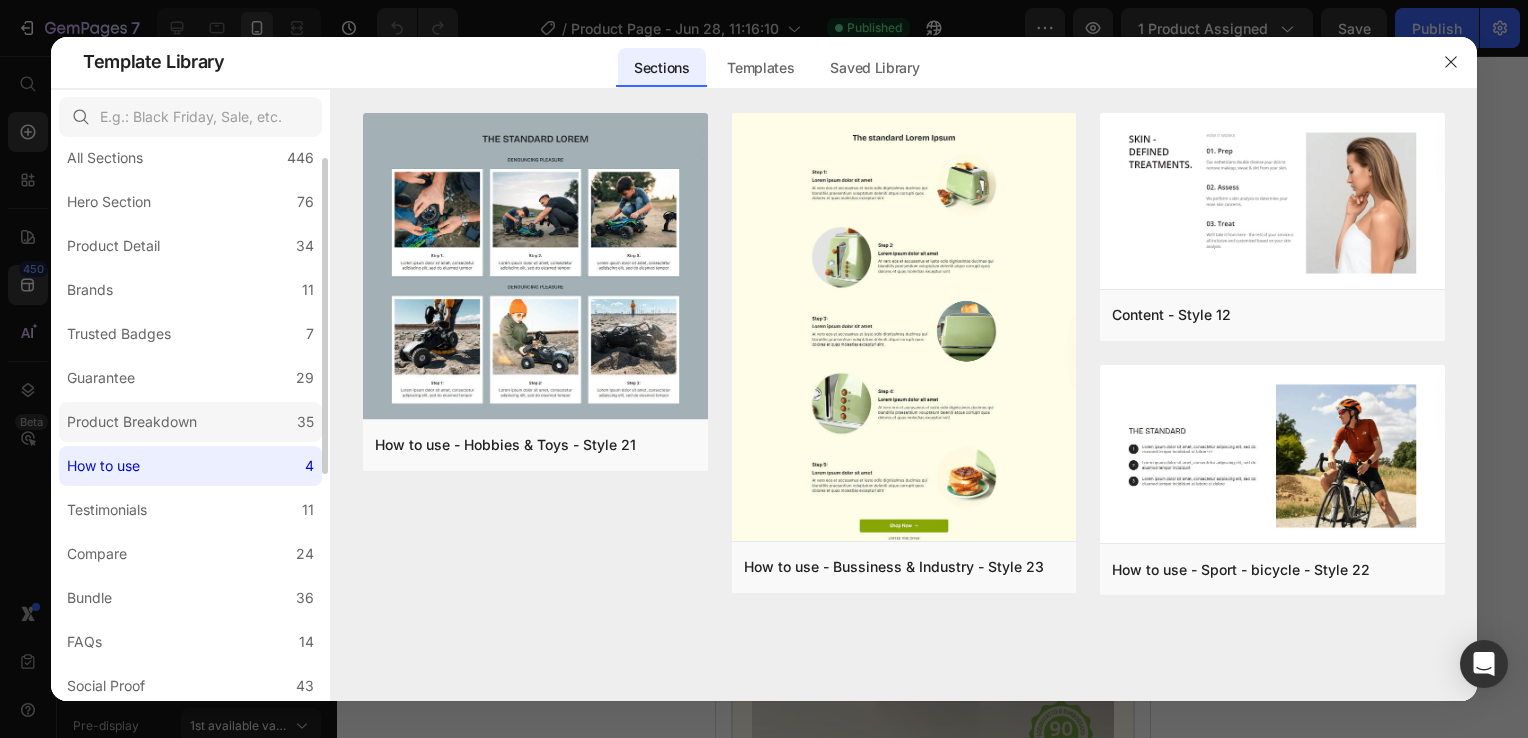 click on "Product Breakdown 35" 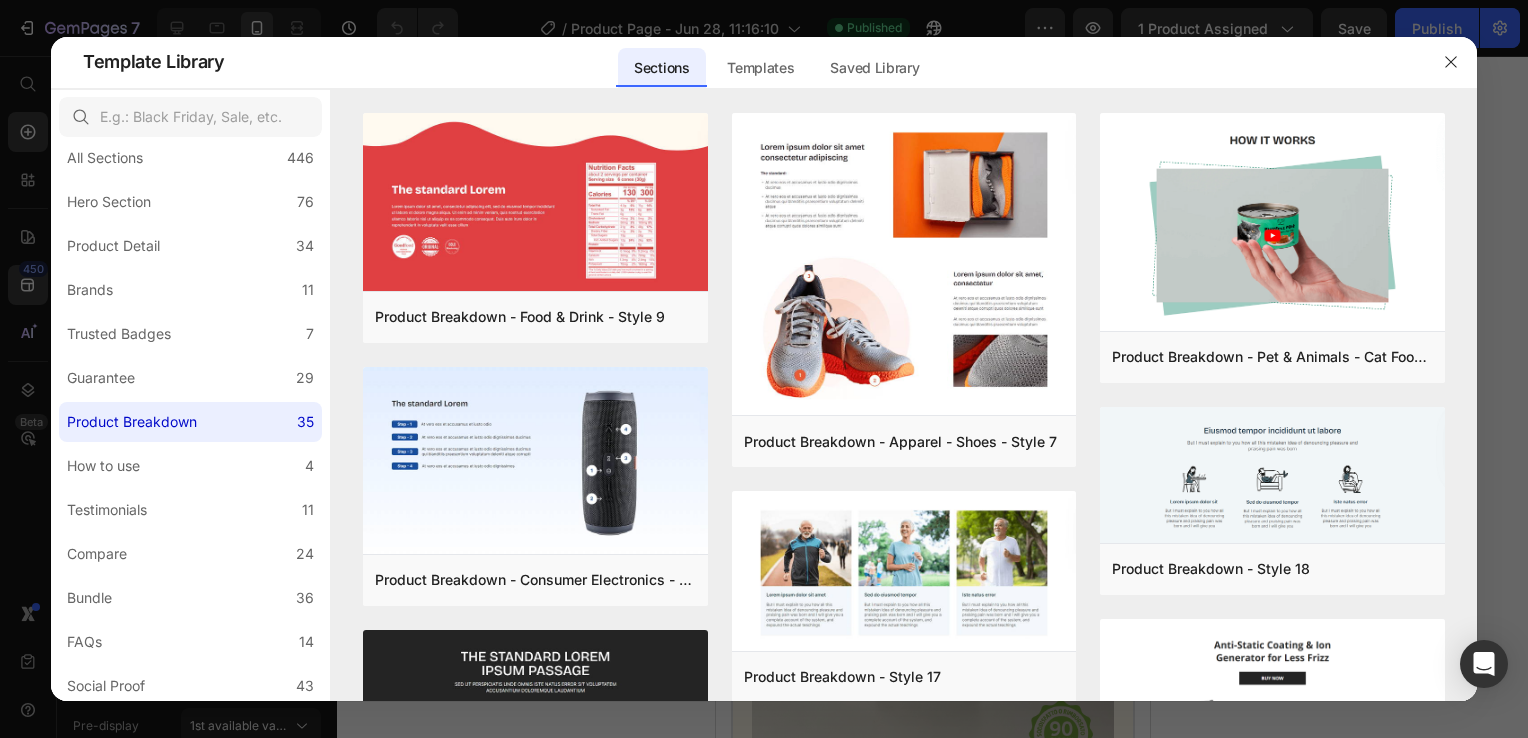 scroll, scrollTop: 400, scrollLeft: 0, axis: vertical 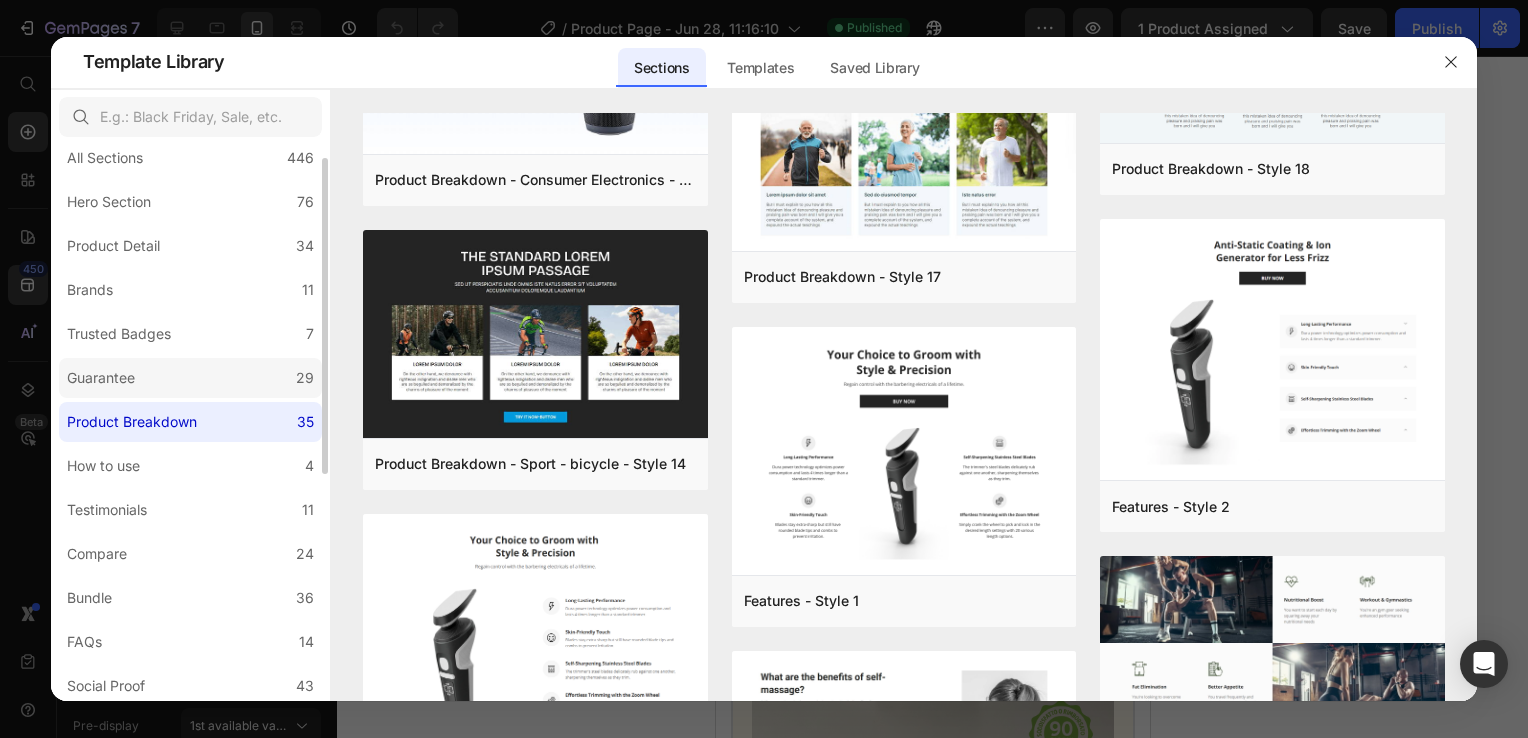 click on "Guarantee" at bounding box center [101, 378] 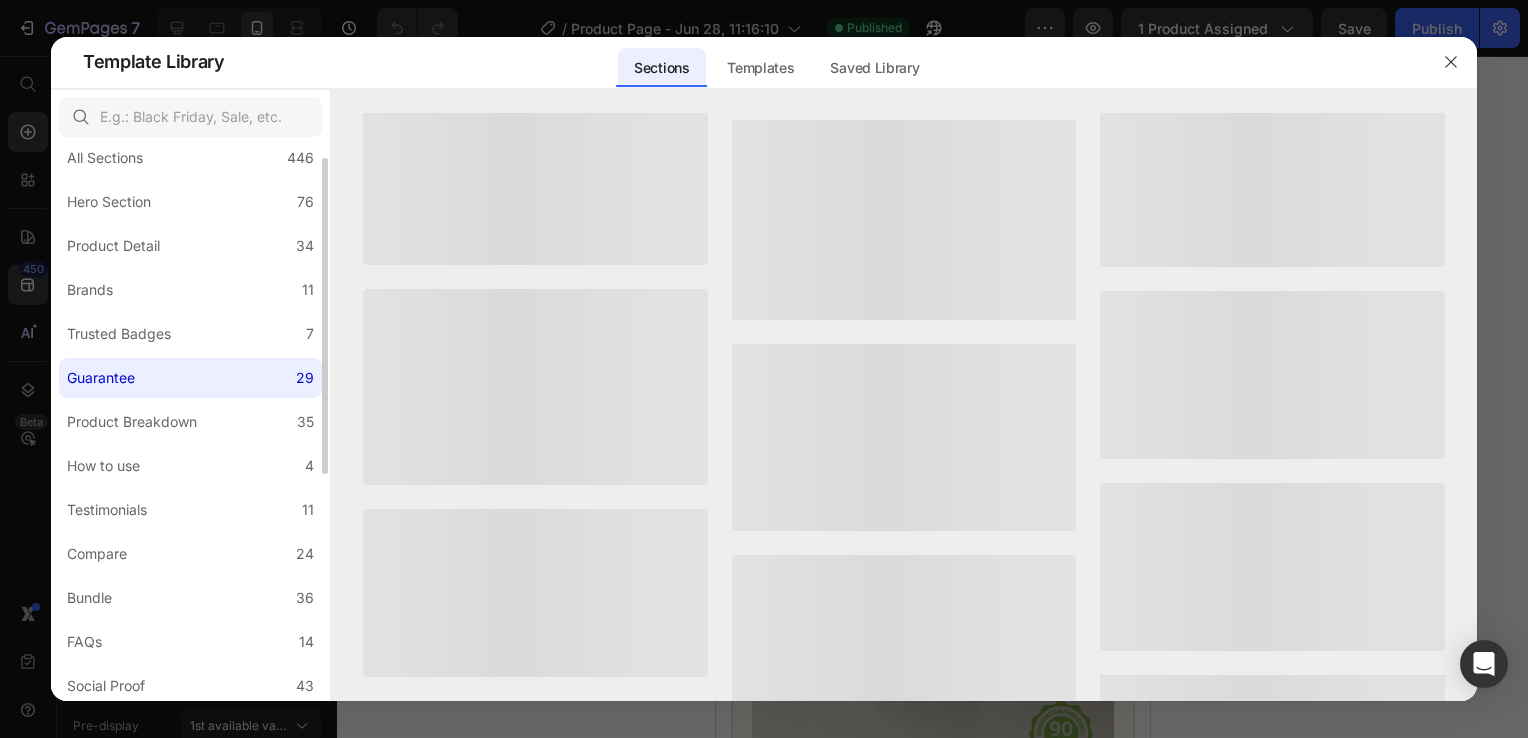 scroll, scrollTop: 0, scrollLeft: 0, axis: both 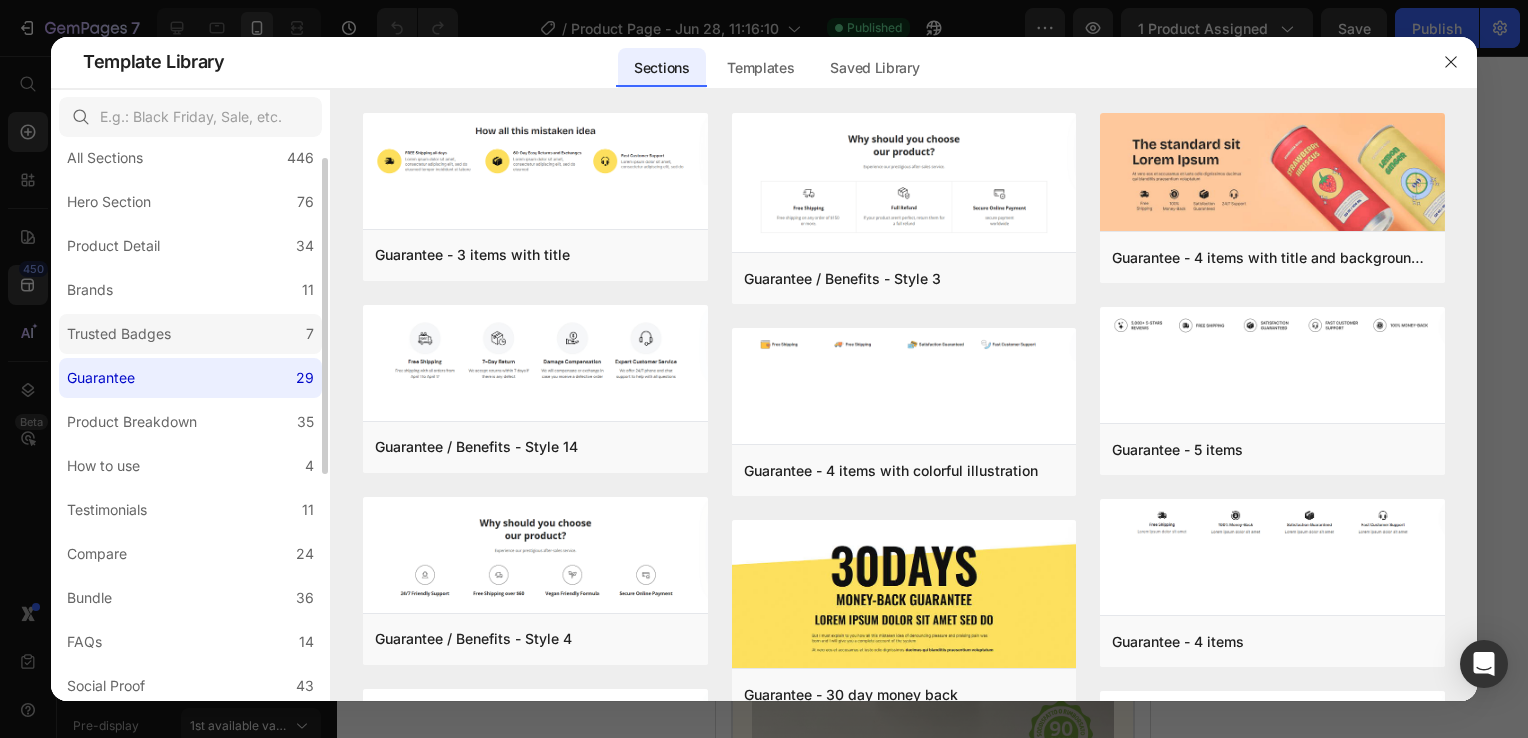 click on "Trusted Badges" at bounding box center [119, 334] 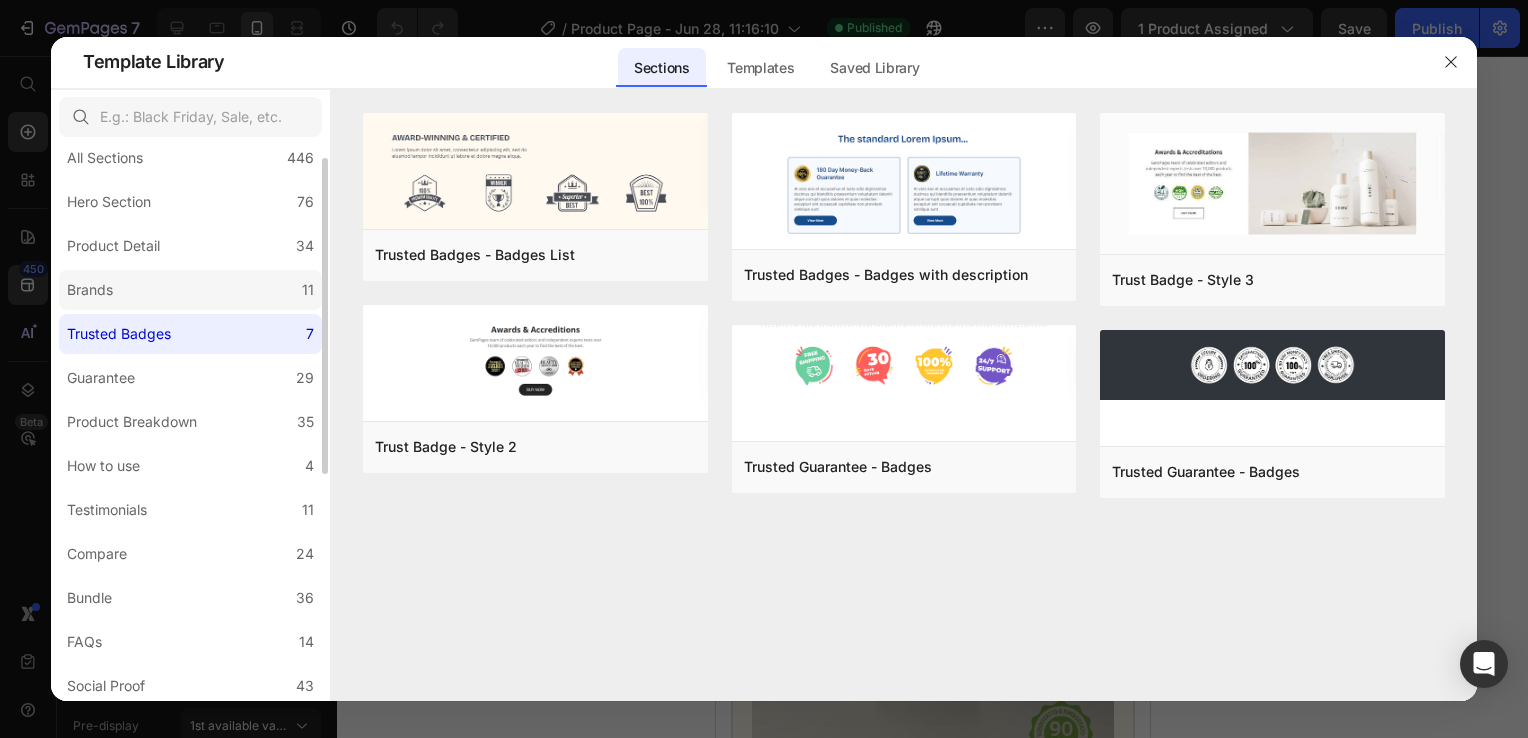 click on "Brands 11" 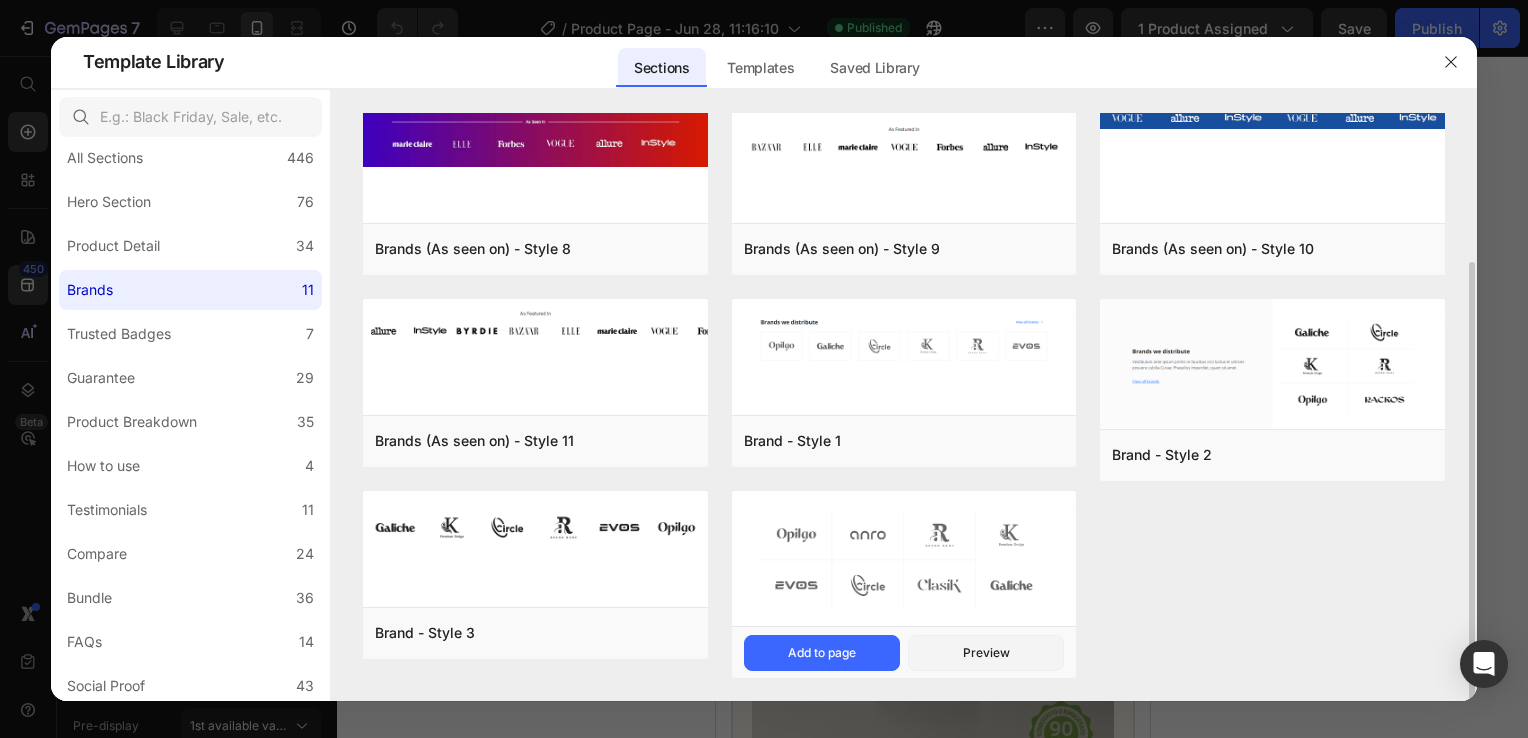 scroll, scrollTop: 0, scrollLeft: 0, axis: both 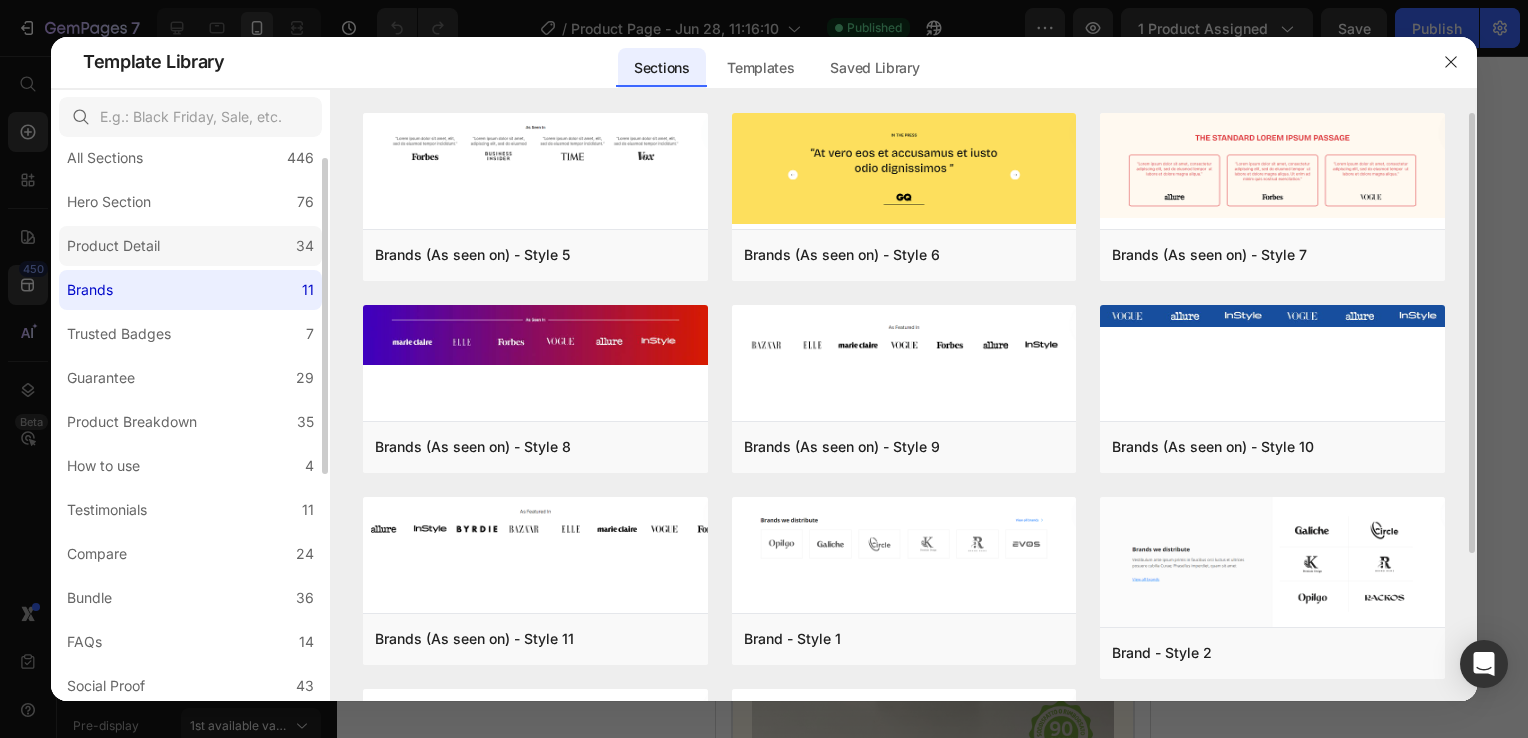 click on "34" at bounding box center (305, 246) 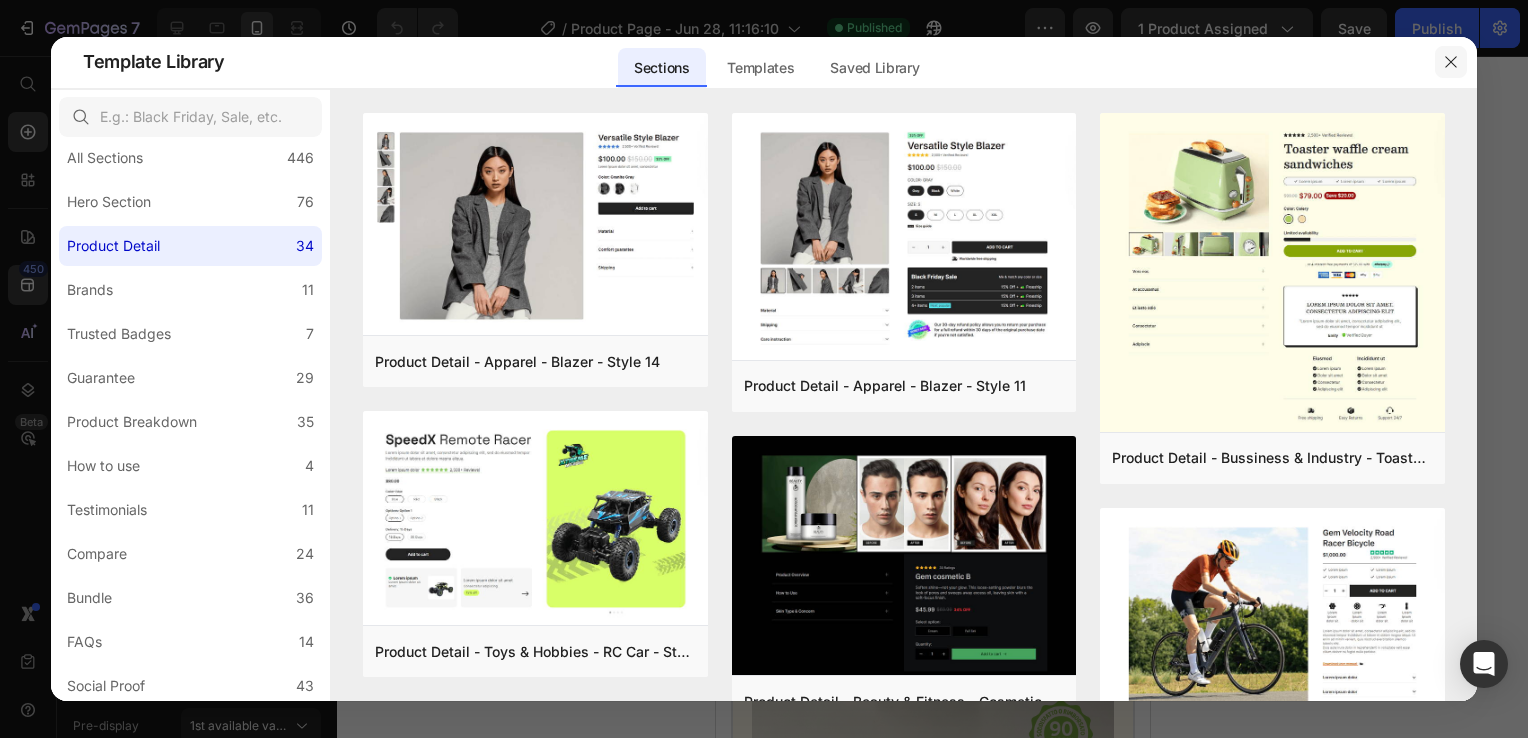 click at bounding box center [1451, 62] 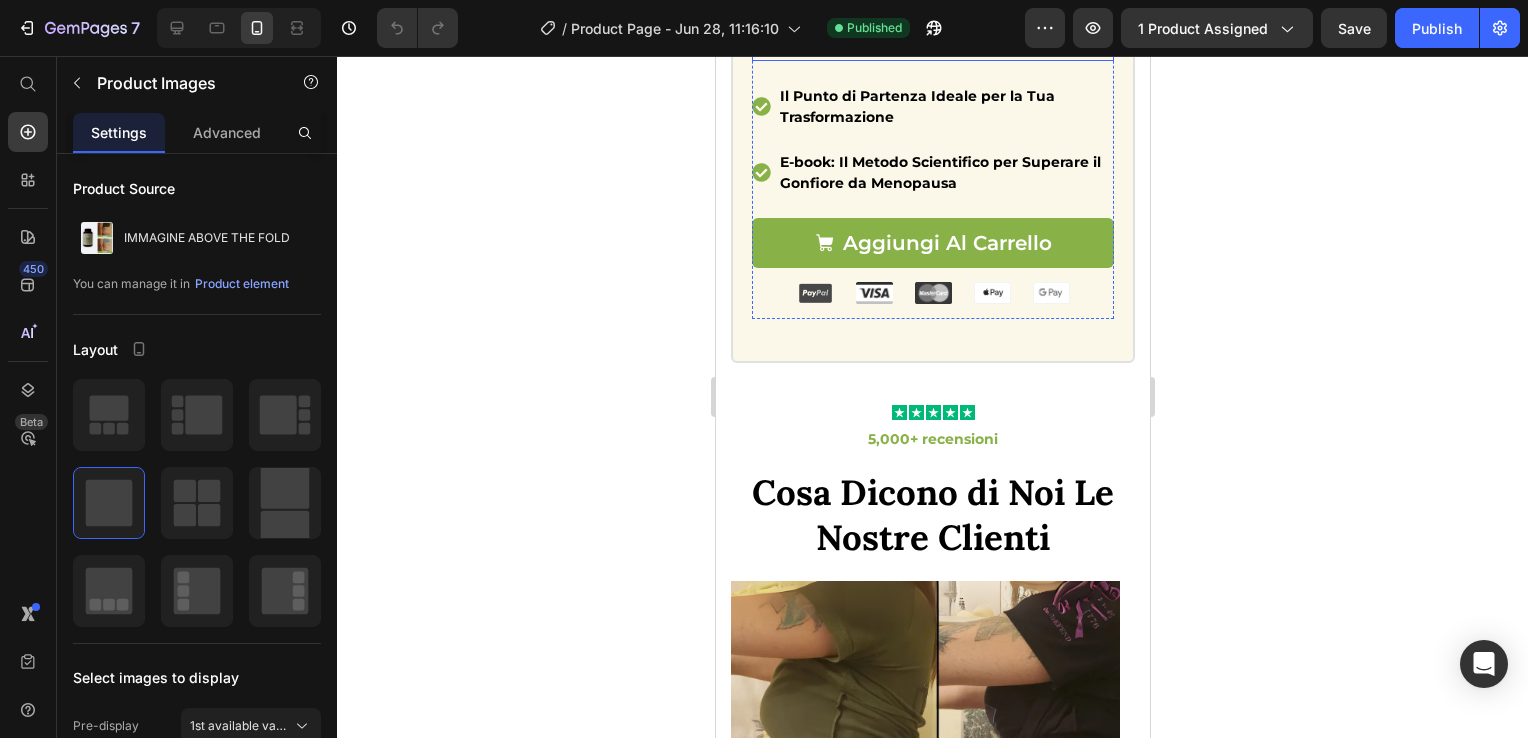 scroll, scrollTop: 3900, scrollLeft: 0, axis: vertical 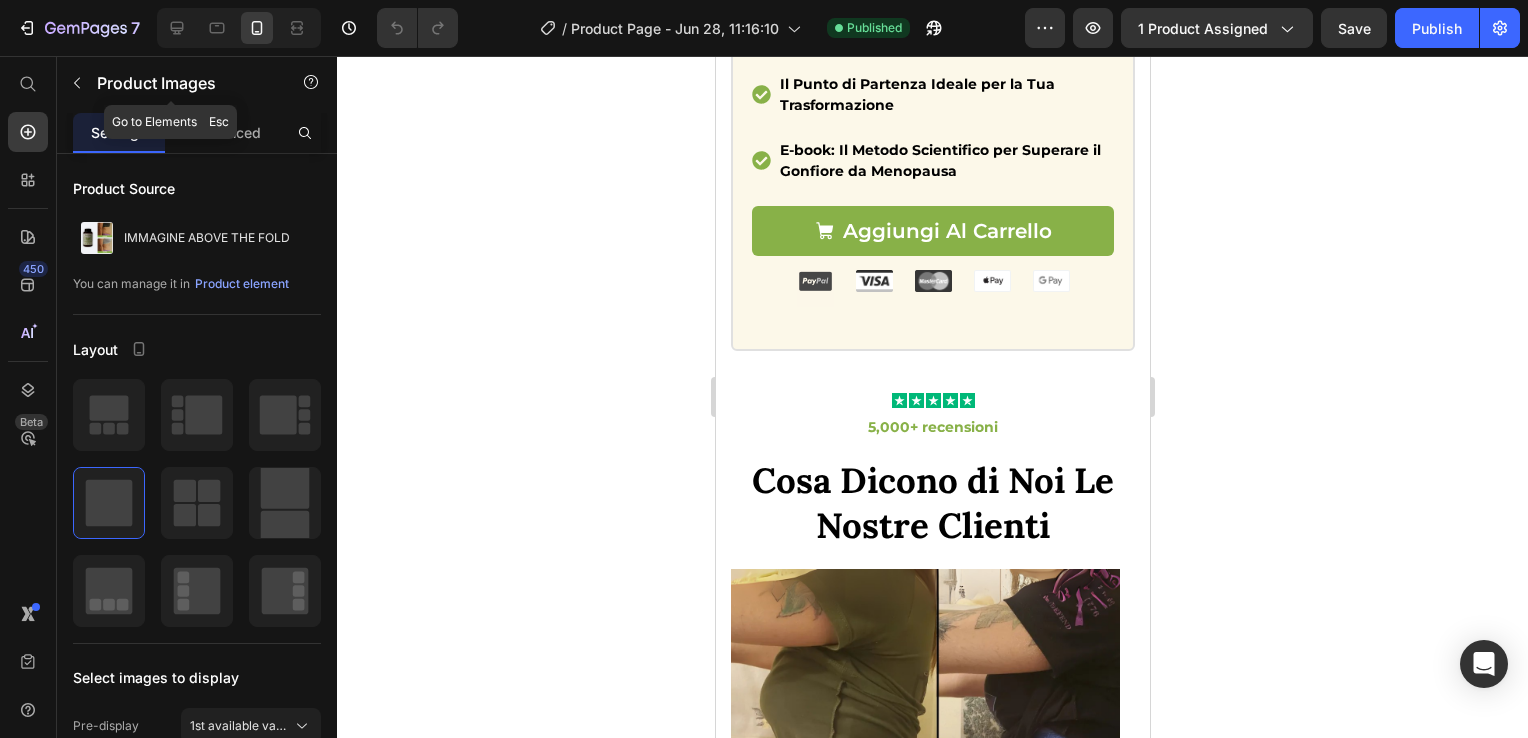 click 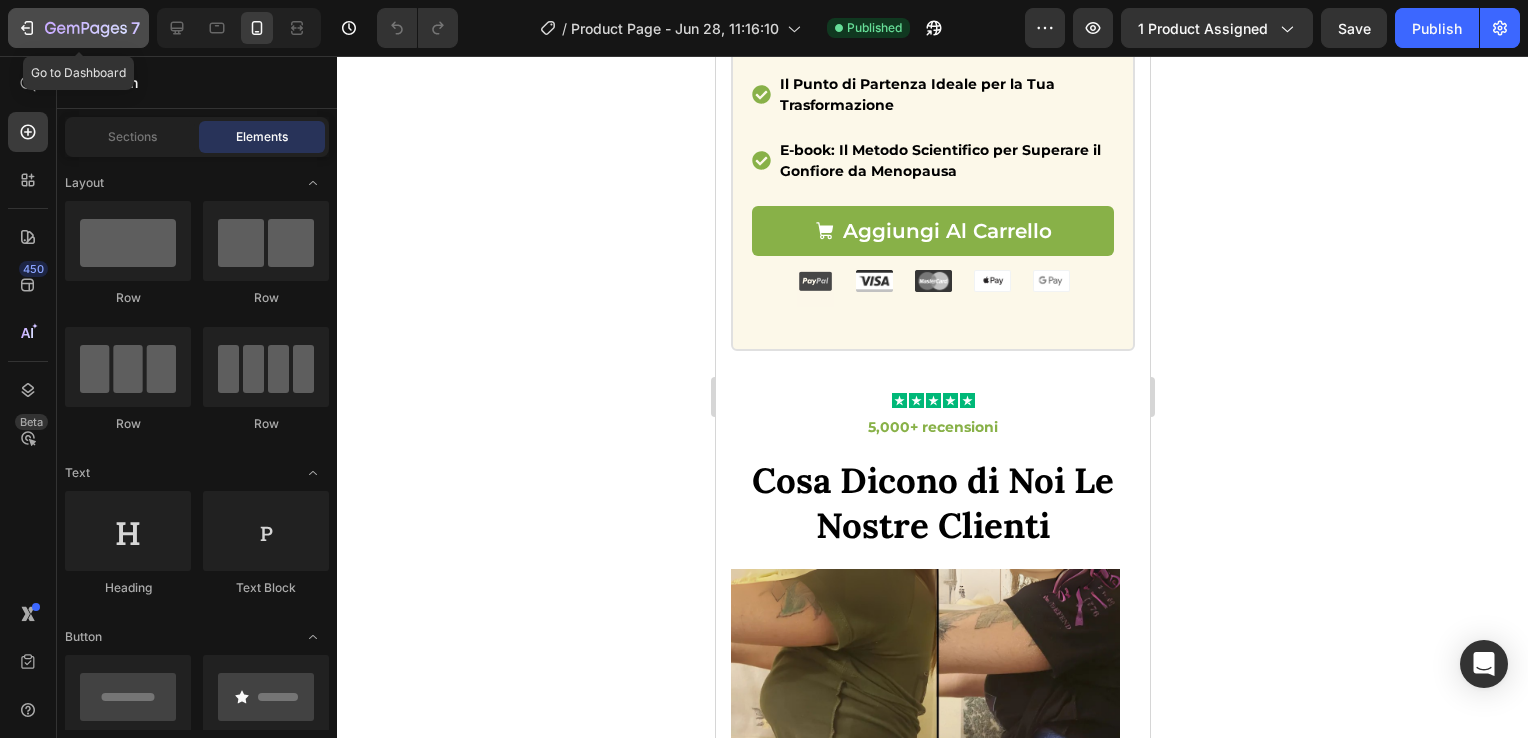 click on "7" at bounding box center [78, 28] 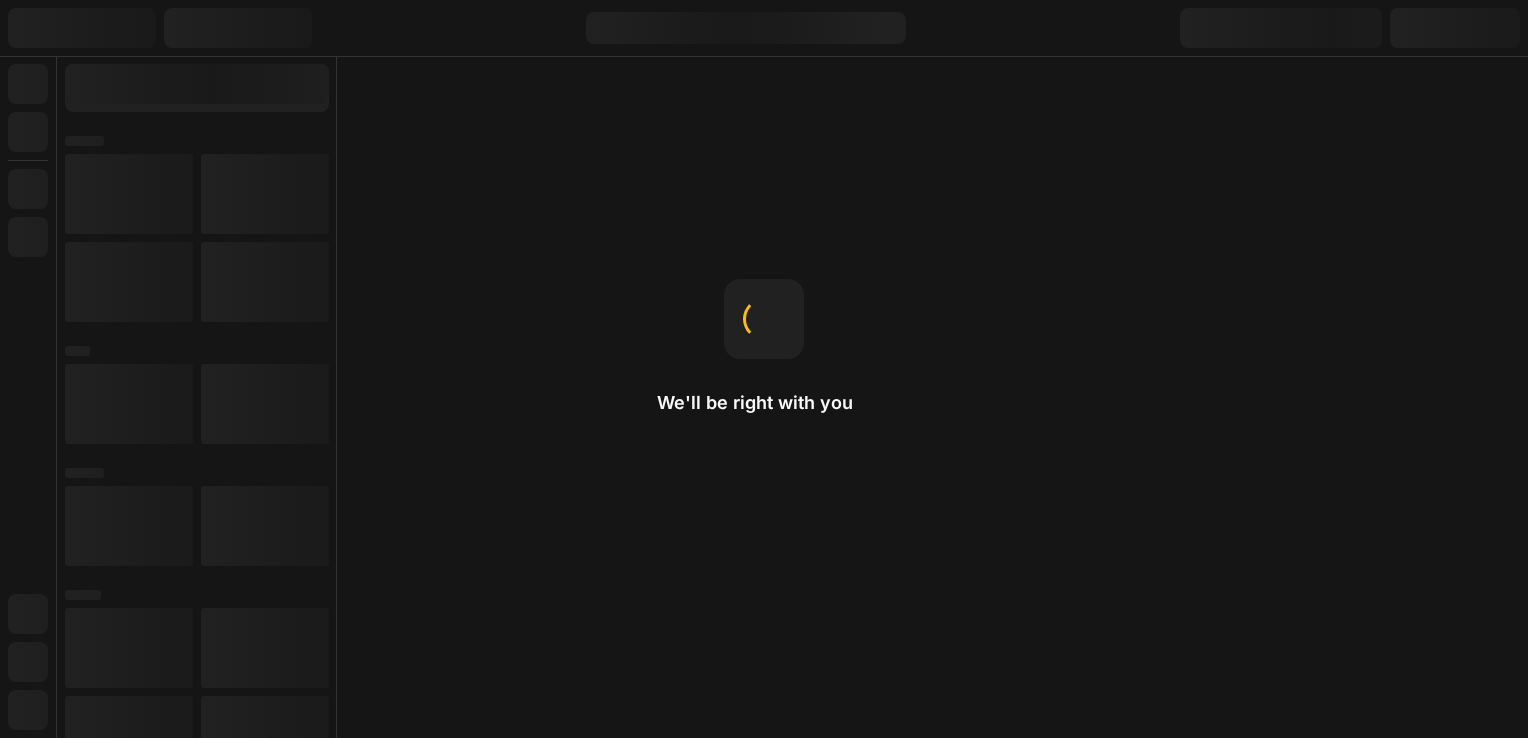scroll, scrollTop: 0, scrollLeft: 0, axis: both 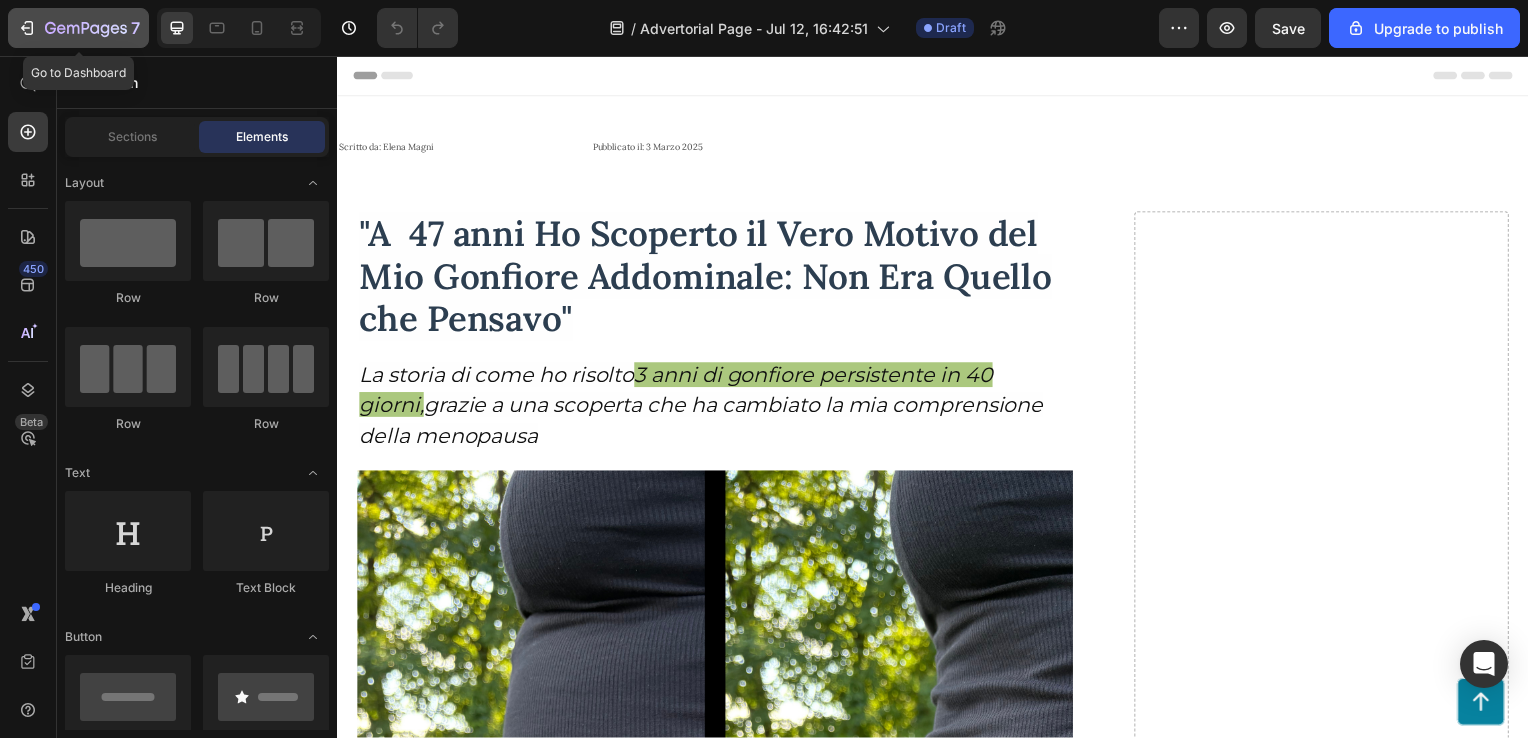 click 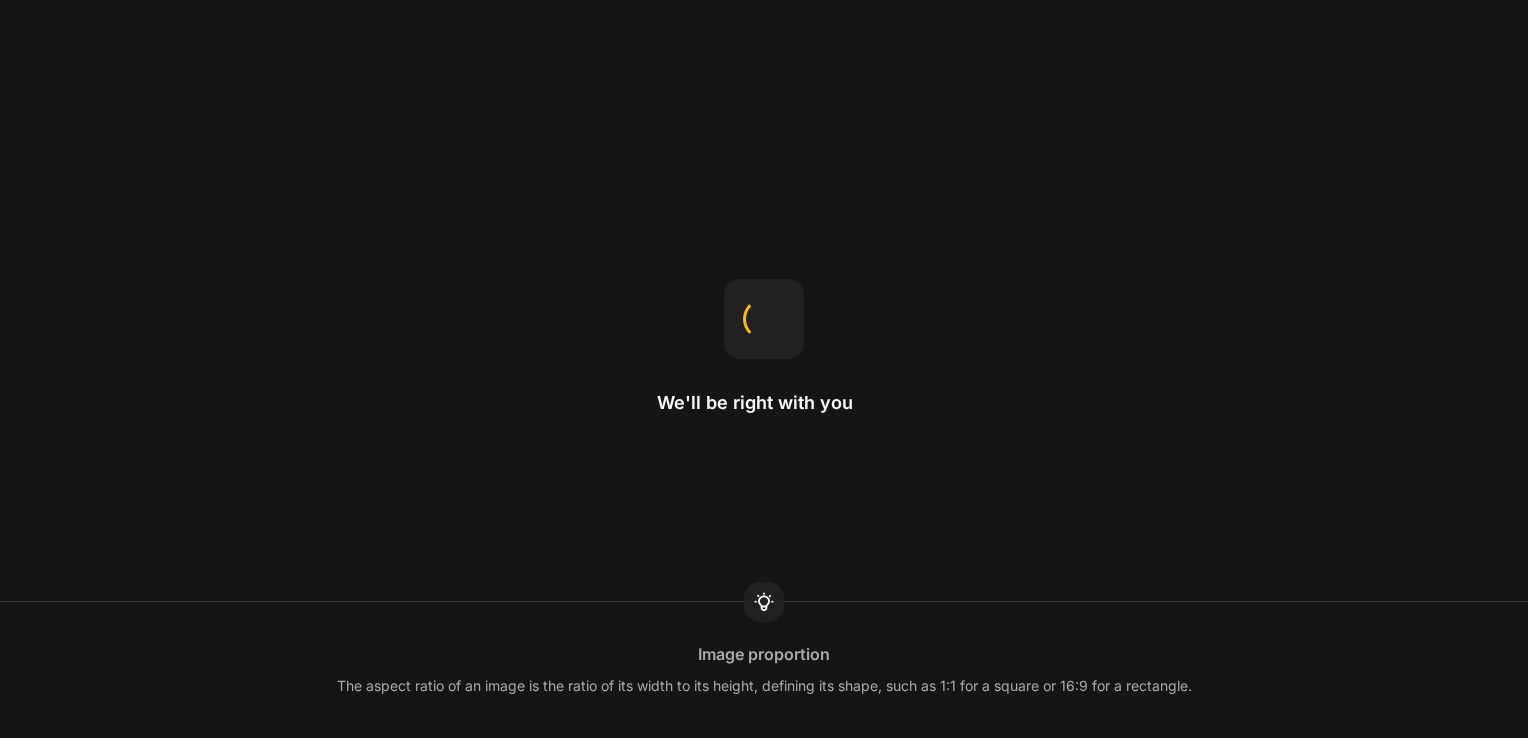 scroll, scrollTop: 0, scrollLeft: 0, axis: both 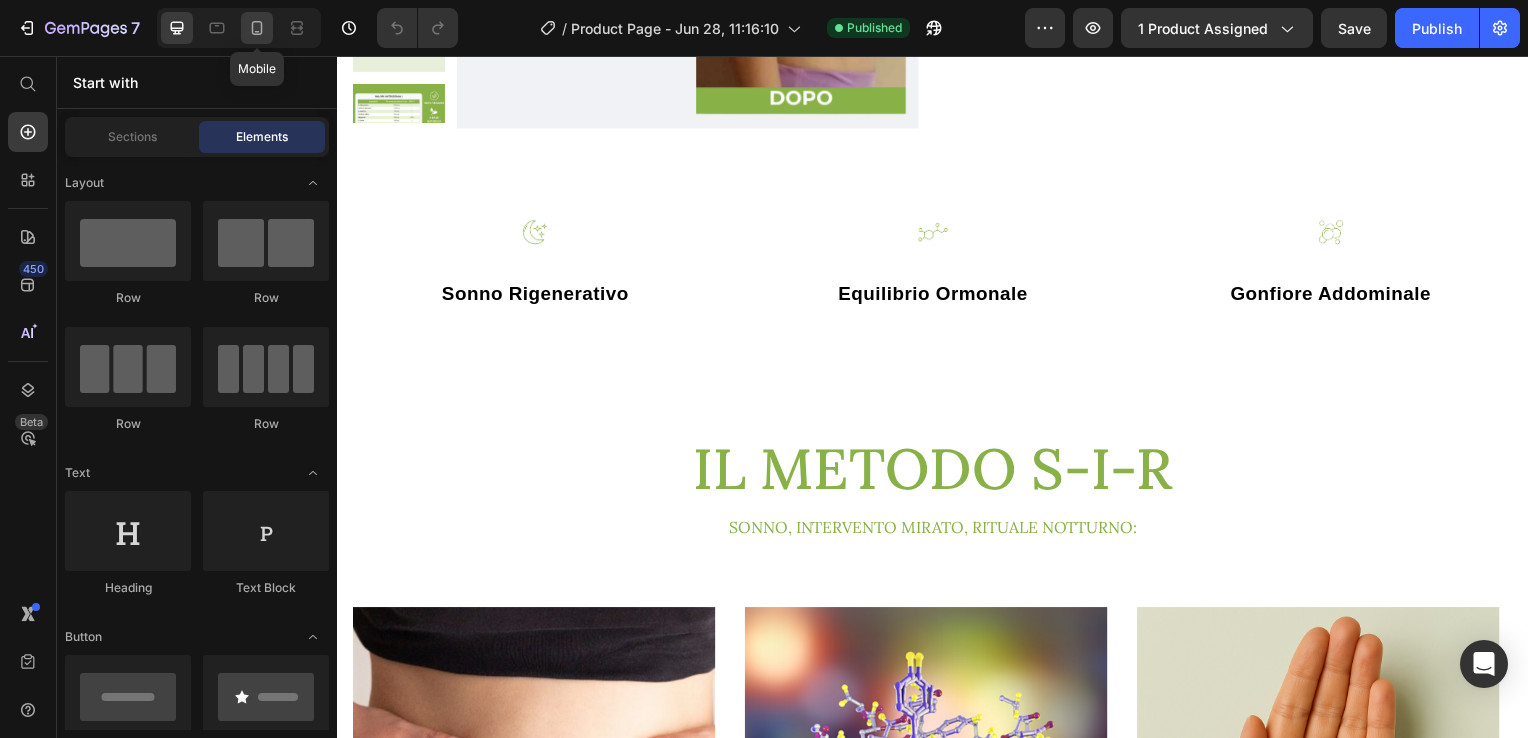 click 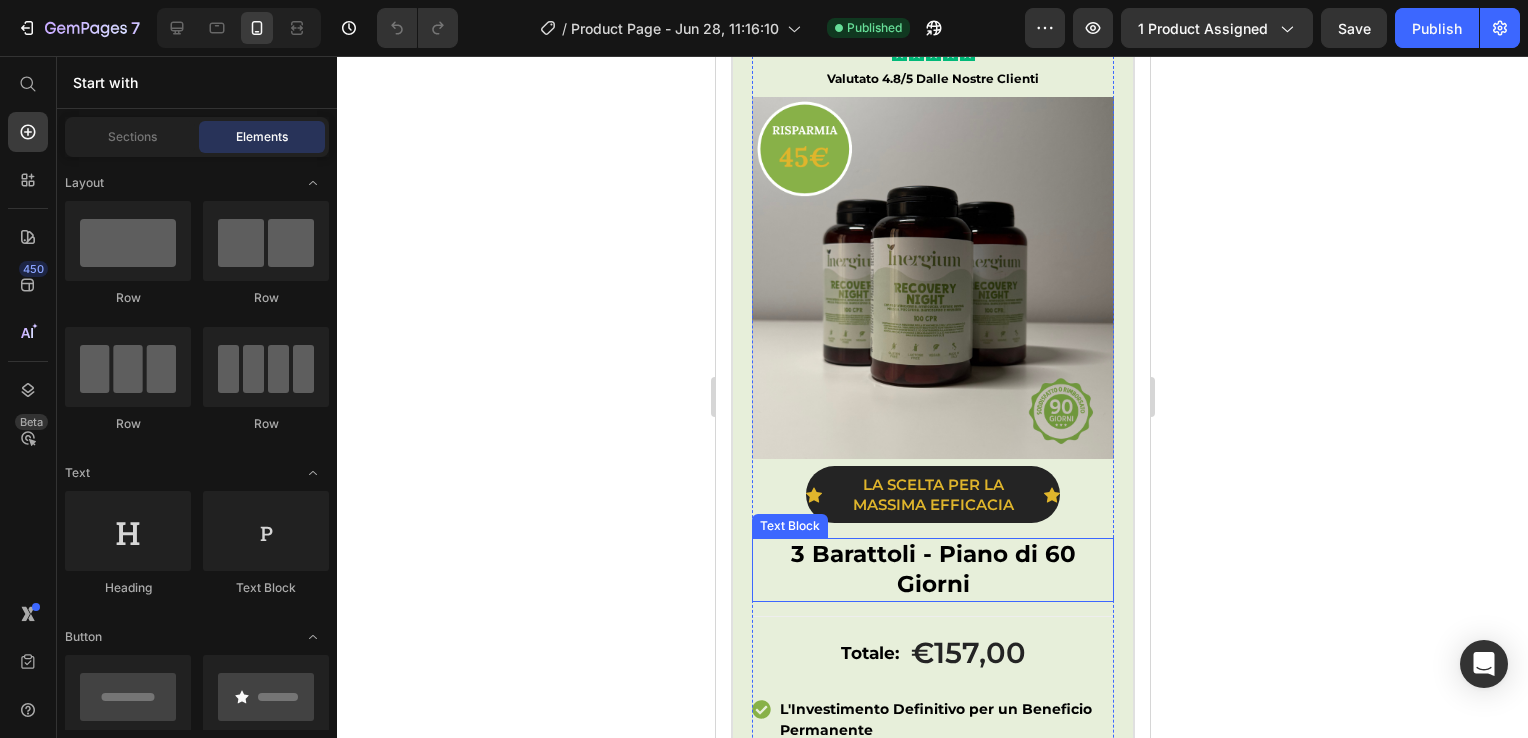 scroll, scrollTop: 989, scrollLeft: 0, axis: vertical 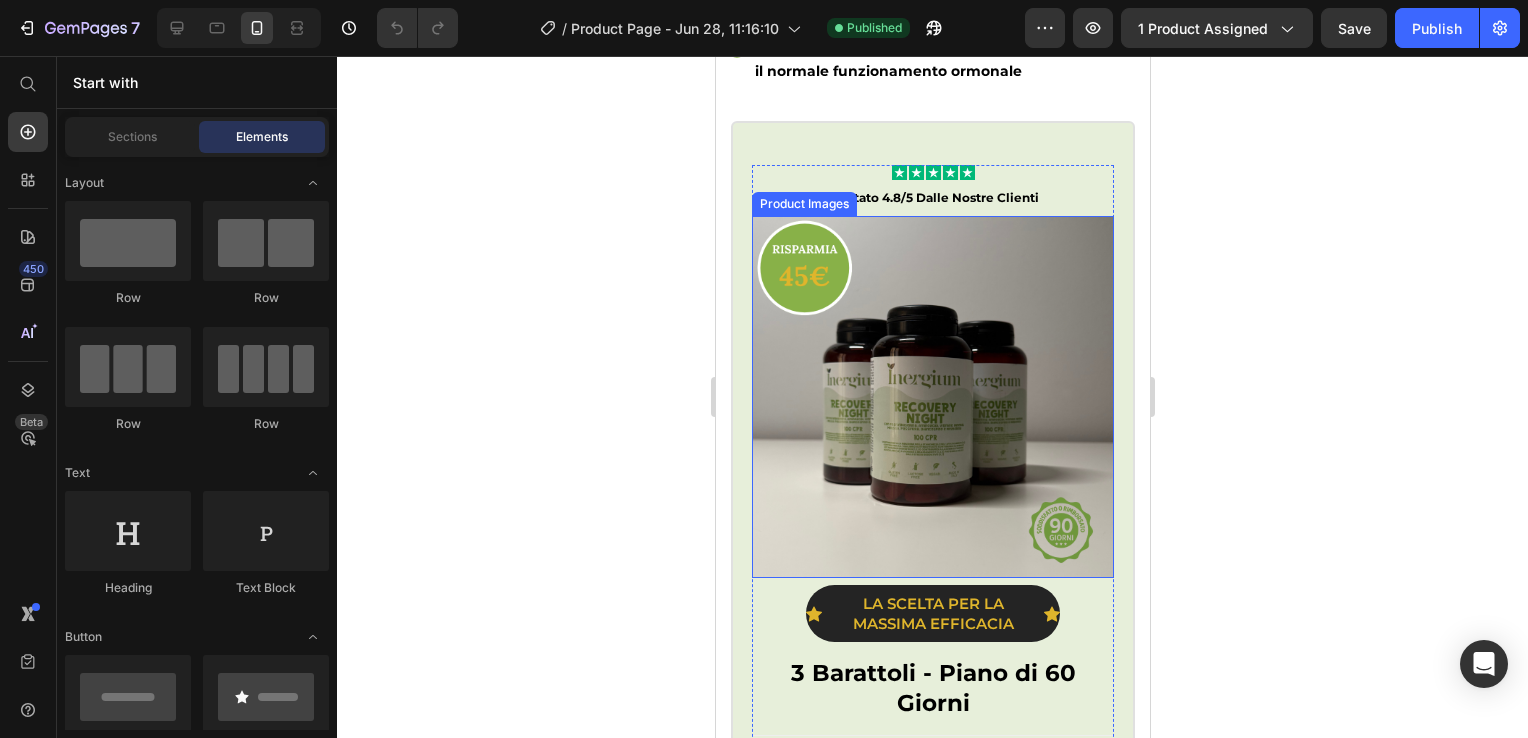 click at bounding box center [932, 397] 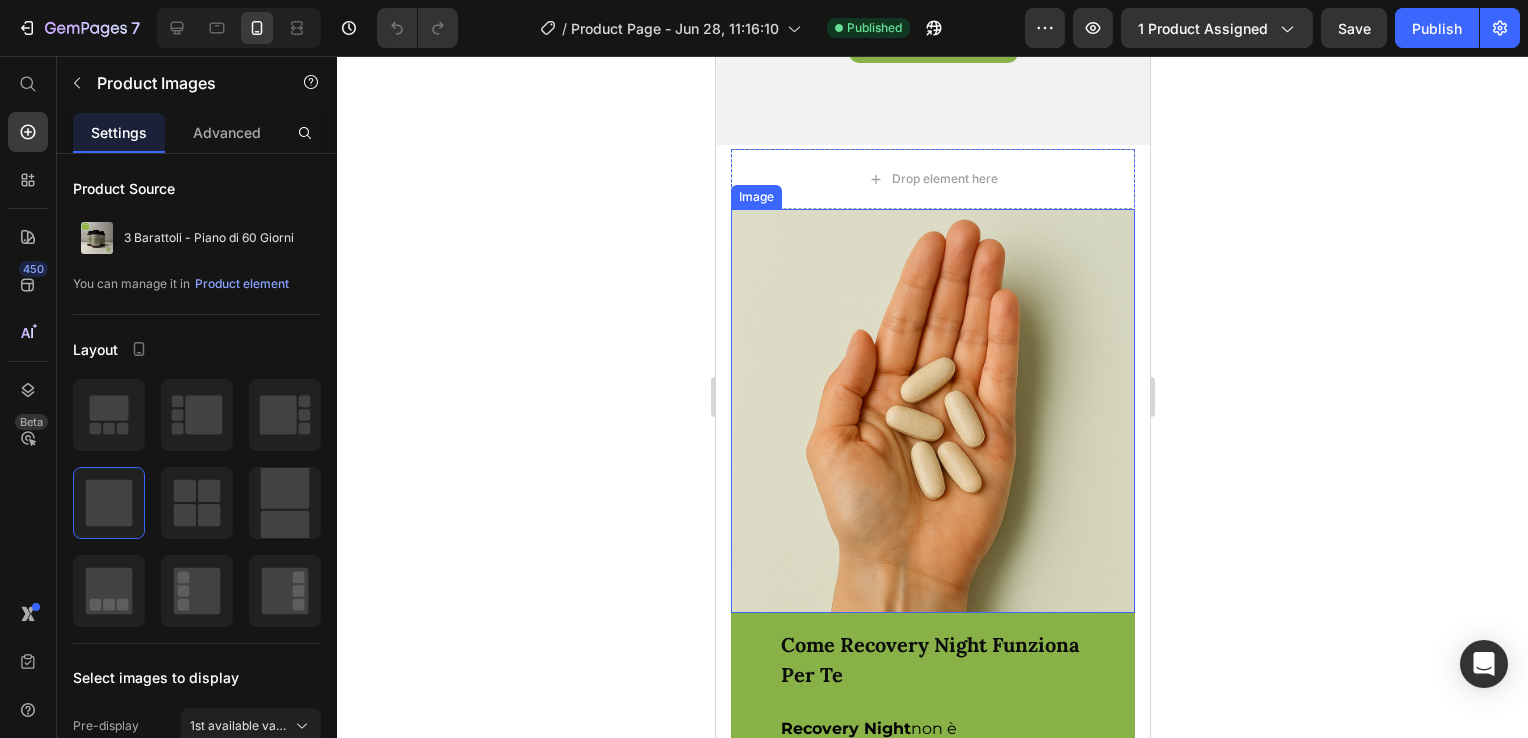 scroll, scrollTop: 6289, scrollLeft: 0, axis: vertical 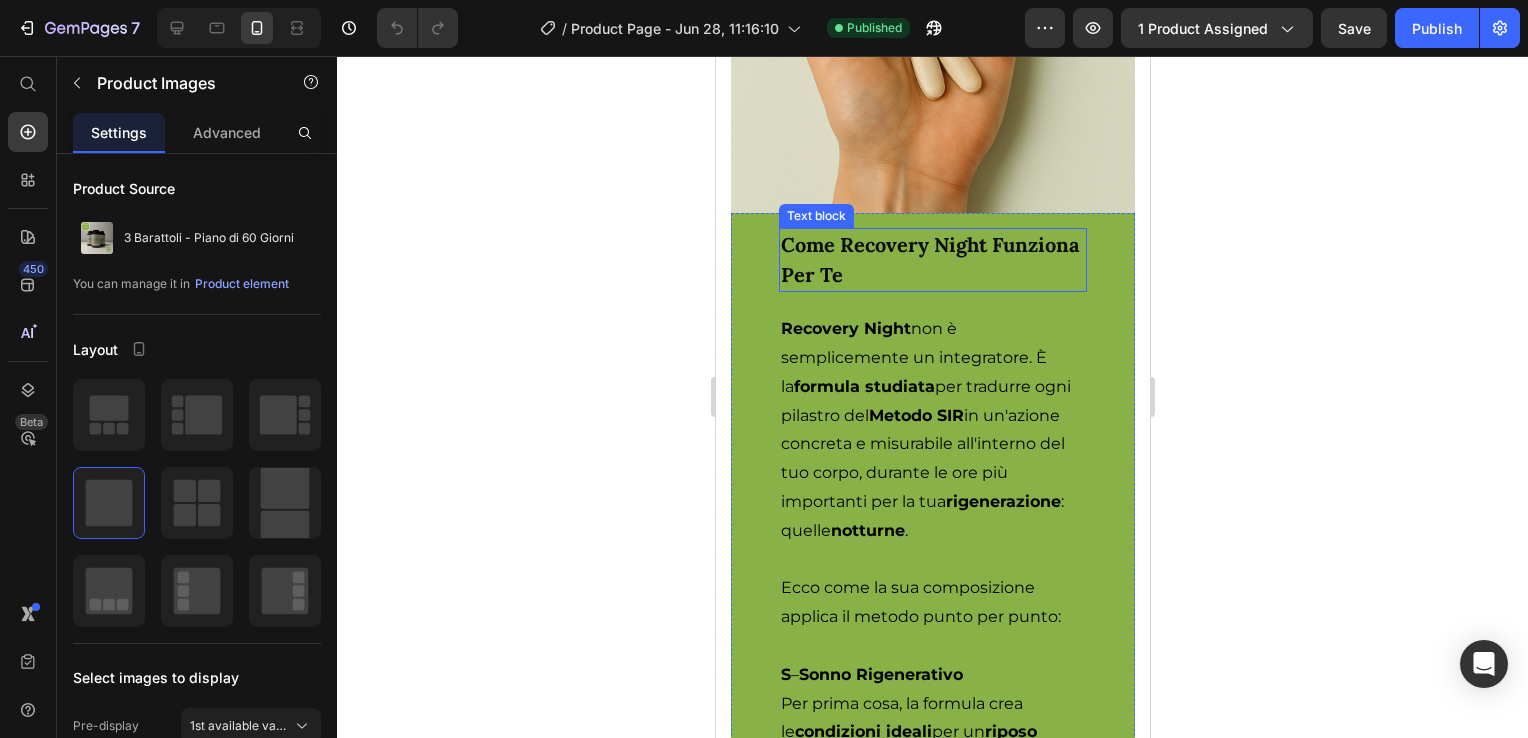 click on "Come Recovery Night Funziona Per Te" at bounding box center (929, 259) 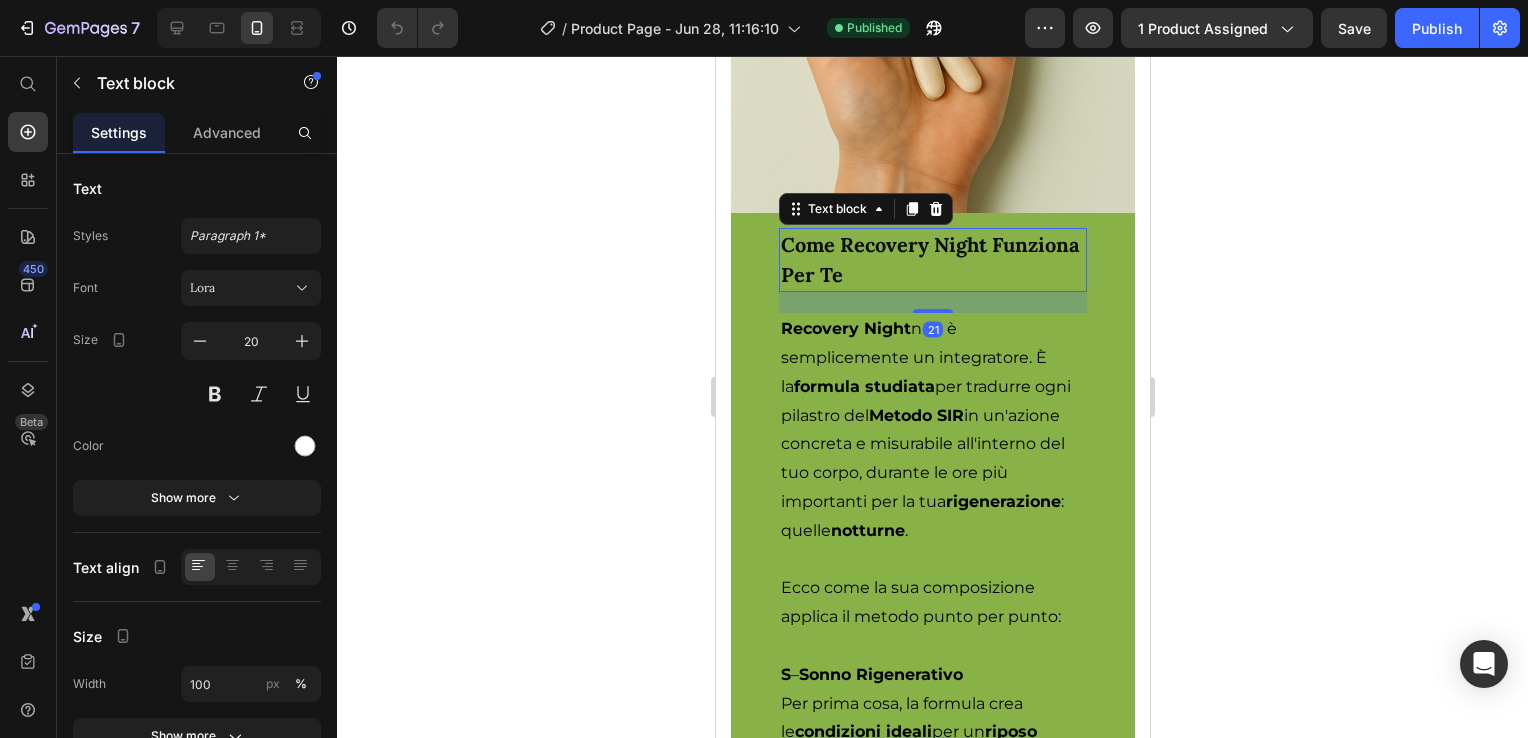 click on "Come Recovery Night Funziona Per Te" at bounding box center (929, 259) 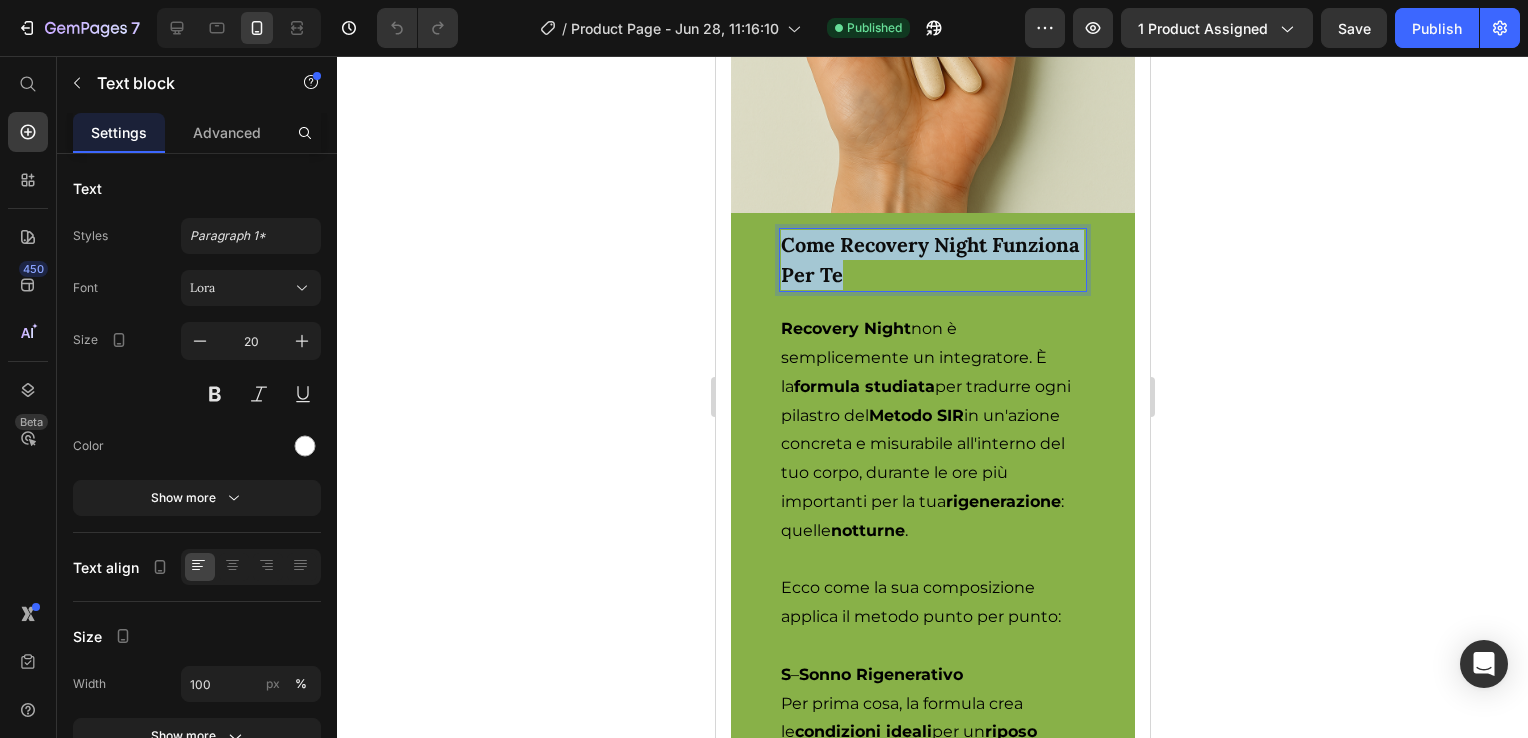 drag, startPoint x: 786, startPoint y: 234, endPoint x: 939, endPoint y: 273, distance: 157.89236 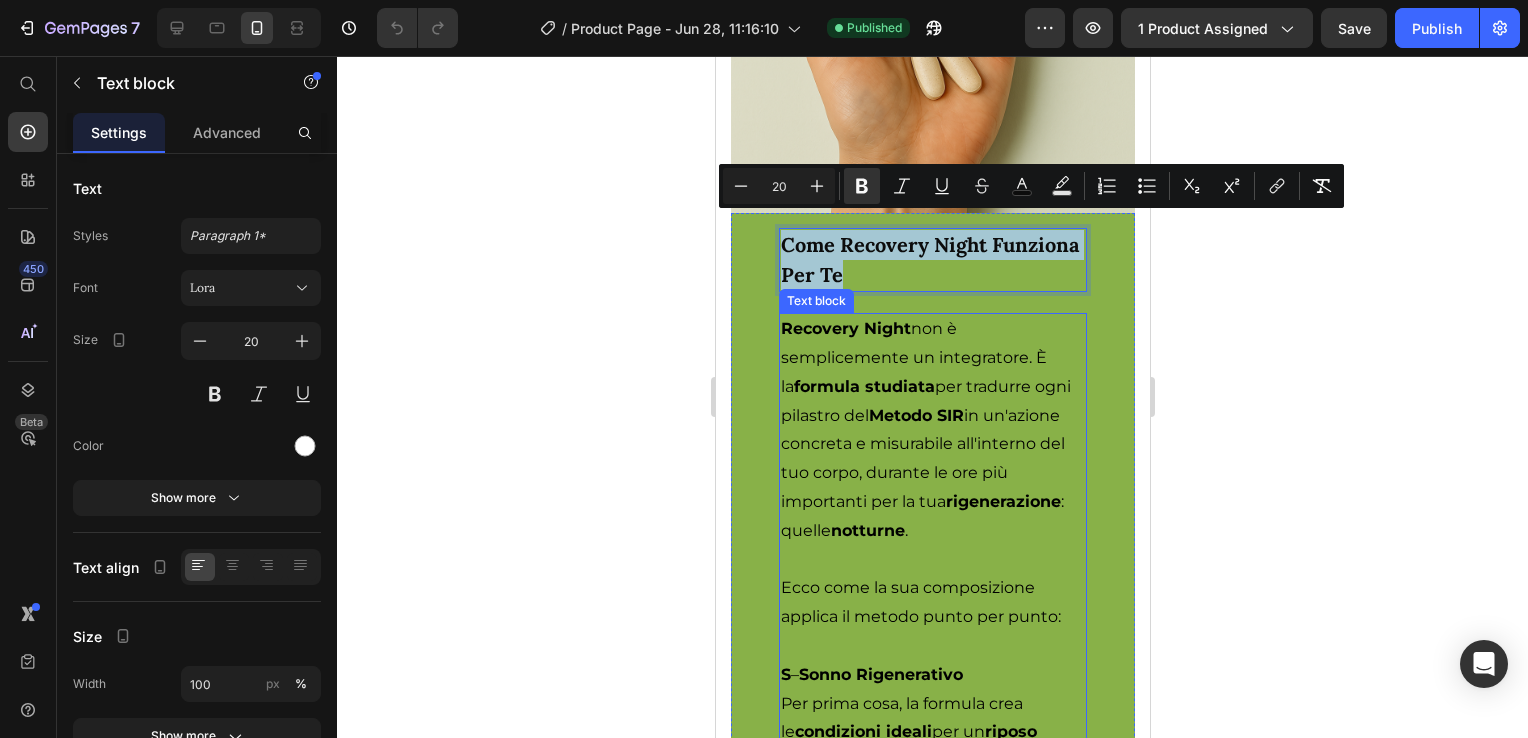 click on "Recovery Night  non è semplicemente un integratore. È la  formula studiata  per tradurre ogni pilastro del  Metodo SIR  in un'azione concreta e misurabile all'interno del tuo corpo, durante le ore più importanti per la tua  rigenerazione : quelle  notturne ." at bounding box center (932, 430) 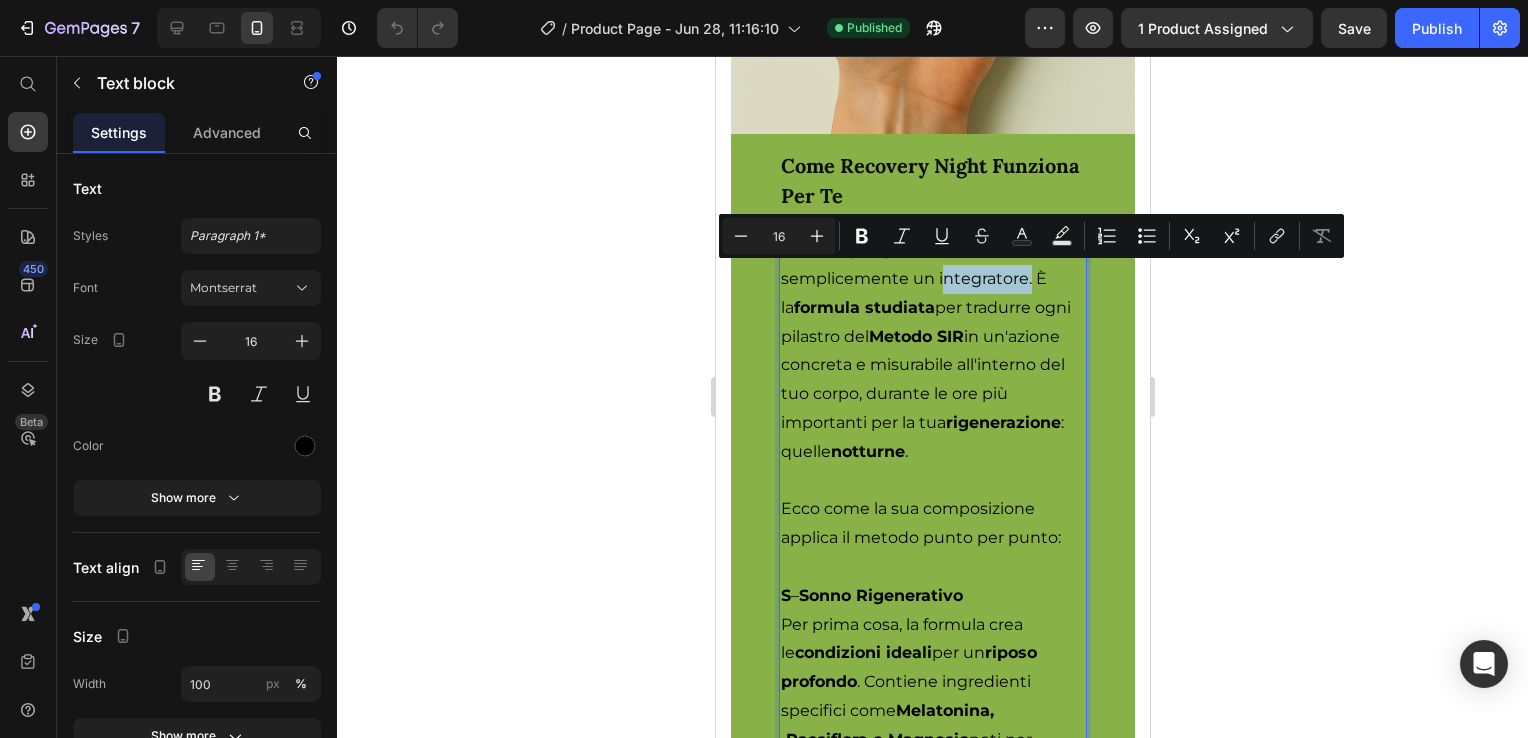 scroll, scrollTop: 6389, scrollLeft: 0, axis: vertical 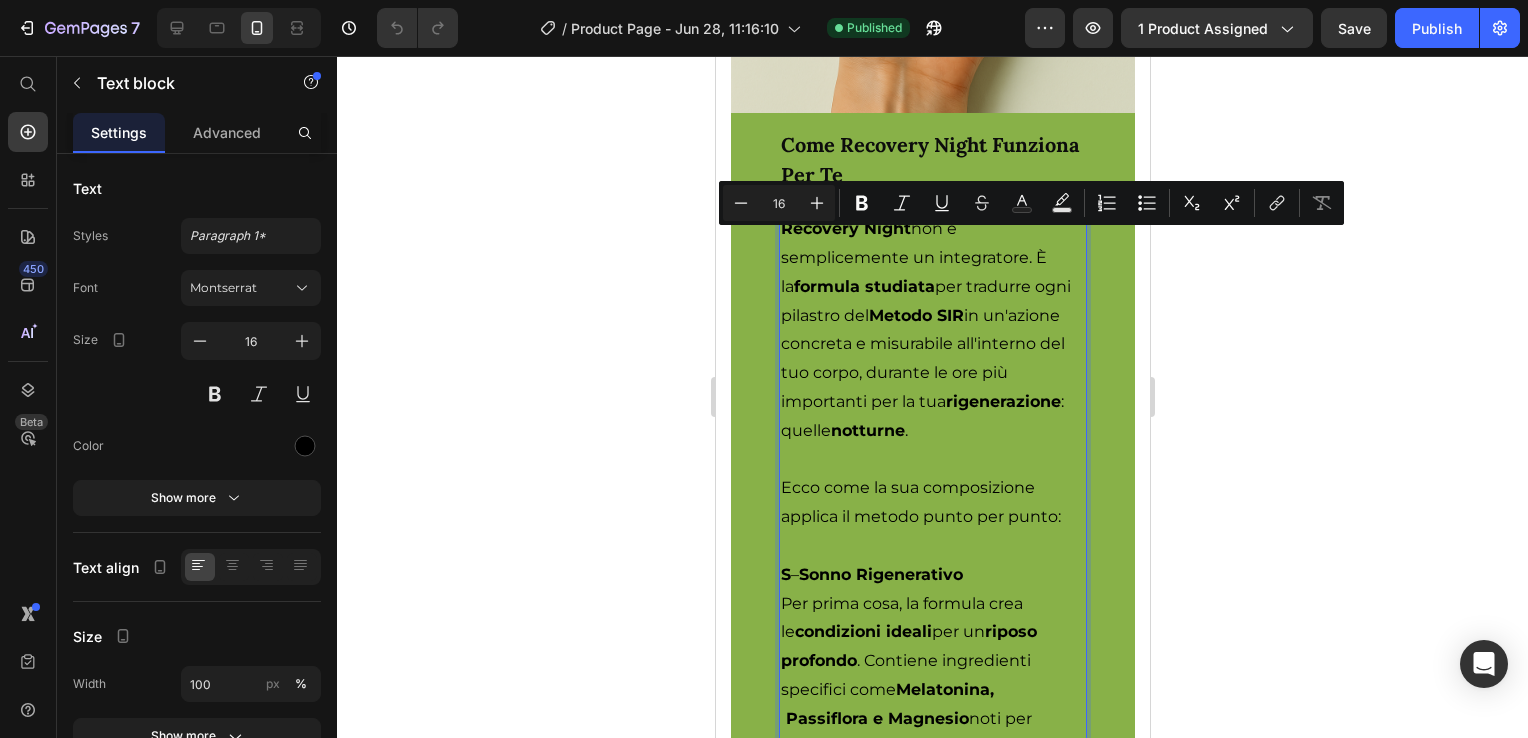 click on "Recovery Night  non è semplicemente un integratore. È la  formula studiata  per tradurre ogni pilastro del  Metodo SIR  in un'azione concreta e misurabile all'interno del tuo corpo, durante le ore più importanti per la tua  rigenerazione : quelle  notturne ." at bounding box center (932, 330) 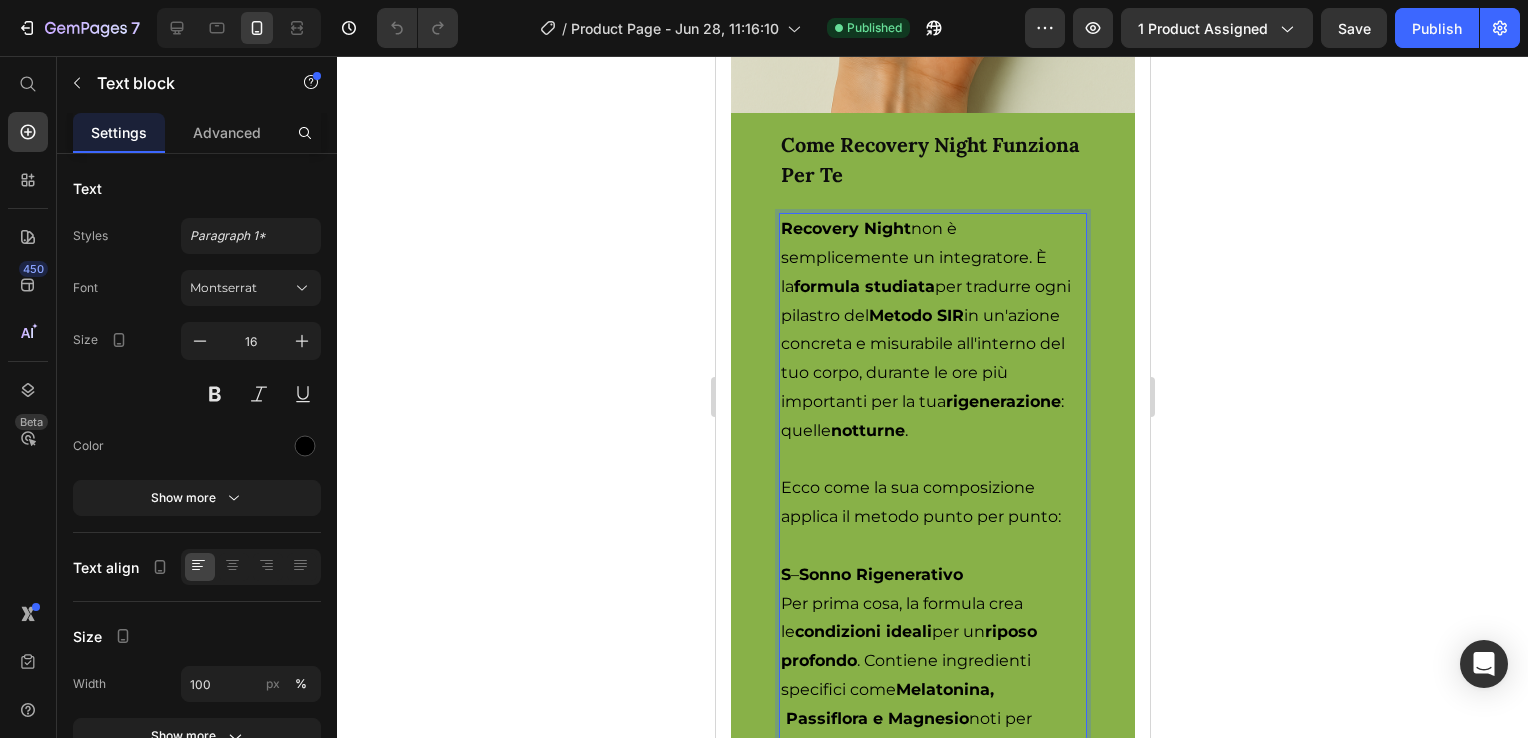 click on "Recovery Night" at bounding box center [845, 228] 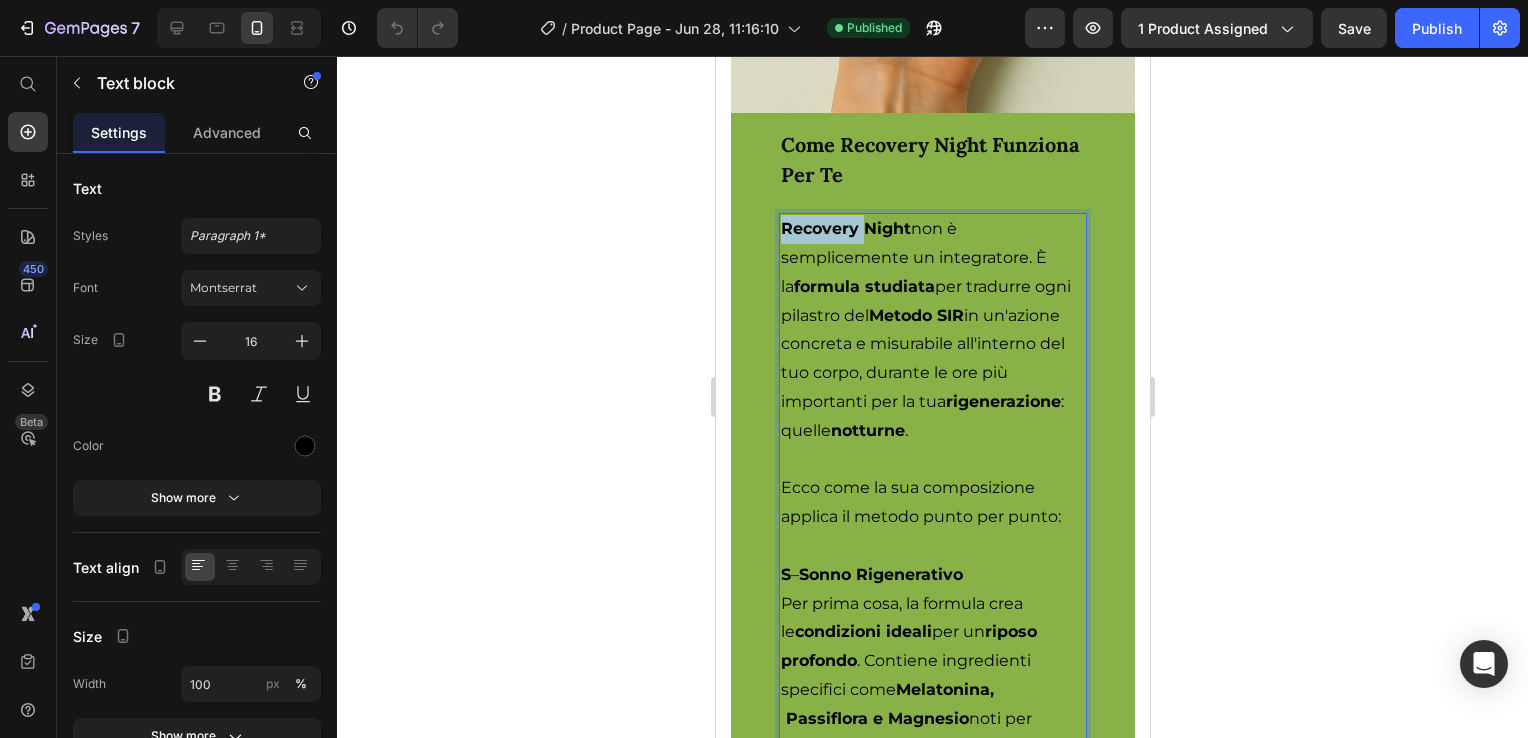 drag, startPoint x: 785, startPoint y: 210, endPoint x: 906, endPoint y: 261, distance: 131.30879 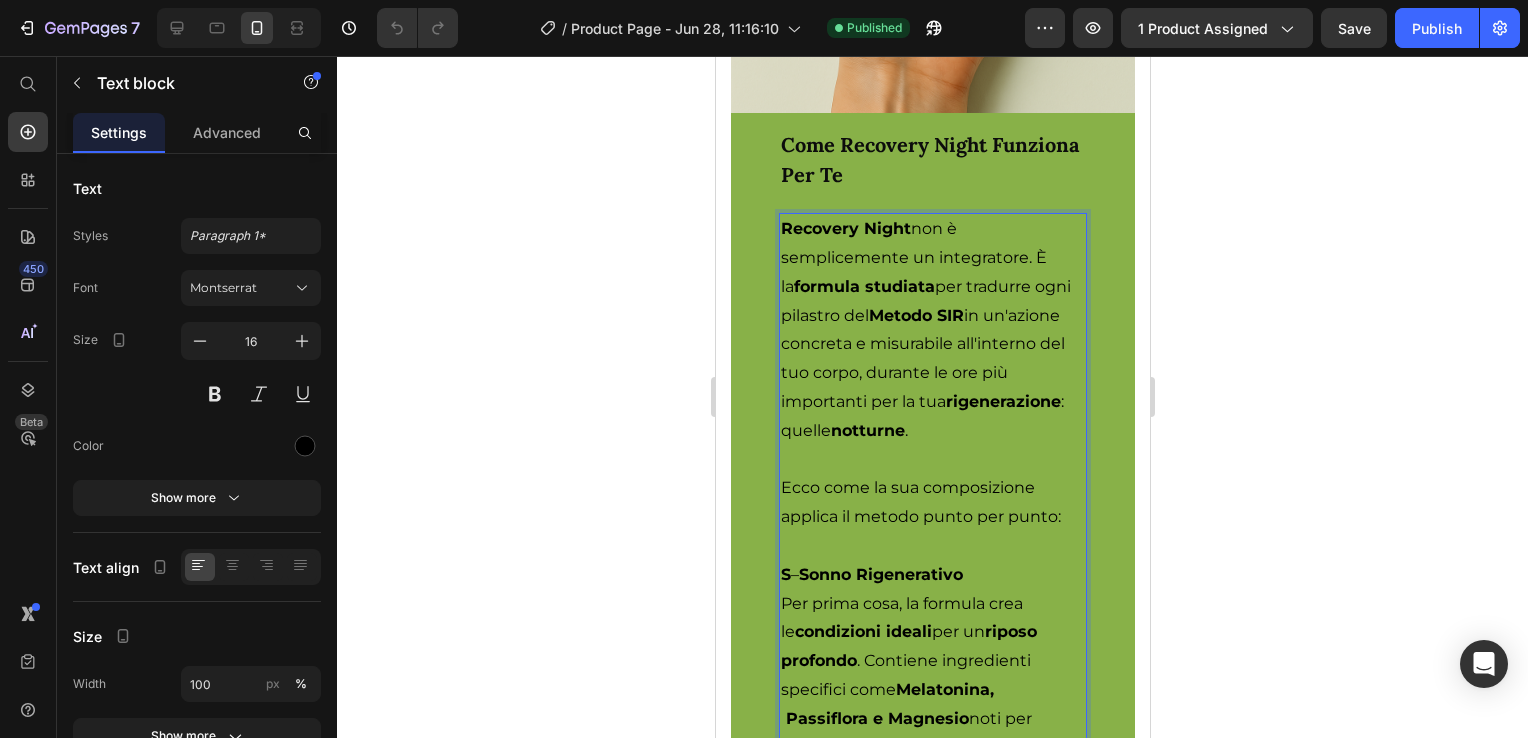 drag, startPoint x: 906, startPoint y: 261, endPoint x: 979, endPoint y: 464, distance: 215.72668 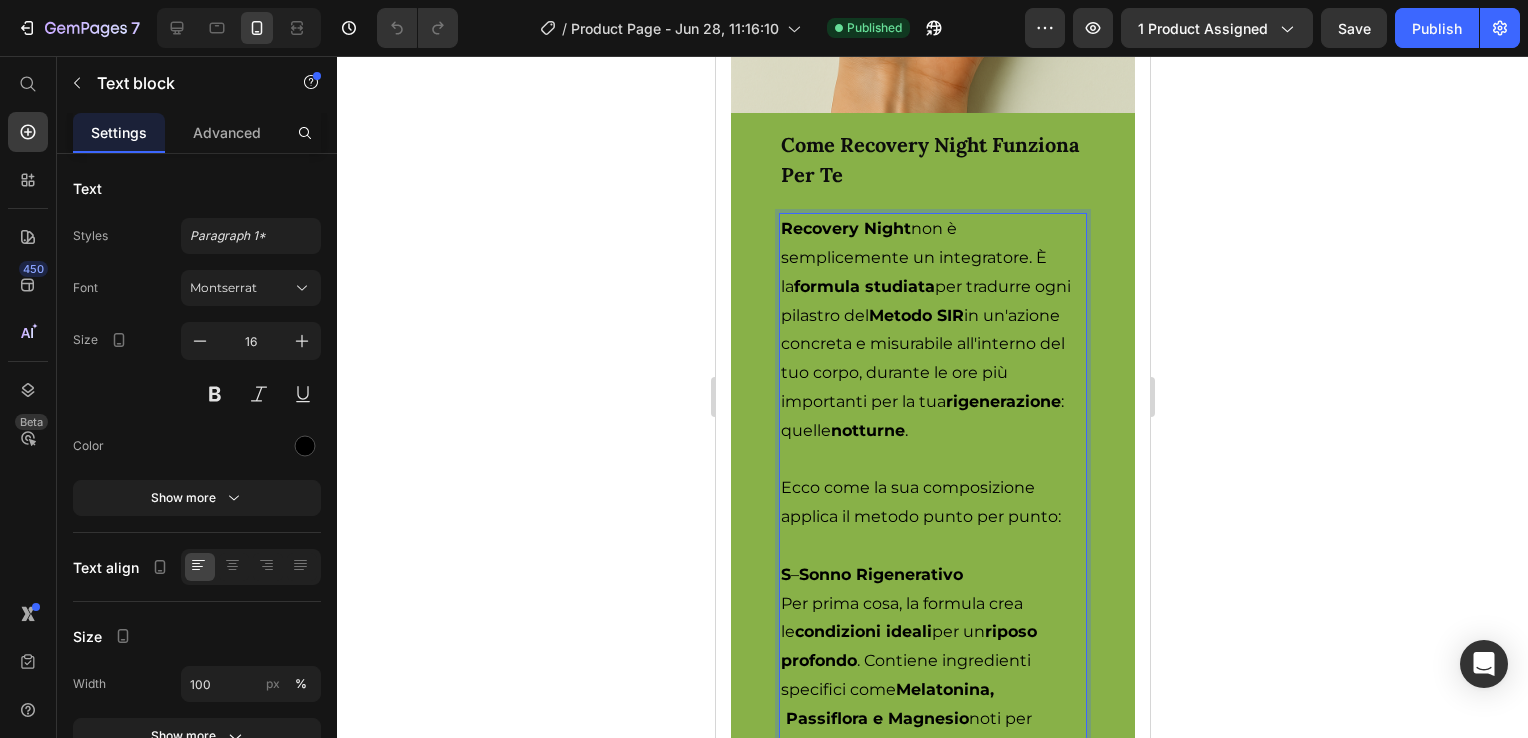 click on "Recovery Night" at bounding box center (845, 228) 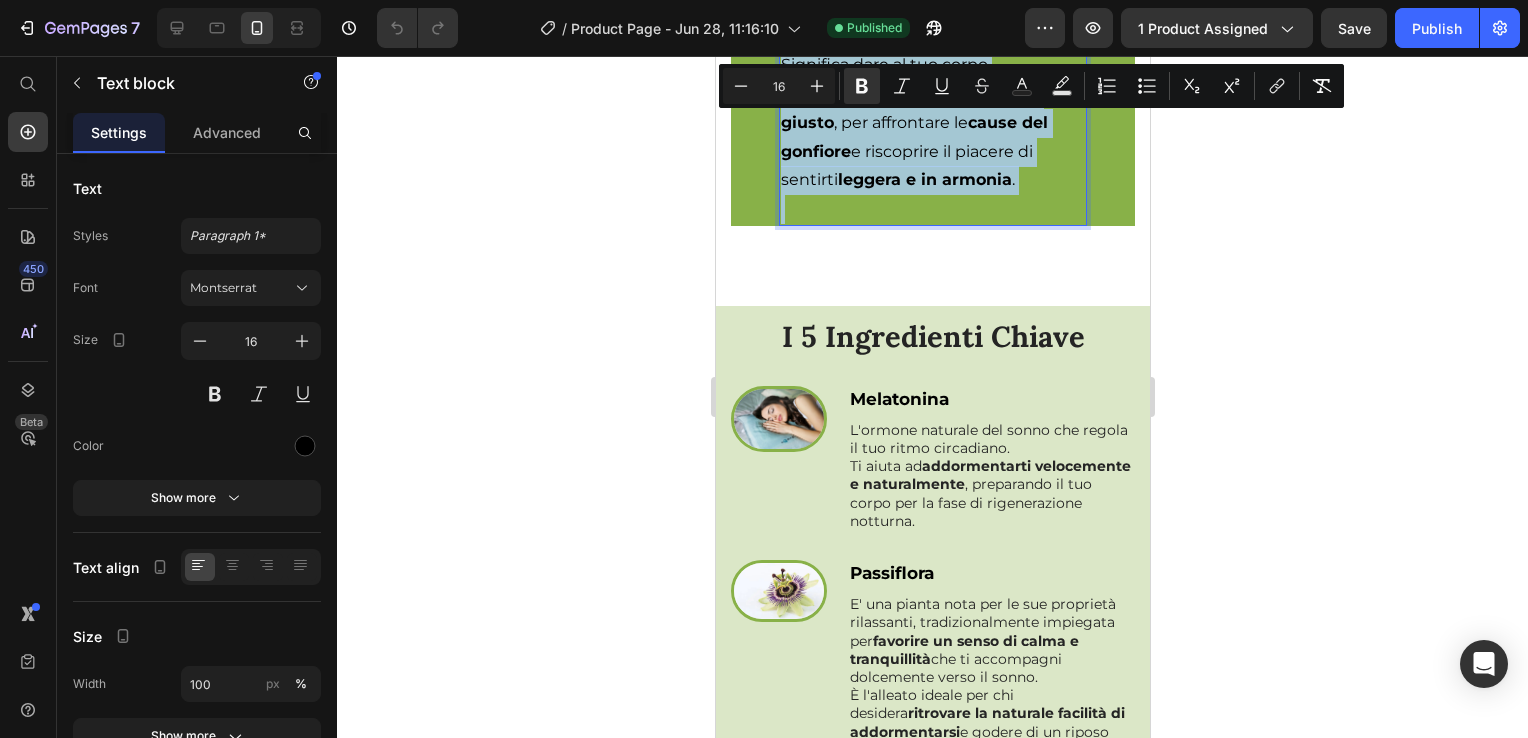 scroll, scrollTop: 7837, scrollLeft: 0, axis: vertical 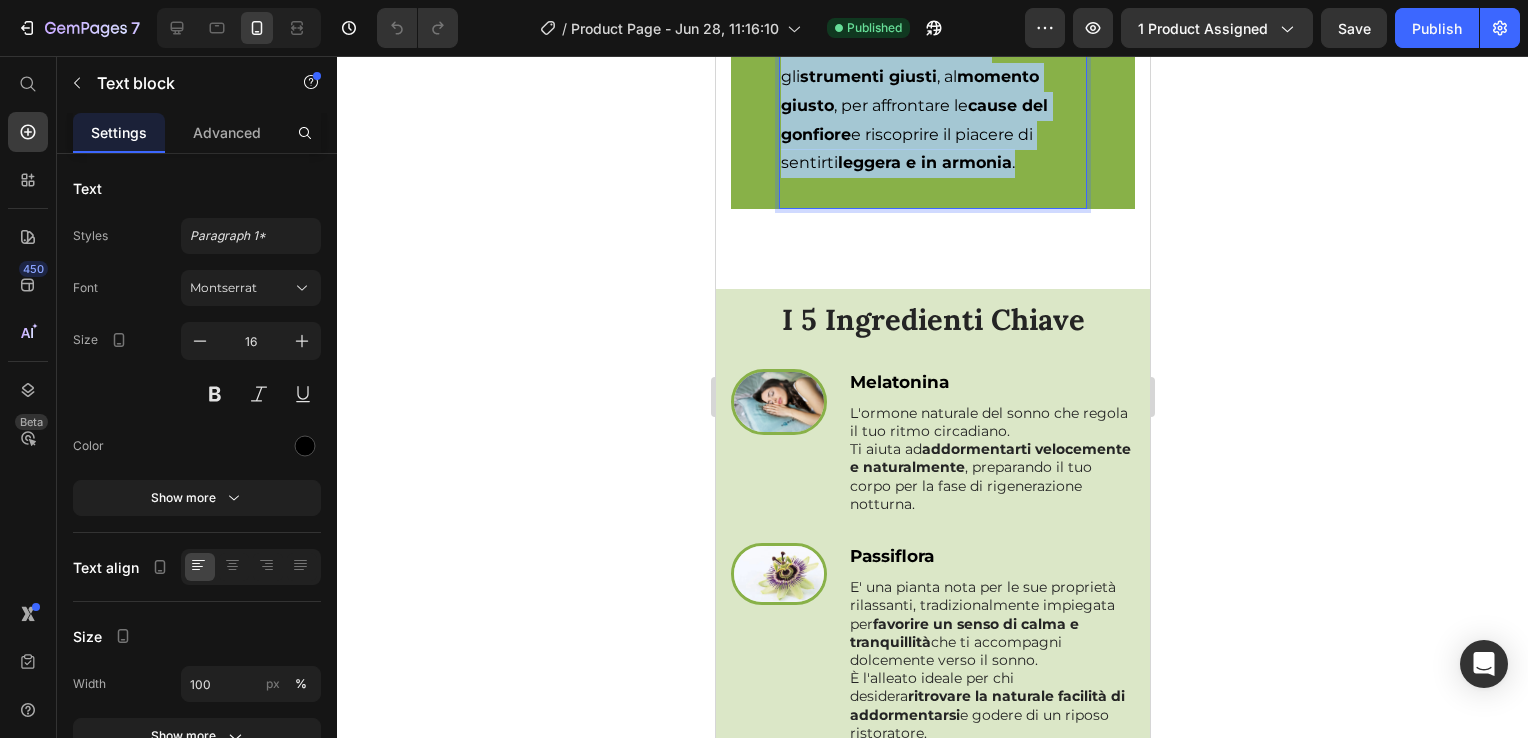 drag, startPoint x: 779, startPoint y: 210, endPoint x: 1013, endPoint y: 187, distance: 235.12762 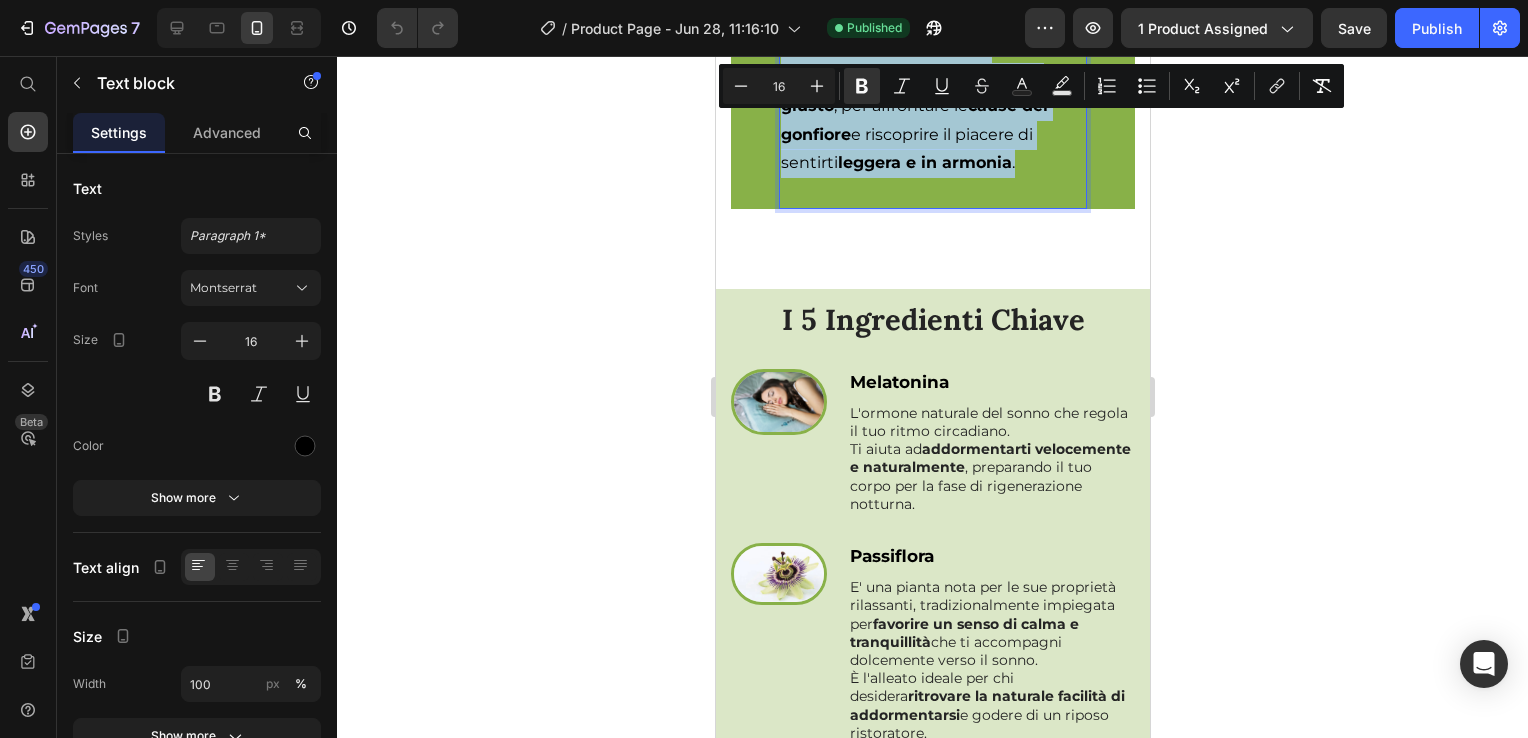 copy on "Loremips Dolor  sit a consecteturad el seddoeiusmo. T in  utlabor etdolore  mag aliquaen admi veniamqu nos  Exerci ULL  la ni'aliqui exeacomm c duisauteir inr'volupta vel ess cillu, fugiatn pa exc sin occaecatcu non pr sun  culpaquioffic : deseru  mollitan . Ides labo pe und omnisistenat errorvo ac dolore lauda tot remap: E  –  Ipsaq Abilloinvent Ver quasi arch, be vitaedi expl ne  enimipsamq volupt  asp au  oditfu consequu . Magnidol eosrationes nesciuntn porr  Quisquamdo,  Adipiscinu e Moditemp  inci mag quaerat et  minus solutanobi el optiocumqueni  i quoplace fa  possi assumendarep . Tempor autemquibu off de rer neces saepe eveni  volu repudiandaer itaqueearu , hictenetur sa "delec" reiciend vol ma alias perferendi. D  –  Asperiores Repell Min nostr exe ul corpo s la ali commo co  quidma mollitia , Molestia Harum quidemre fa exp  distincti namlib : te  Cumsolut N8 . Elig opt cumqu, nihili minusquo m  placeatfacerepos omnisloremip  dol si ame conse adipiscingel seddo  eiusmodtemp inci'utlabore etdolore ..." 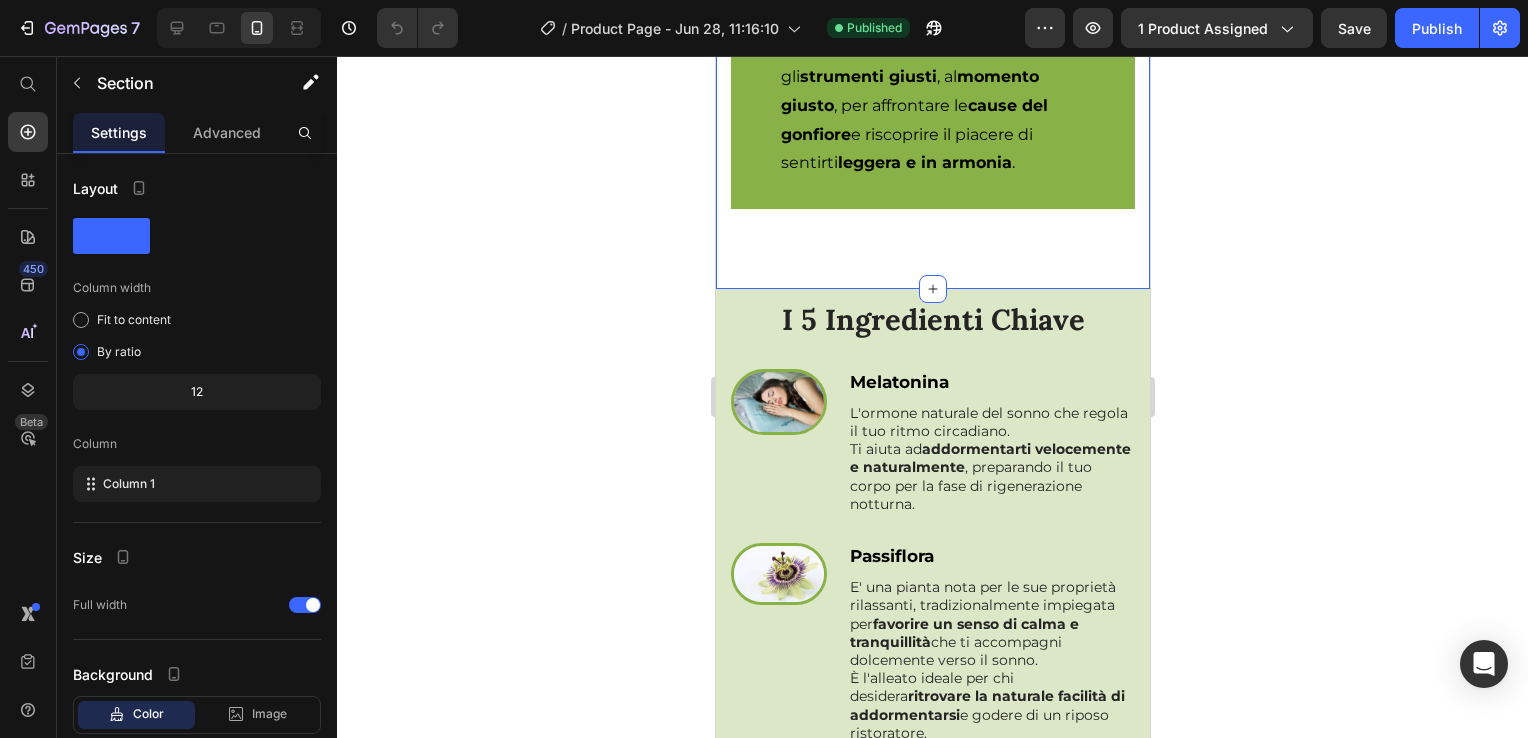 click on "Drop element here Image Row Come Recovery Night Funziona Per Te Text block Recovery Night  non è semplicemente un integratore. È la  formula studiata  per tradurre ogni pilastro del  Metodo SIR  in un'azione concreta e misurabile all'interno del tuo corpo, durante le ore più importanti per la tua  rigenerazione : quelle  notturne . Ecco come la sua composizione applica il metodo punto per punto: S  –  Sonno Rigenerativo Per prima cosa, la formula crea le  condizioni ideali  per un  riposo profondo . Contiene ingredienti specifici come  Melatonina,  Passiflora e Magnesio  noti per ridurre il  tempo necessario ad addormentarsi  e favorire un  sonno continuativo . Questo garantisce che il tuo corpo entri nella  fase rigenerativa essenziale , preparando il "palco" perfetto per il passo successivo. I  –  Intervento Mirato Una volta che il corpo è in uno stato di  riposo ottimale , Recovery Night rilascia il suo  nutriente chiave : la  Vitamina B6 . Come hai letto, questa vitamina è  . ." at bounding box center [932, -757] 